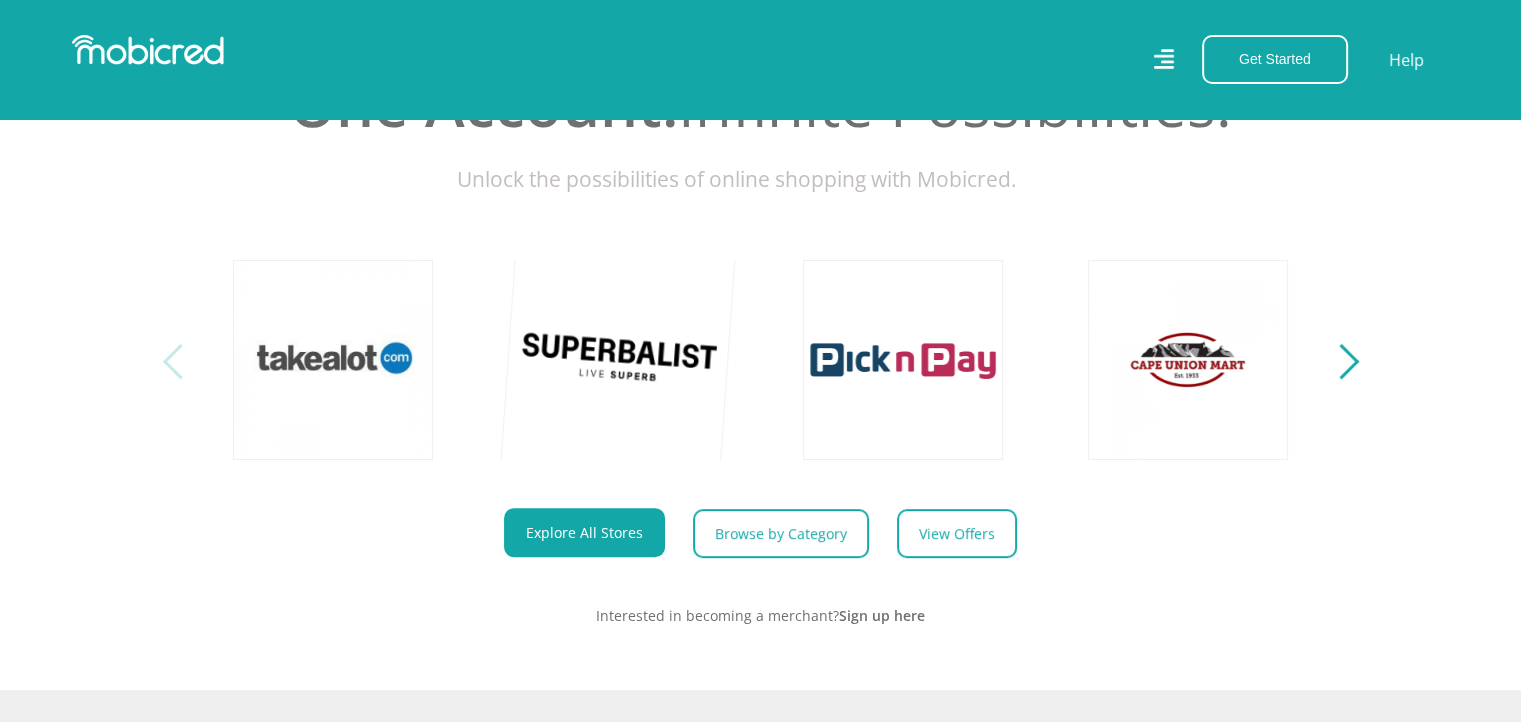 scroll, scrollTop: 800, scrollLeft: 0, axis: vertical 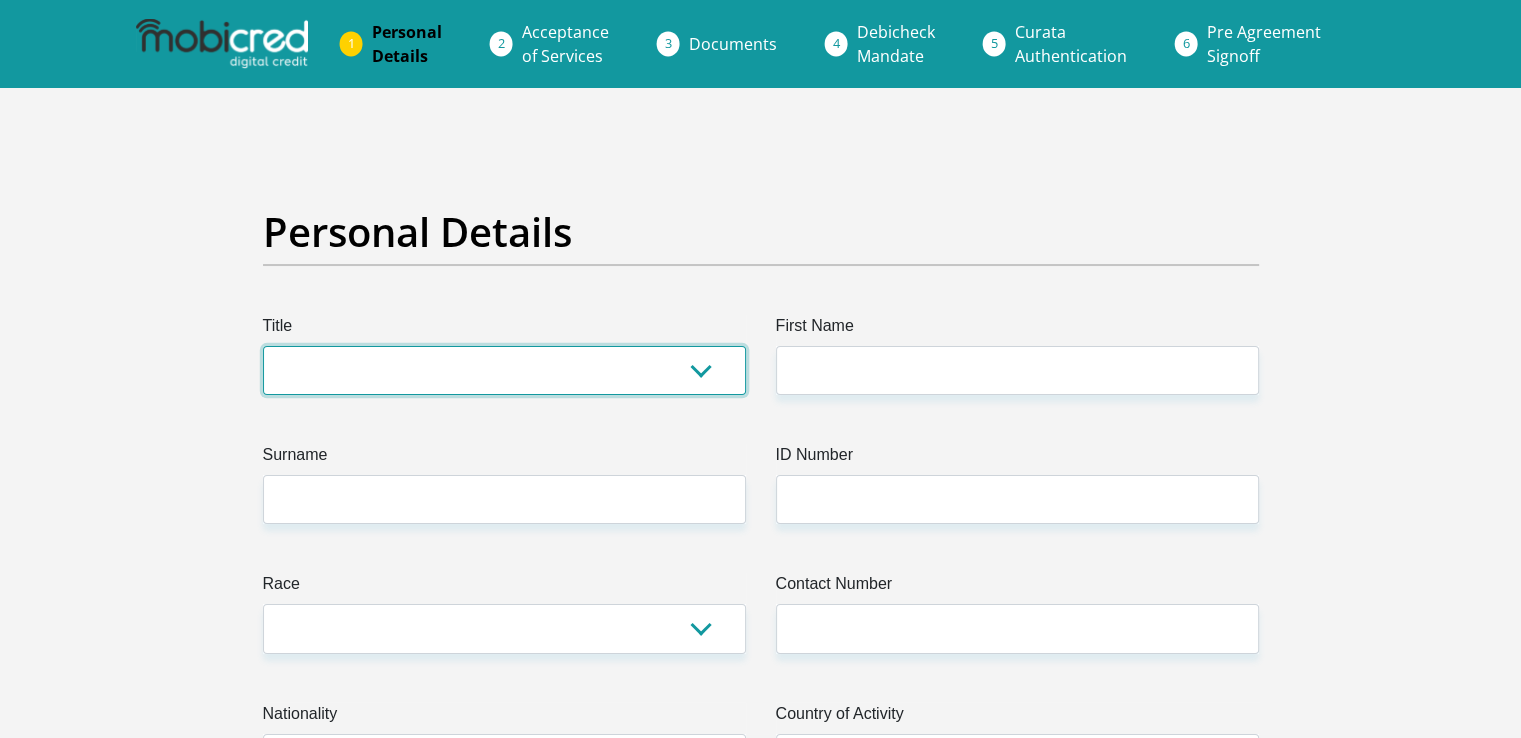 click on "Mr
Ms
Mrs
Dr
Other" at bounding box center [504, 370] 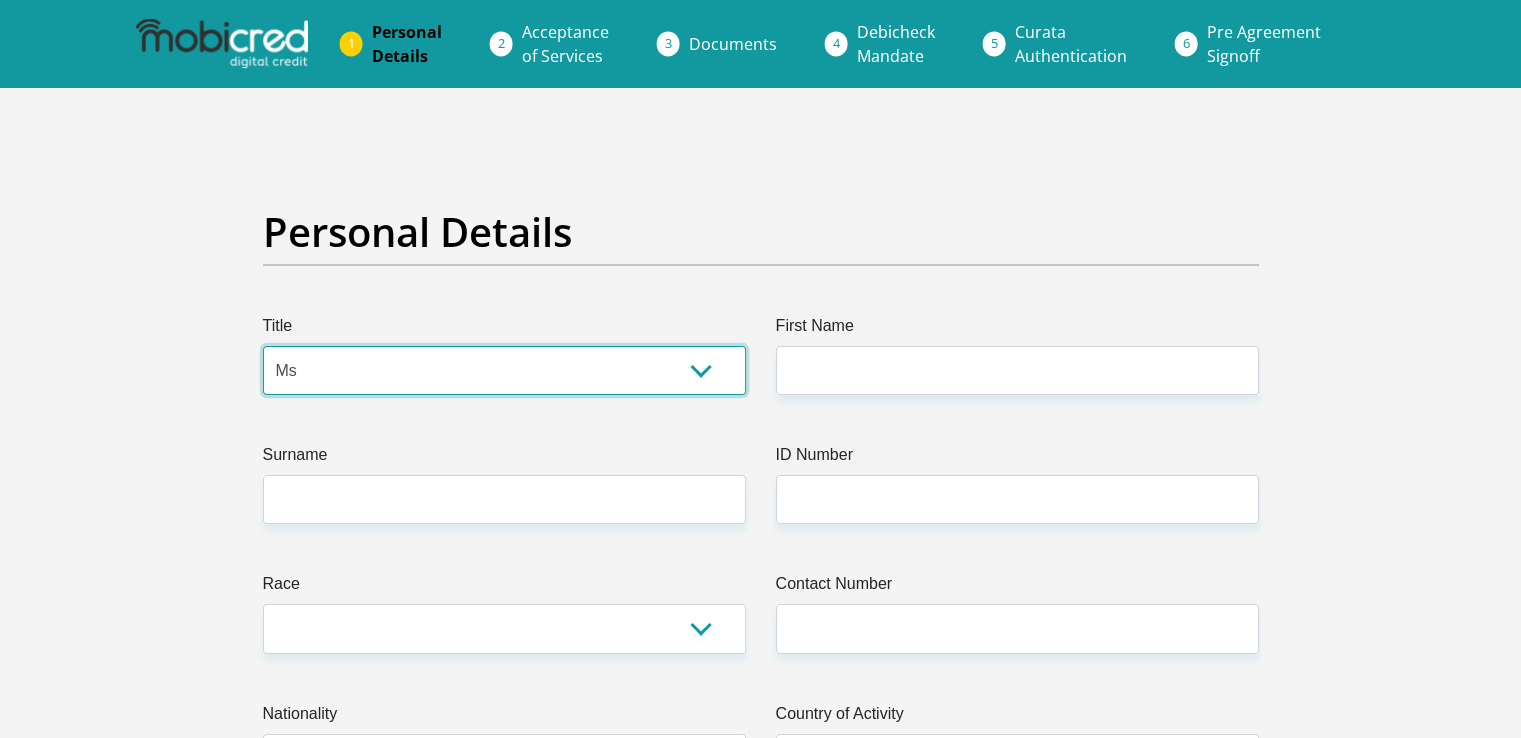 click on "Mr
Ms
Mrs
Dr
Other" at bounding box center [504, 370] 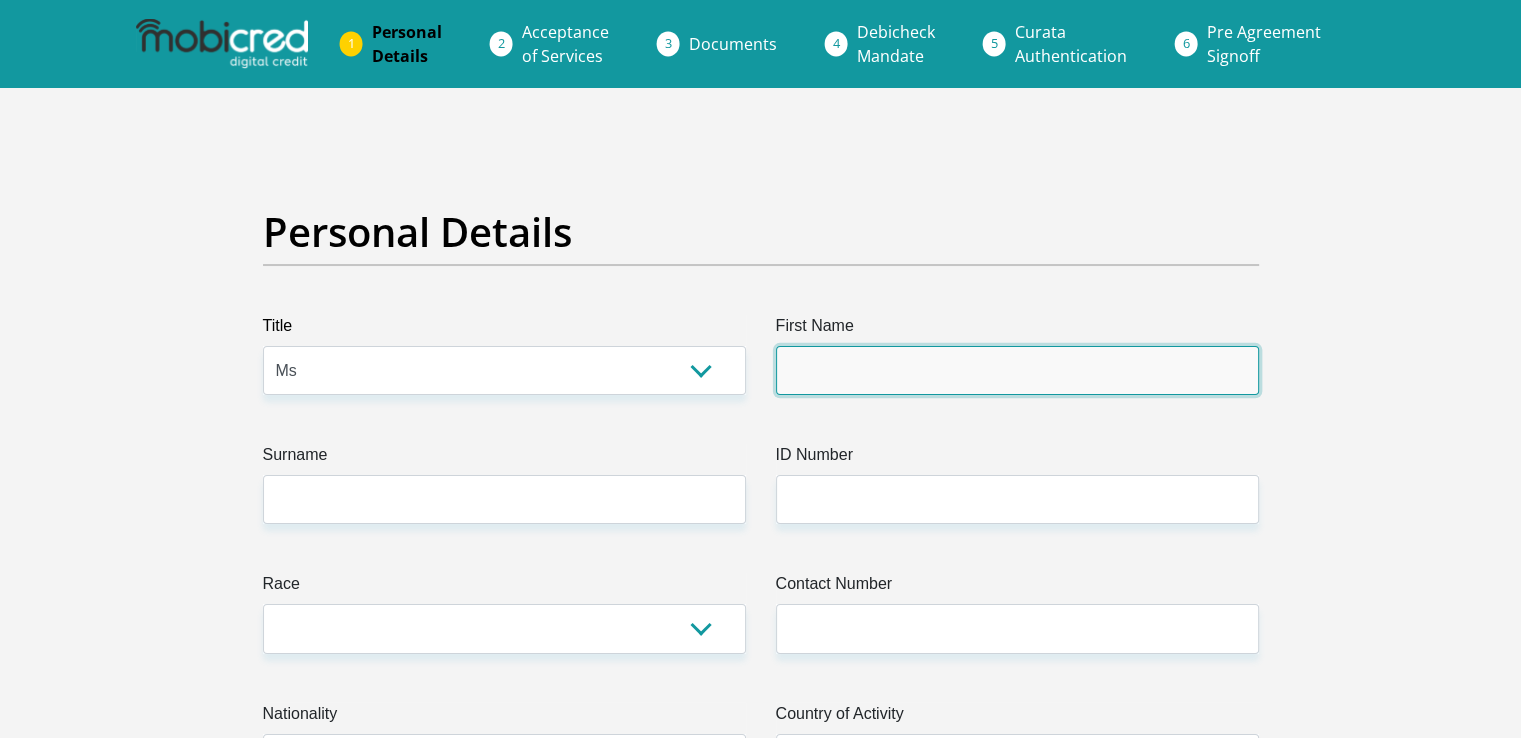 click on "First Name" at bounding box center (1017, 370) 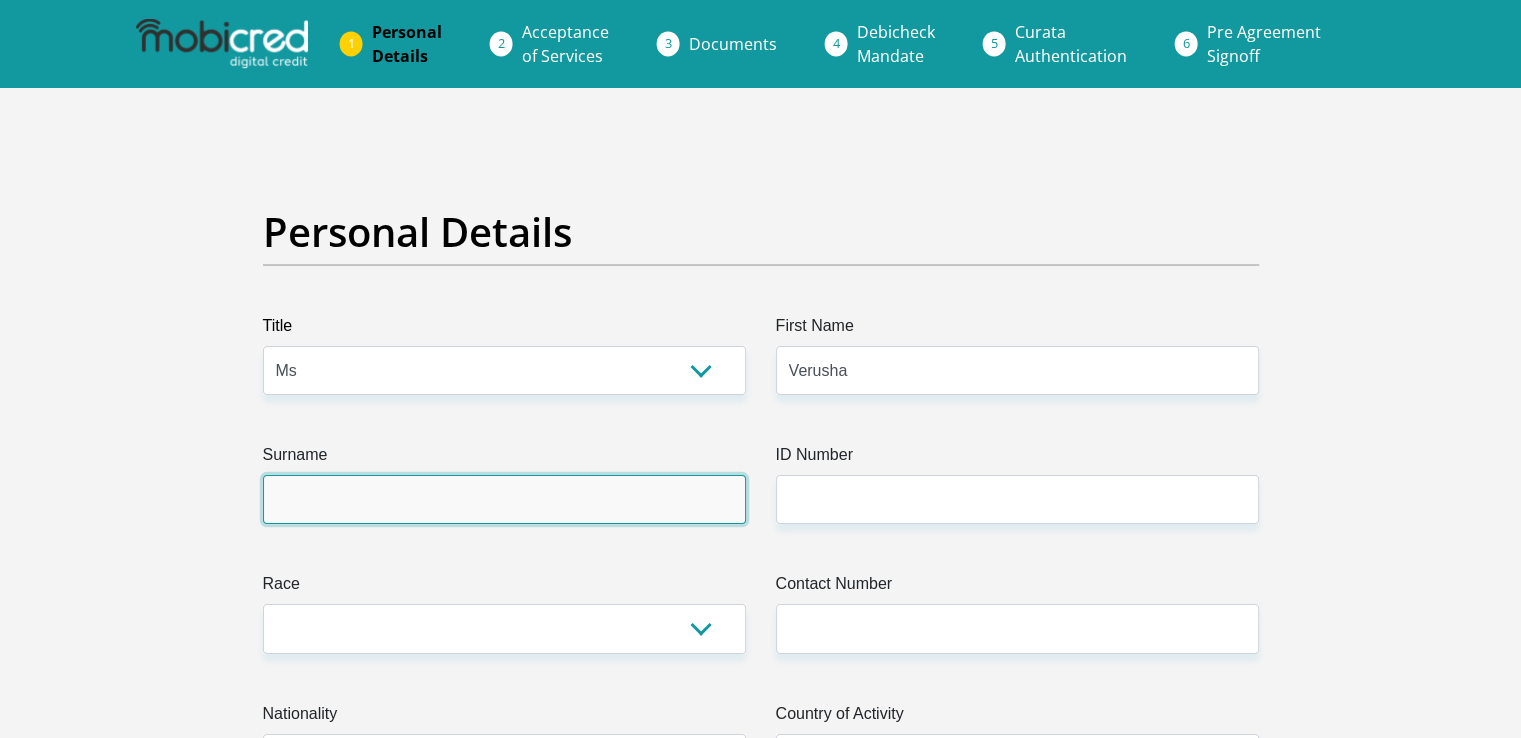 type on "[PERSON_NAME]" 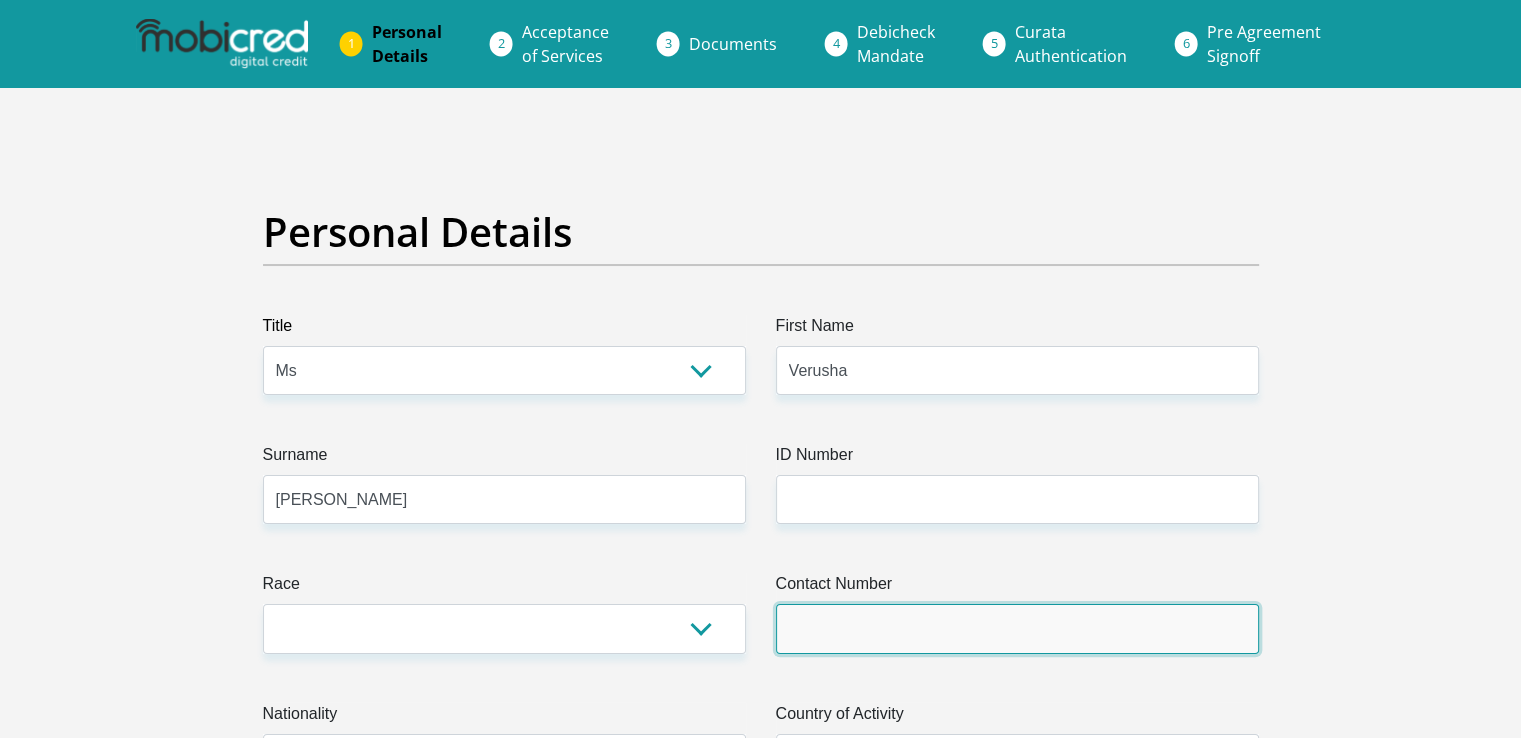 type on "0846916855" 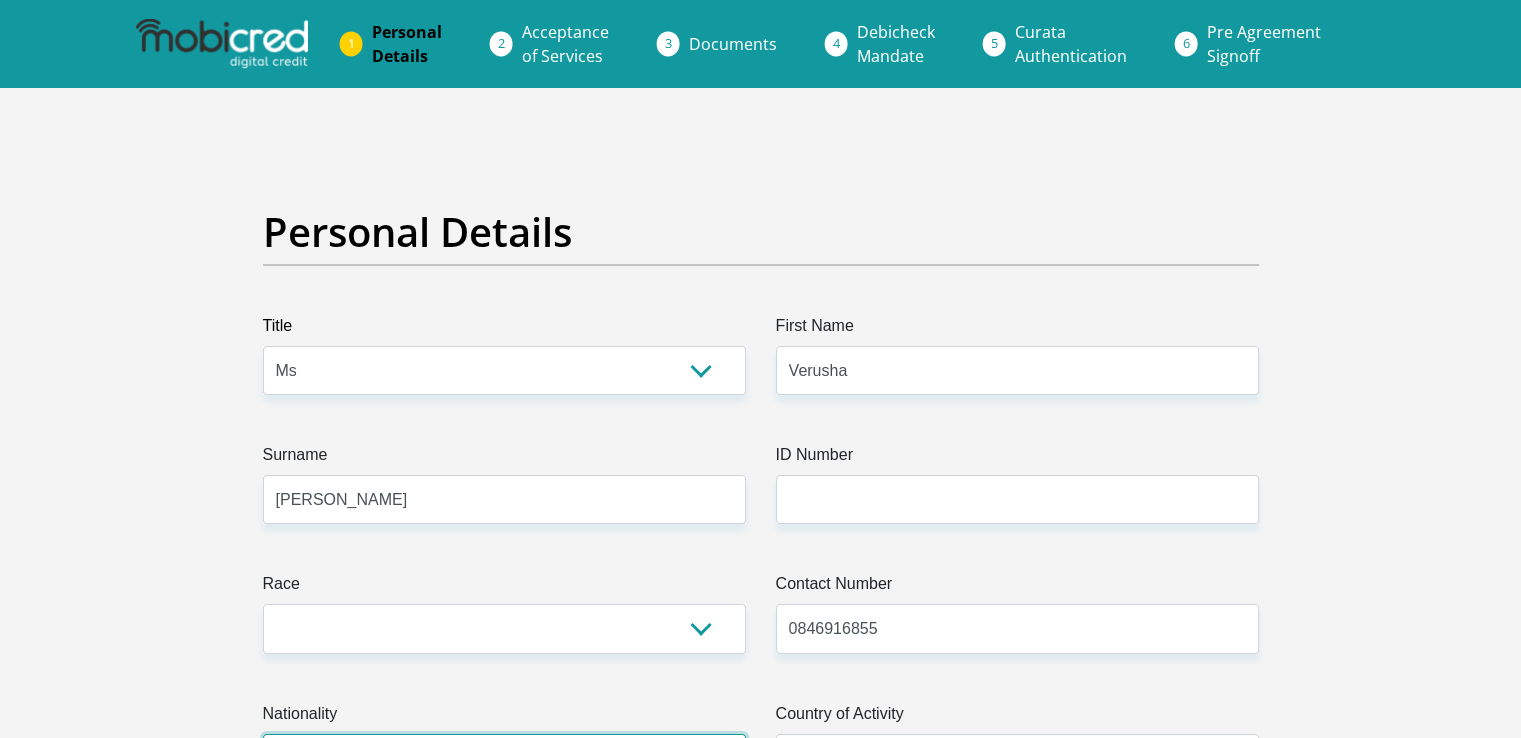 select on "ZAF" 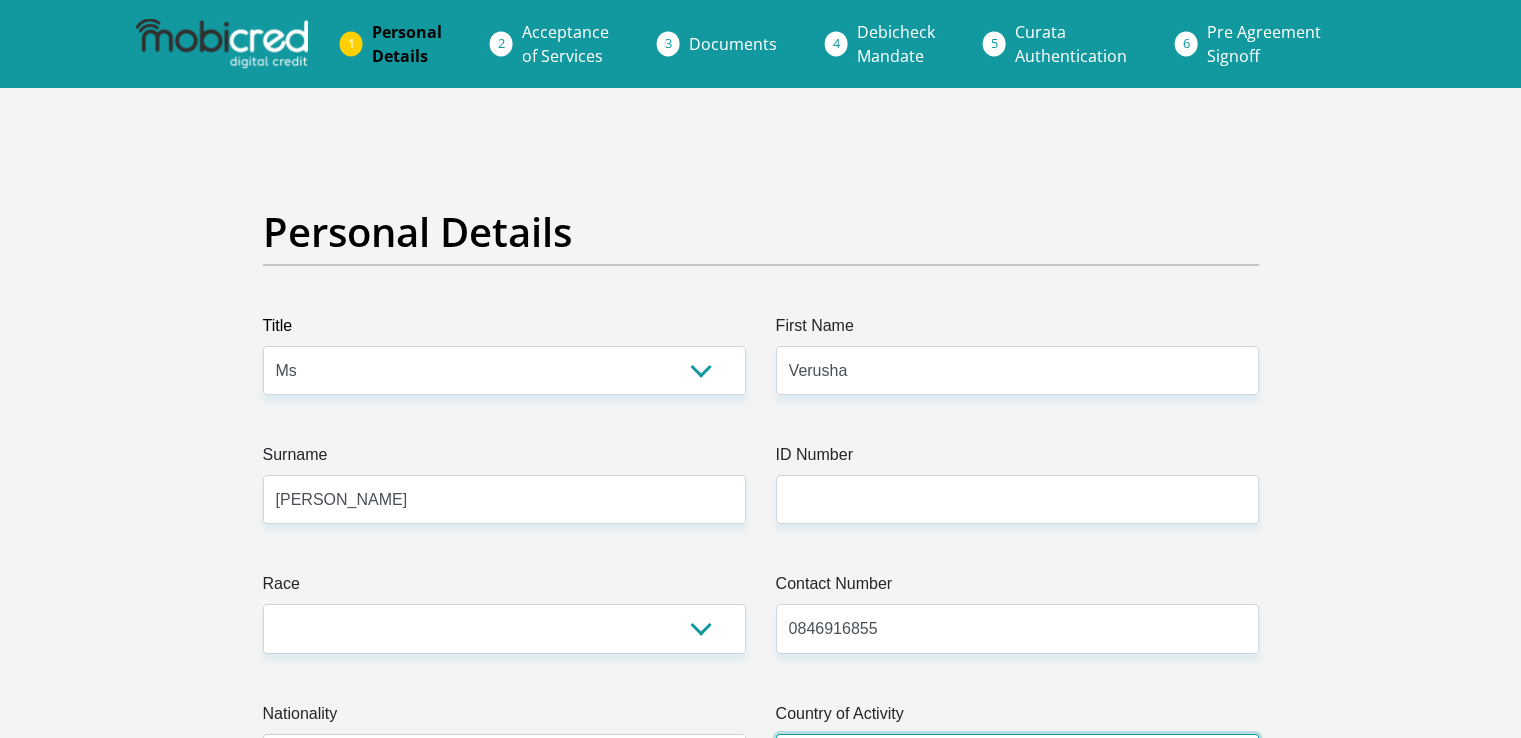 select on "ZAF" 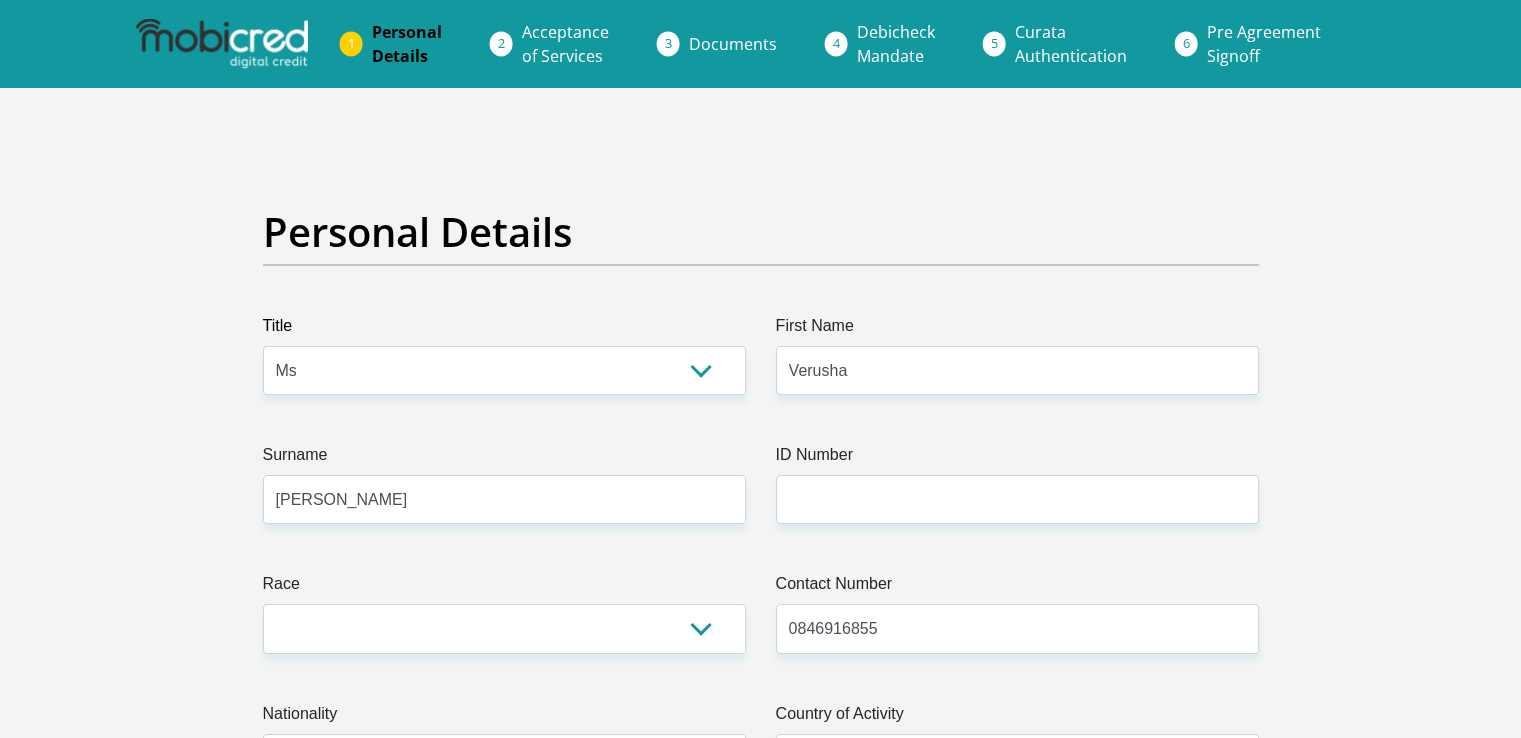 type on "16 Lantana Place" 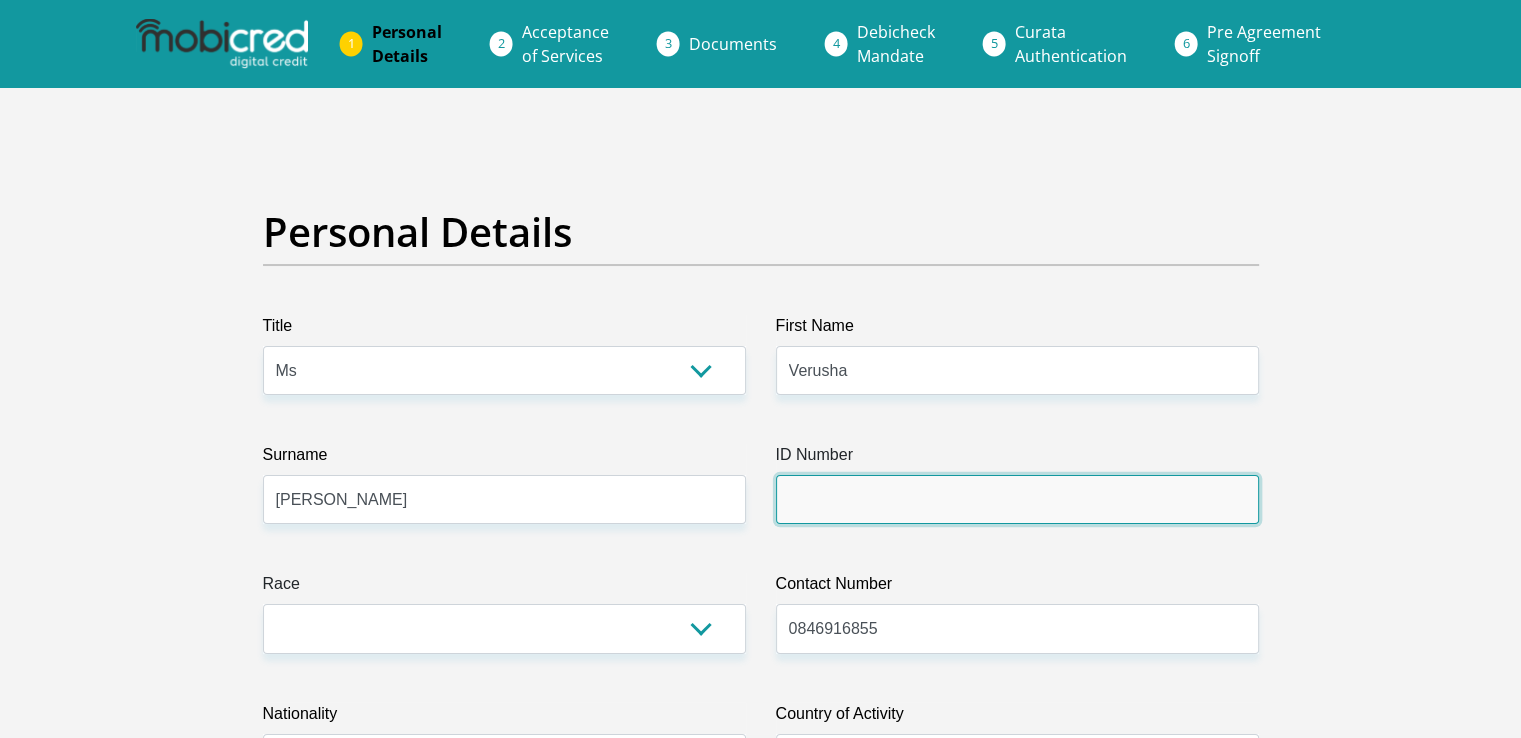 click on "ID Number" at bounding box center [1017, 499] 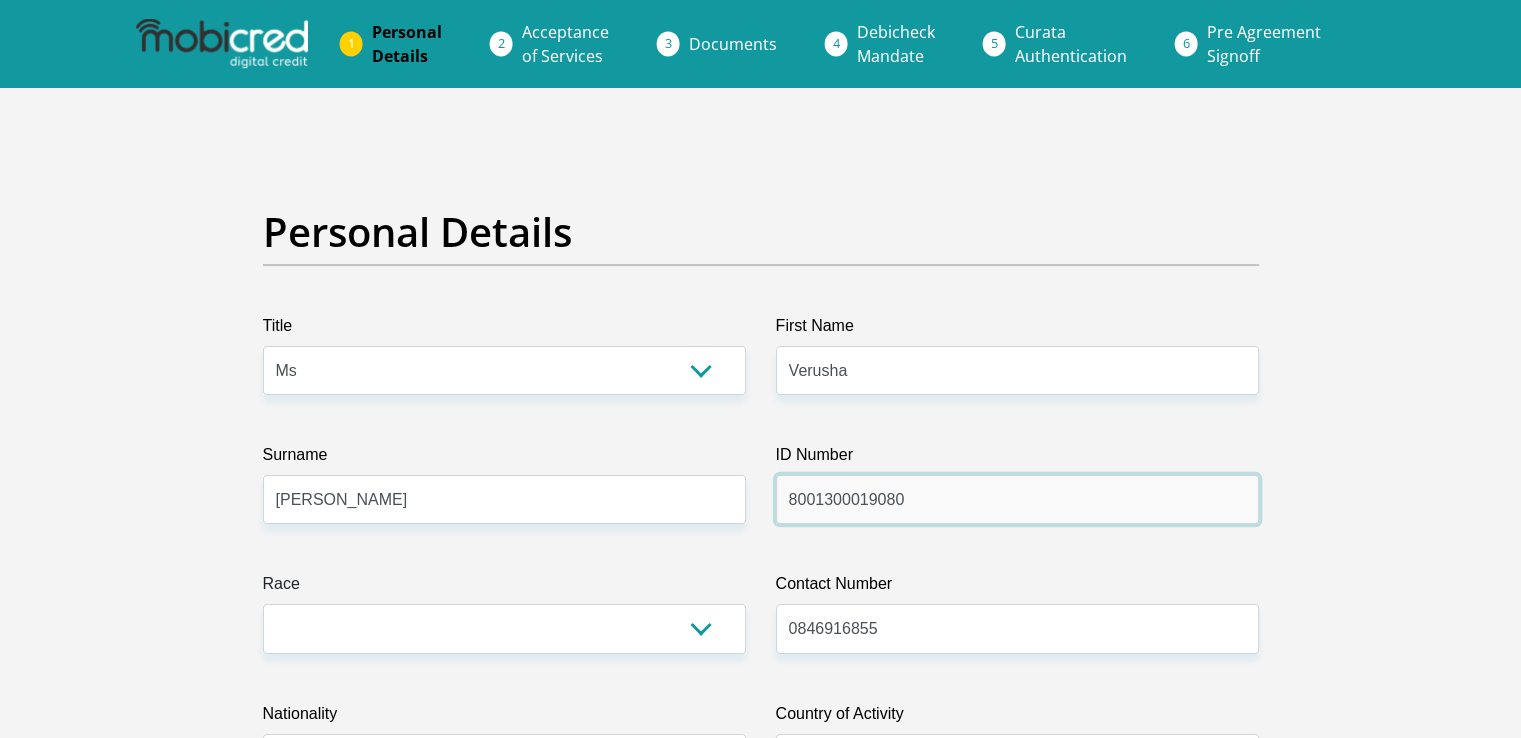 type on "8001300019080" 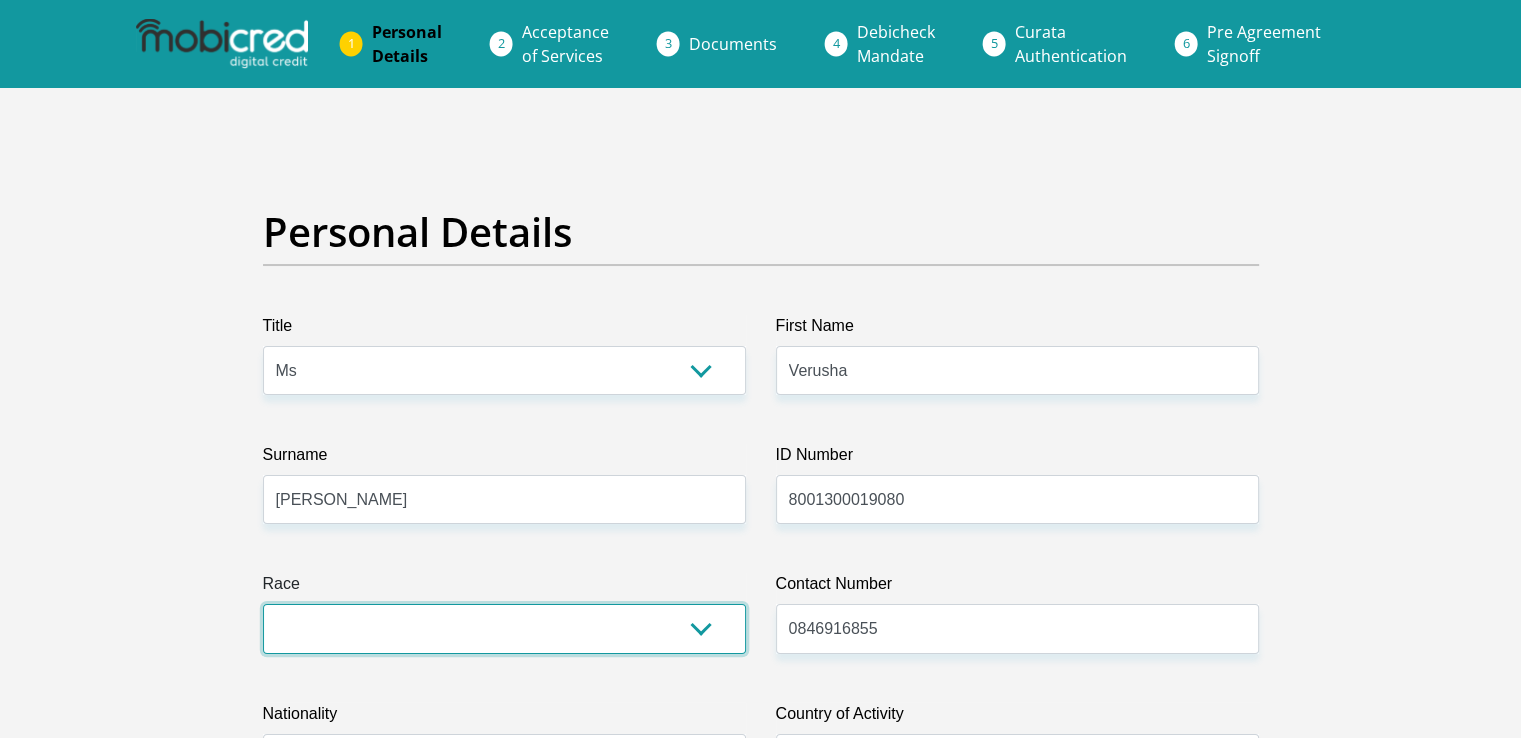 click on "Black
Coloured
Indian
White
Other" at bounding box center (504, 628) 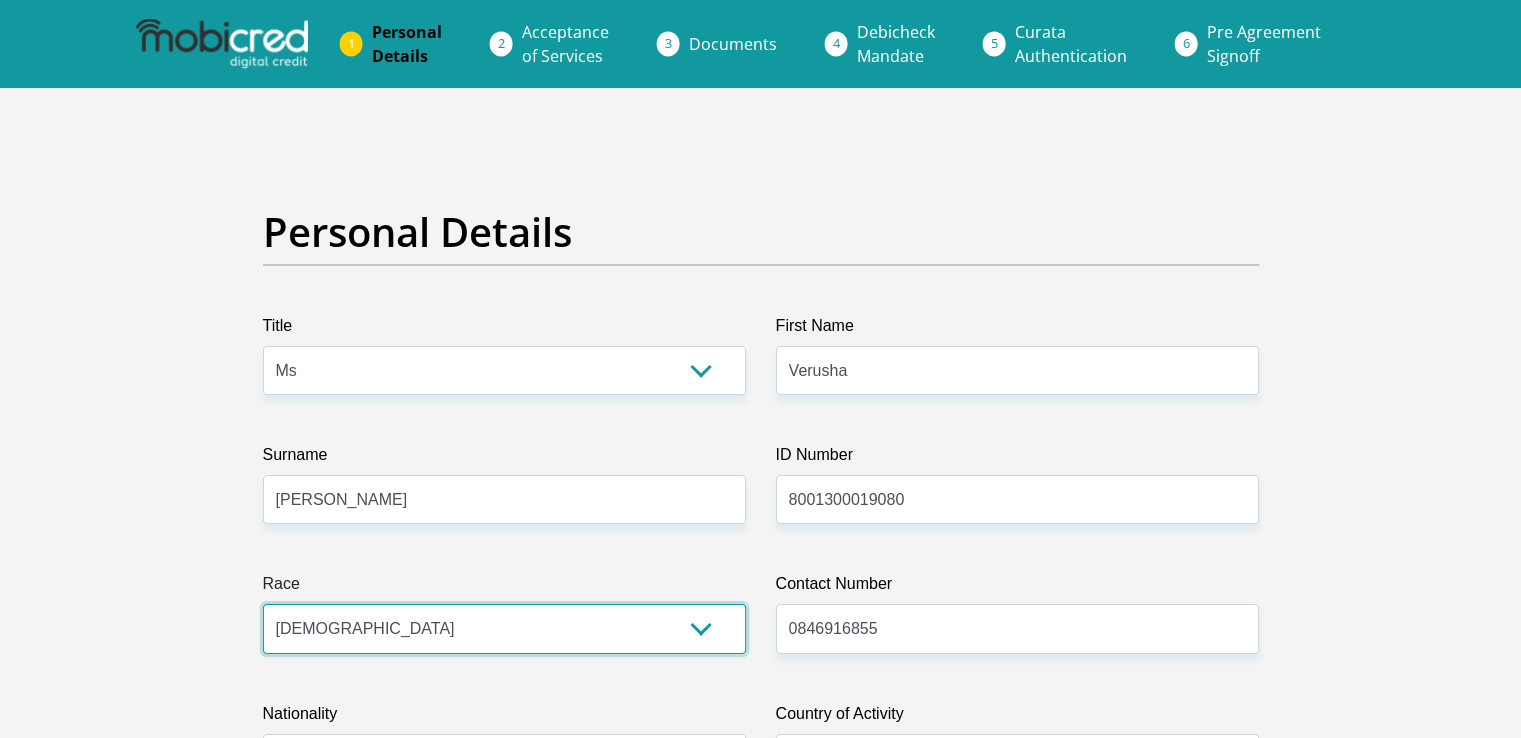click on "Black
Coloured
Indian
White
Other" at bounding box center [504, 628] 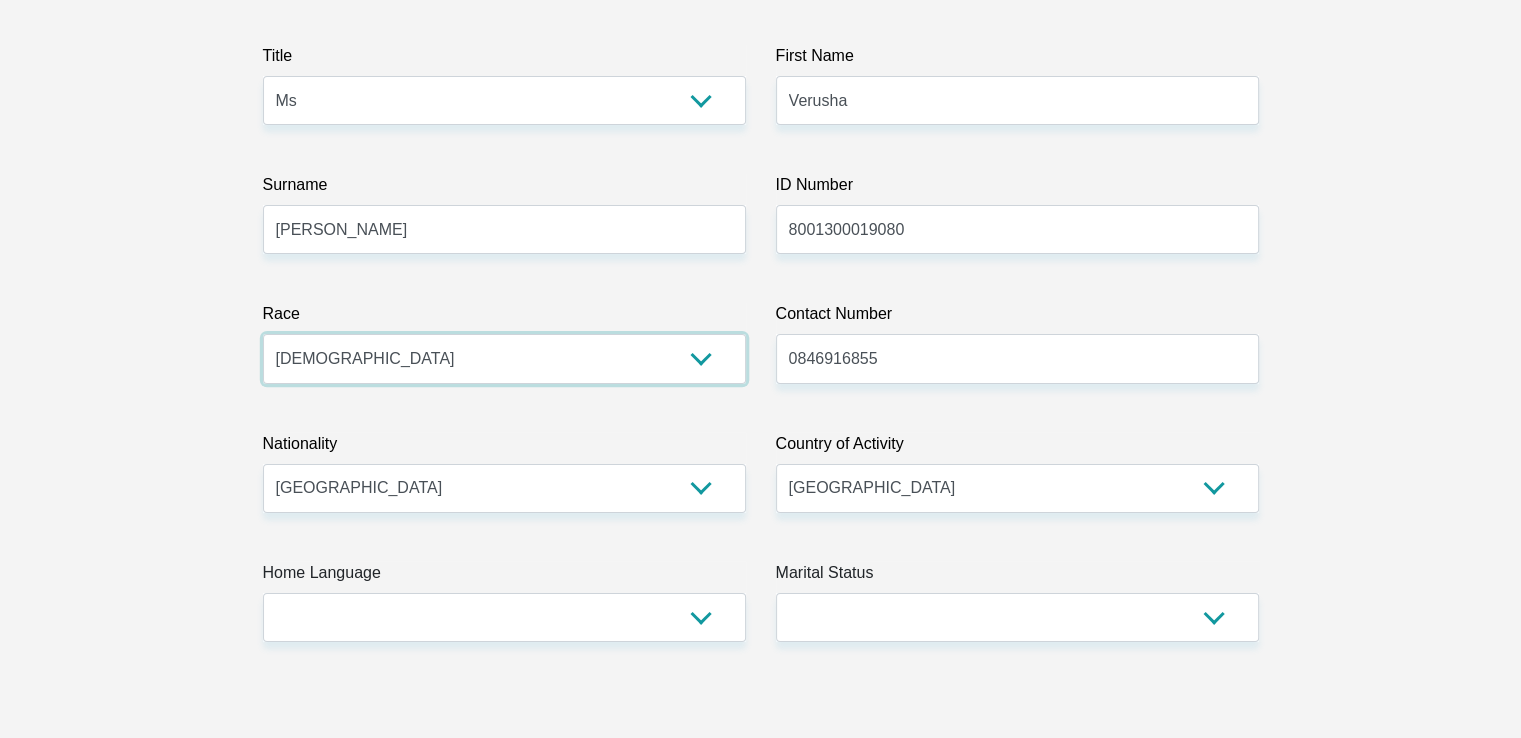 scroll, scrollTop: 300, scrollLeft: 0, axis: vertical 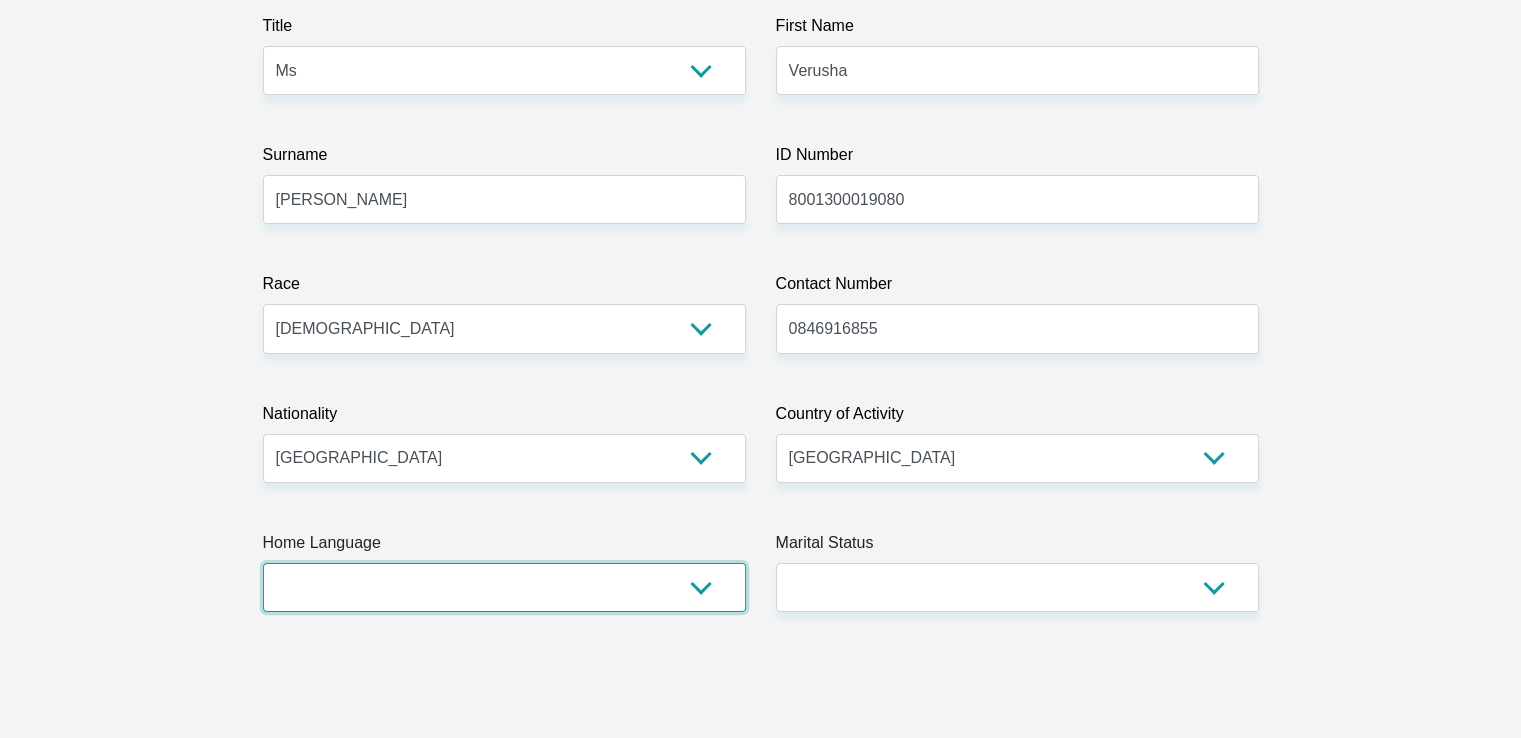 click on "Afrikaans
English
Sepedi
South Ndebele
Southern Sotho
Swati
Tsonga
Tswana
Venda
Xhosa
Zulu
Other" at bounding box center (504, 587) 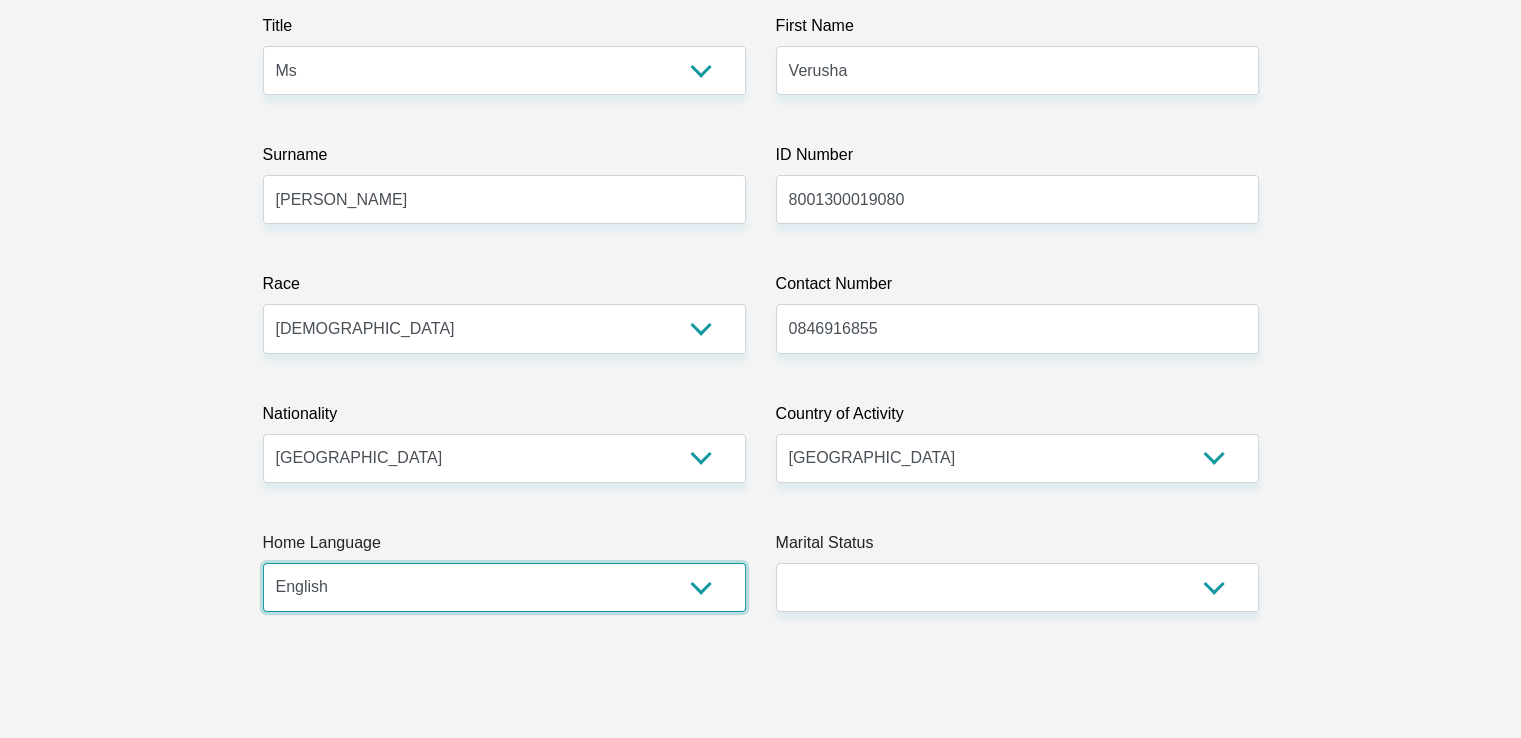 click on "Afrikaans
English
Sepedi
South Ndebele
Southern Sotho
Swati
Tsonga
Tswana
Venda
Xhosa
Zulu
Other" at bounding box center (504, 587) 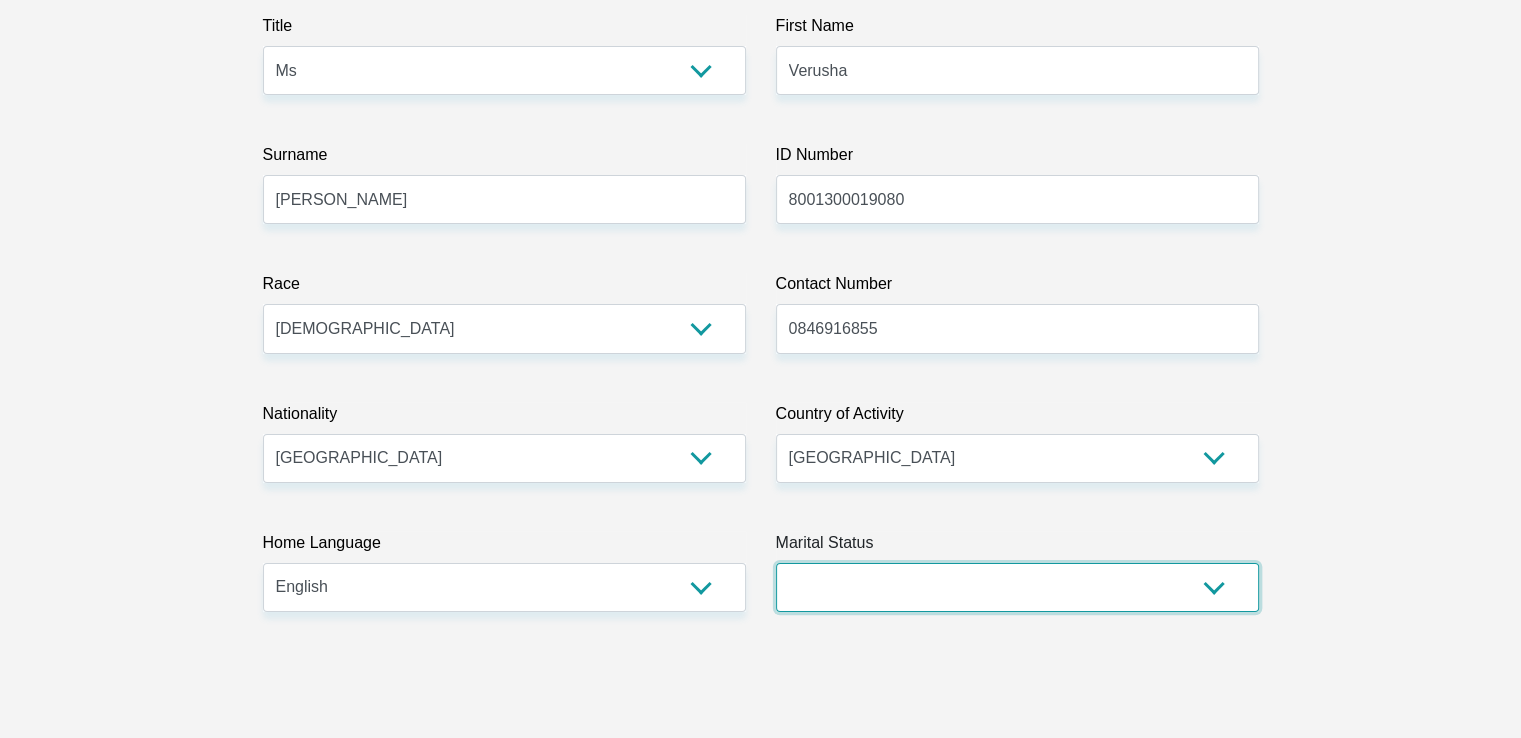 click on "Married ANC
Single
Divorced
Widowed
Married COP or Customary Law" at bounding box center [1017, 587] 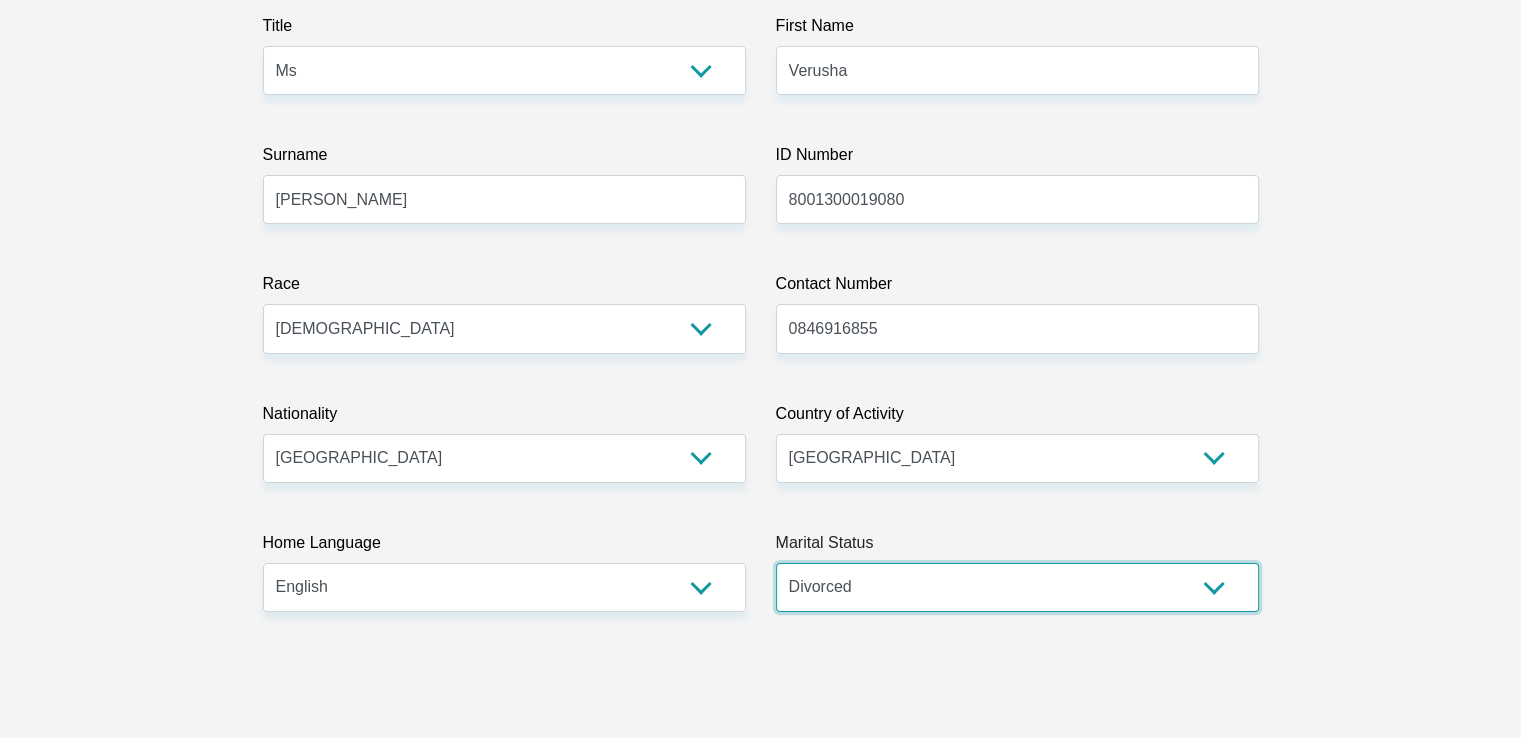 click on "Married ANC
Single
Divorced
Widowed
Married COP or Customary Law" at bounding box center (1017, 587) 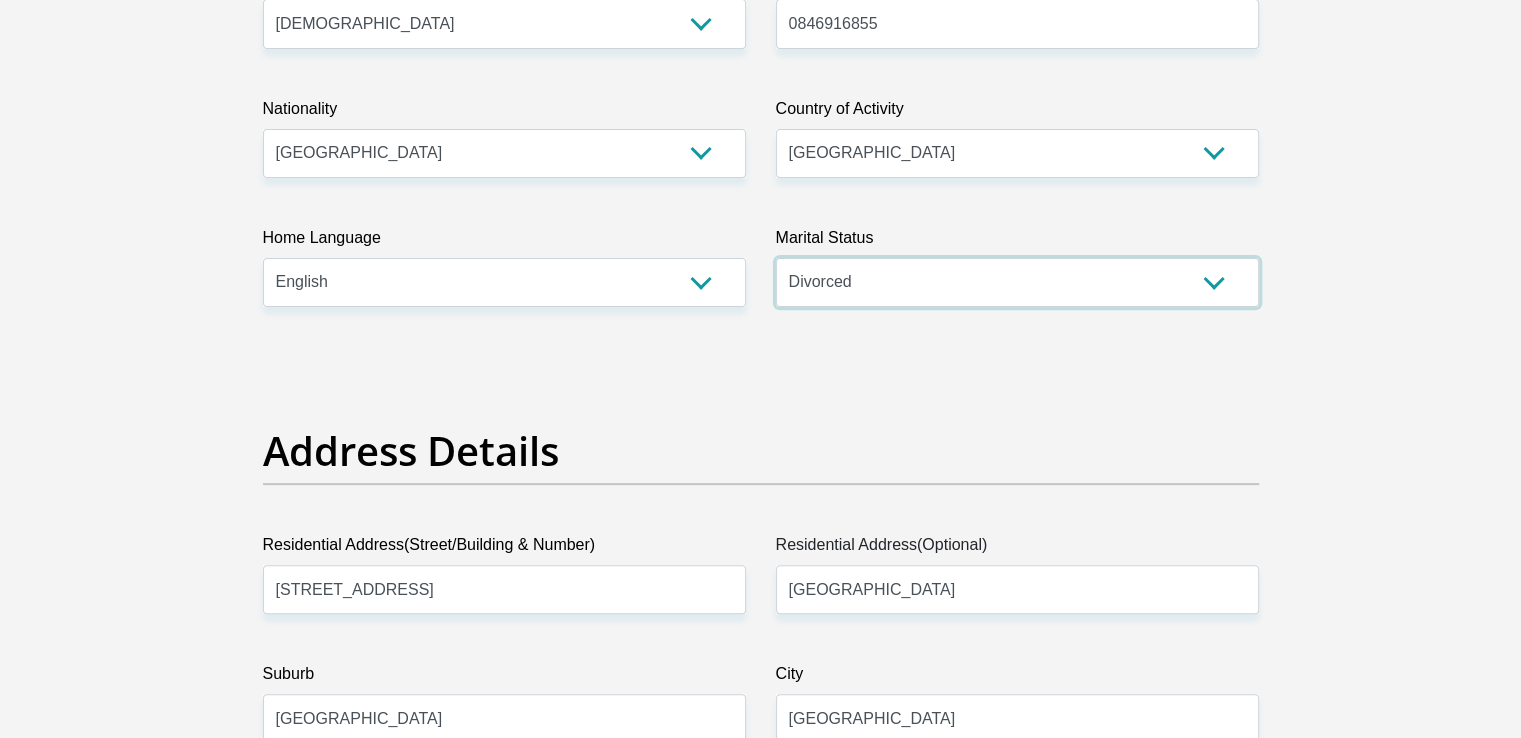 scroll, scrollTop: 900, scrollLeft: 0, axis: vertical 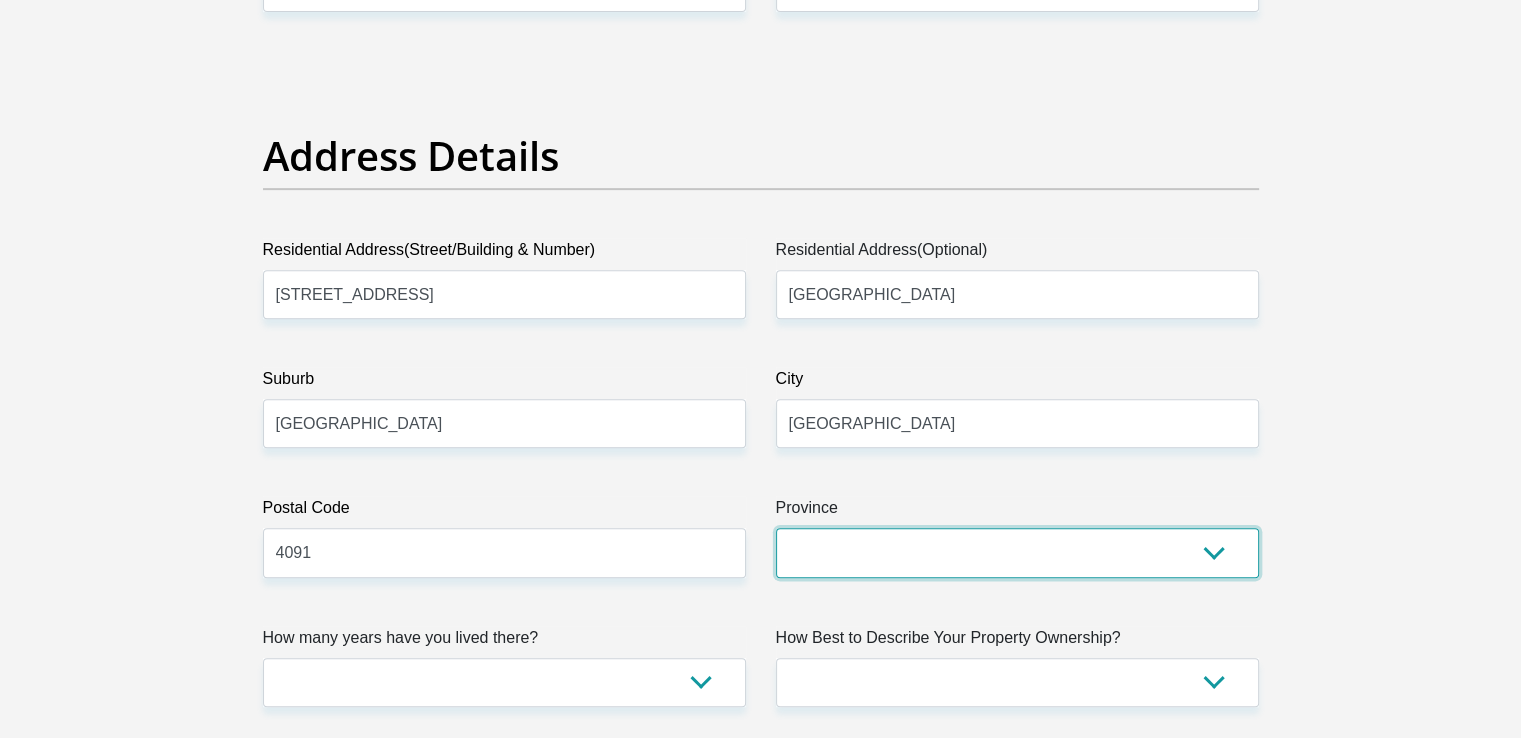 click on "Eastern Cape
Free State
Gauteng
KwaZulu-Natal
Limpopo
Mpumalanga
Northern Cape
North West
Western Cape" at bounding box center [1017, 552] 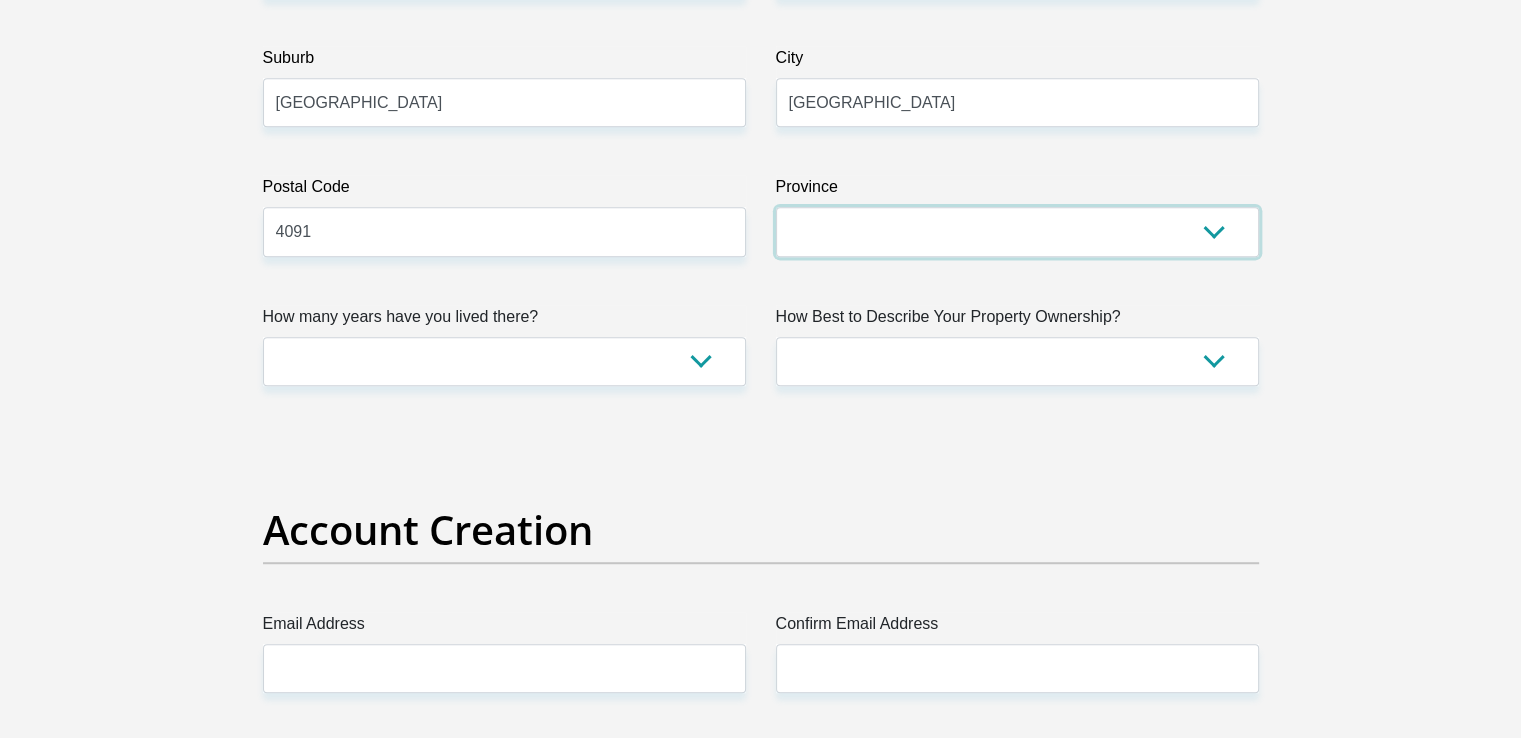 scroll, scrollTop: 1300, scrollLeft: 0, axis: vertical 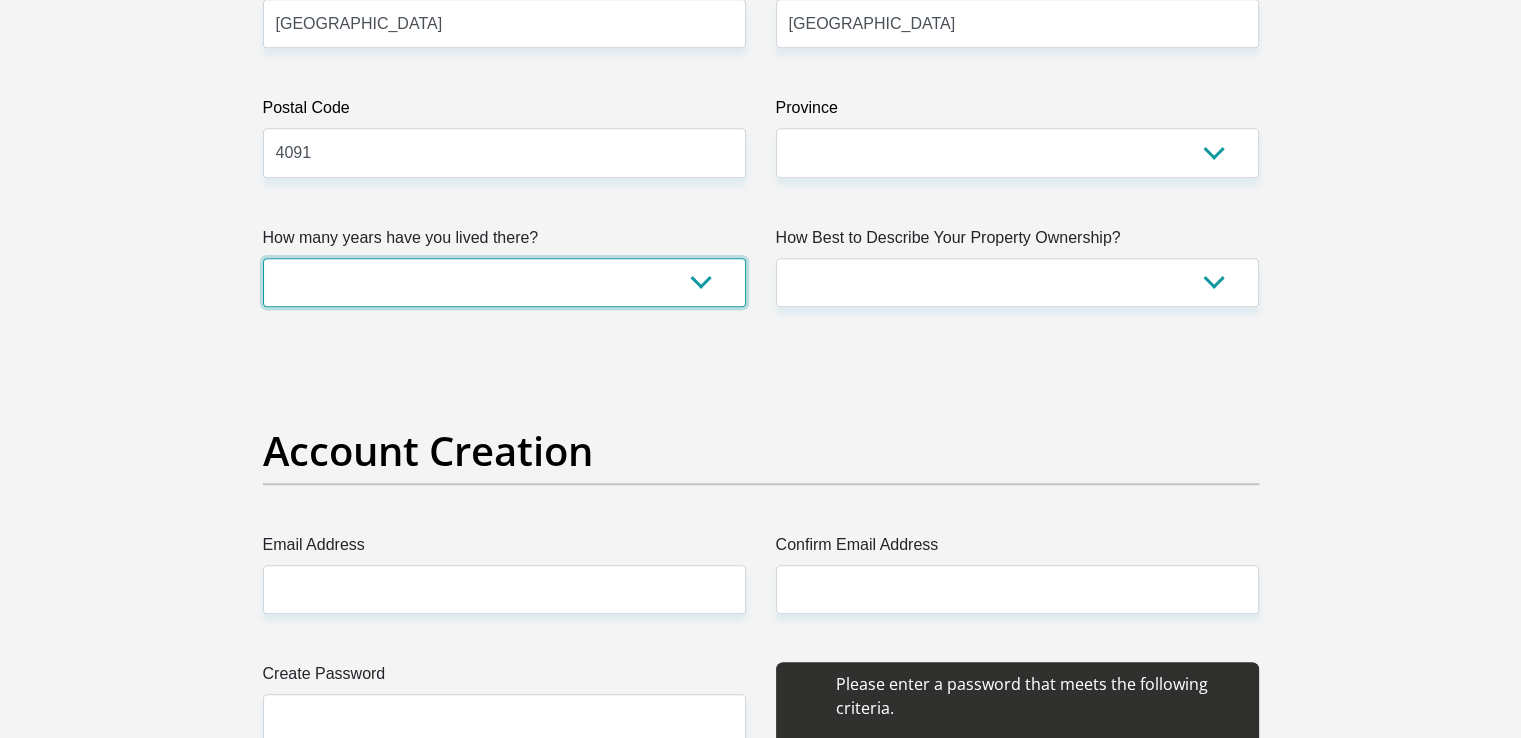 click on "less than 1 year
1-3 years
3-5 years
5+ years" at bounding box center (504, 282) 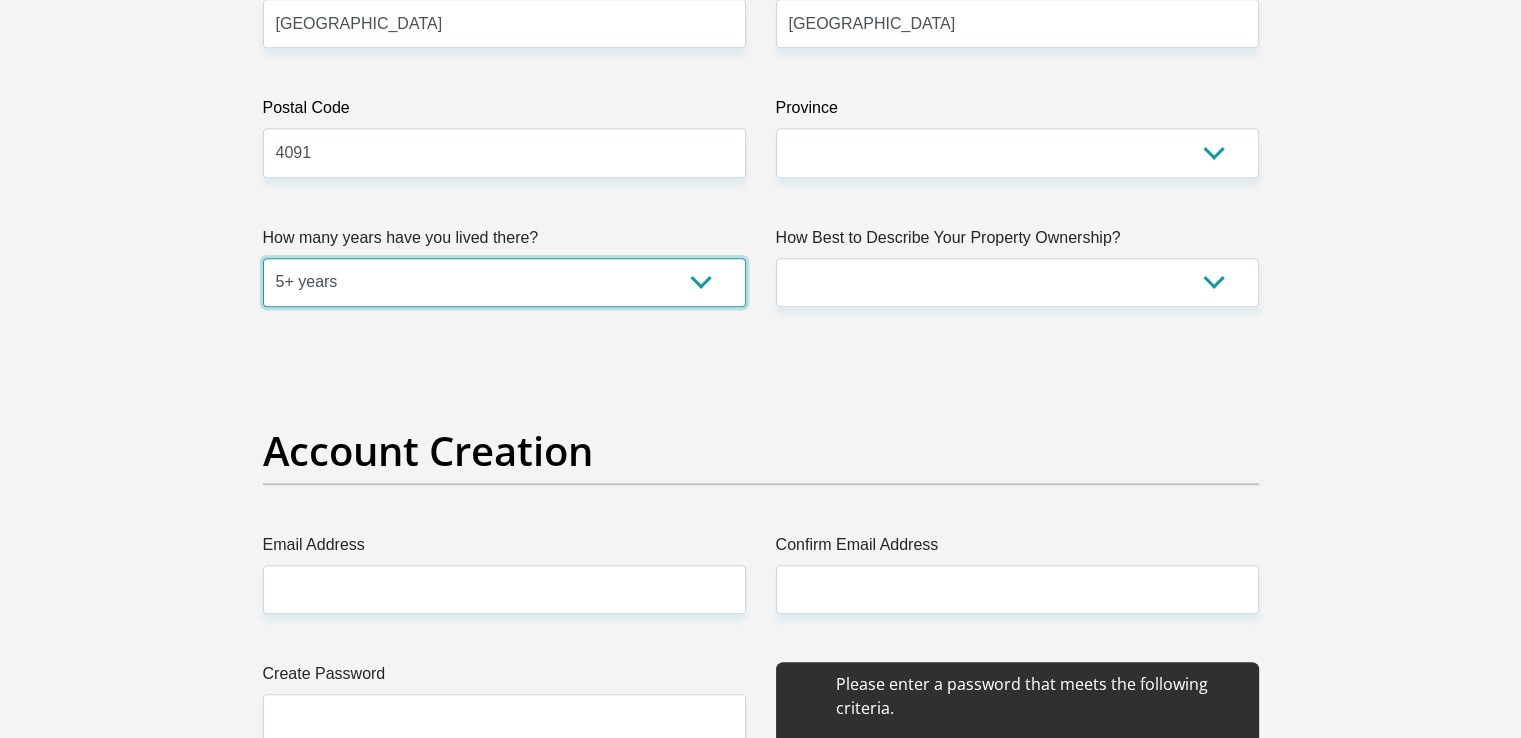 click on "less than 1 year
1-3 years
3-5 years
5+ years" at bounding box center (504, 282) 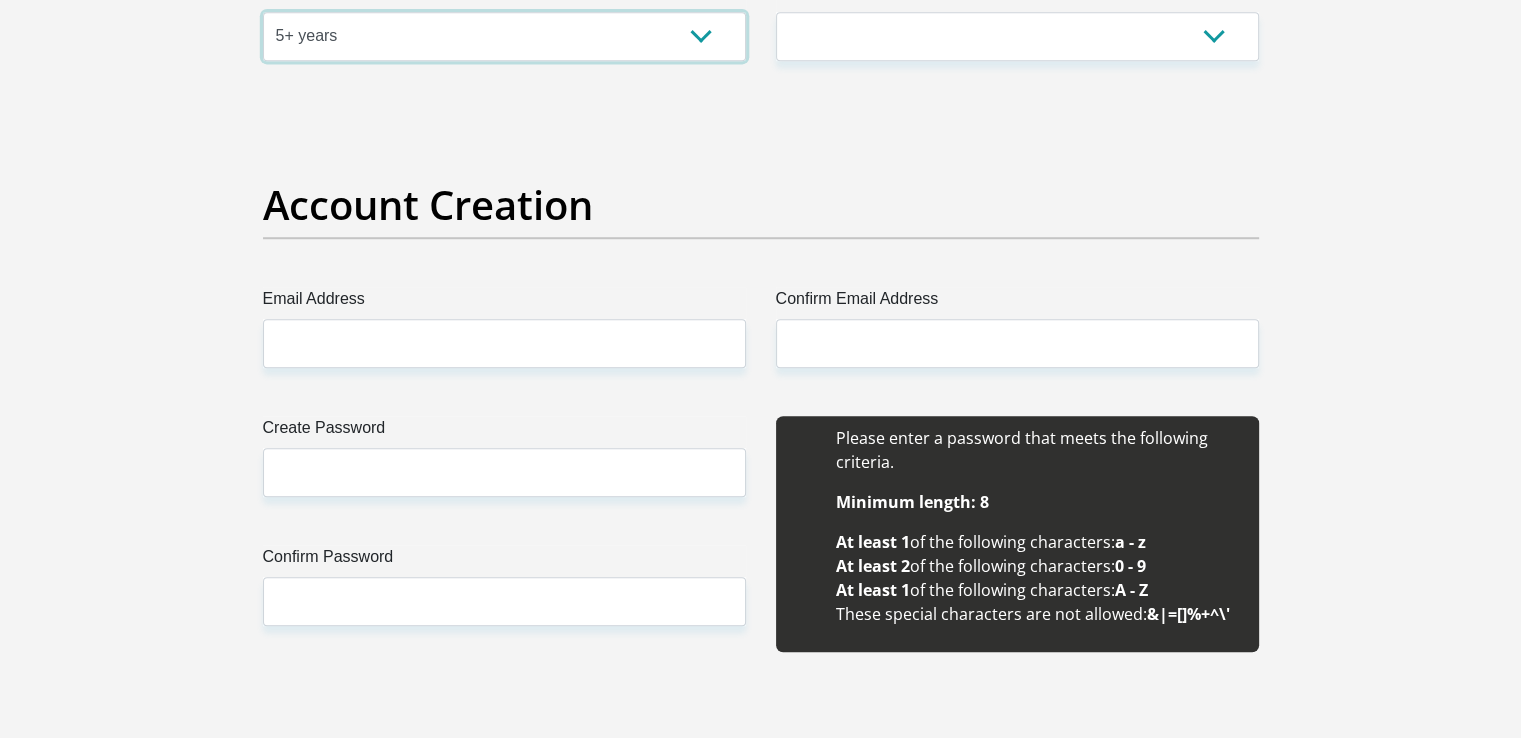 scroll, scrollTop: 1600, scrollLeft: 0, axis: vertical 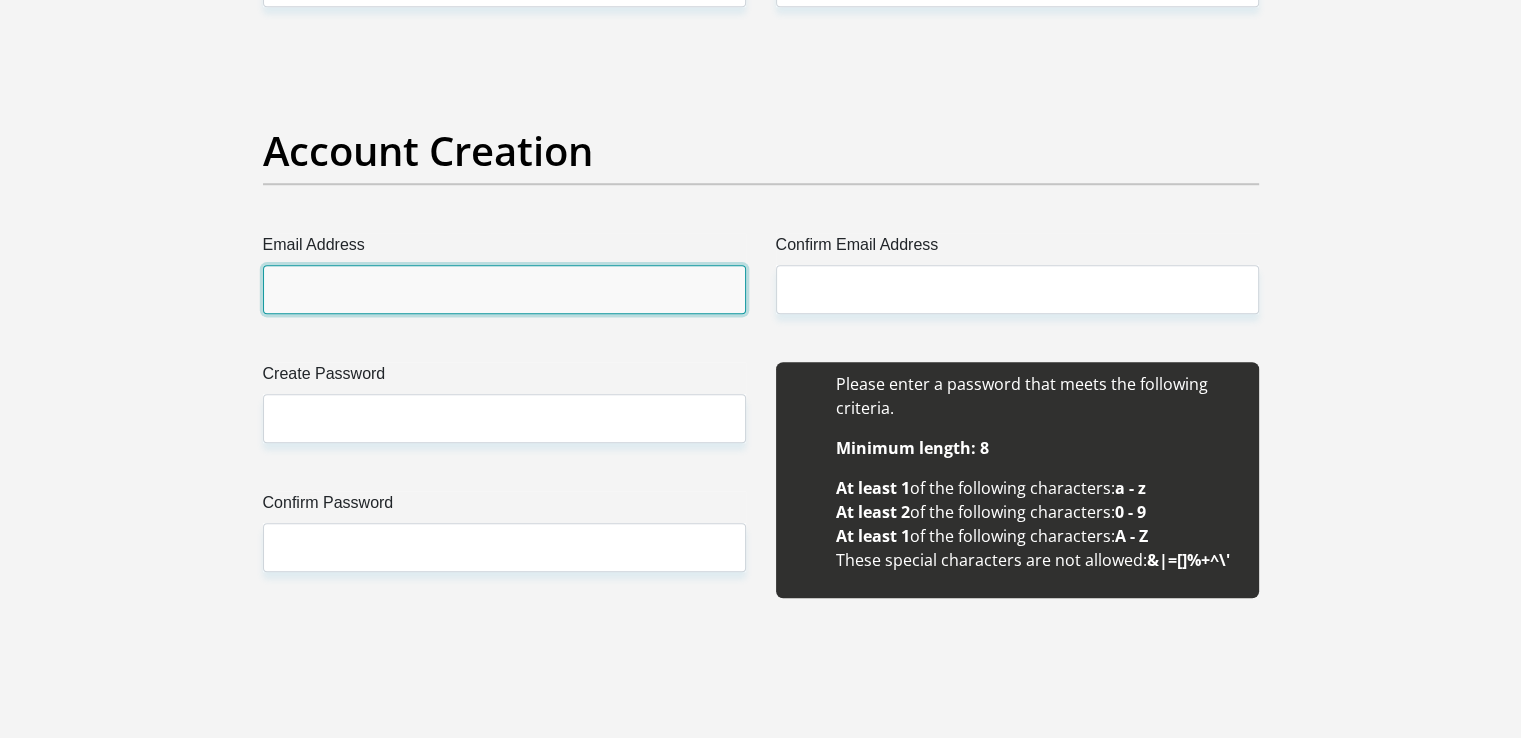 click on "Email Address" at bounding box center [504, 289] 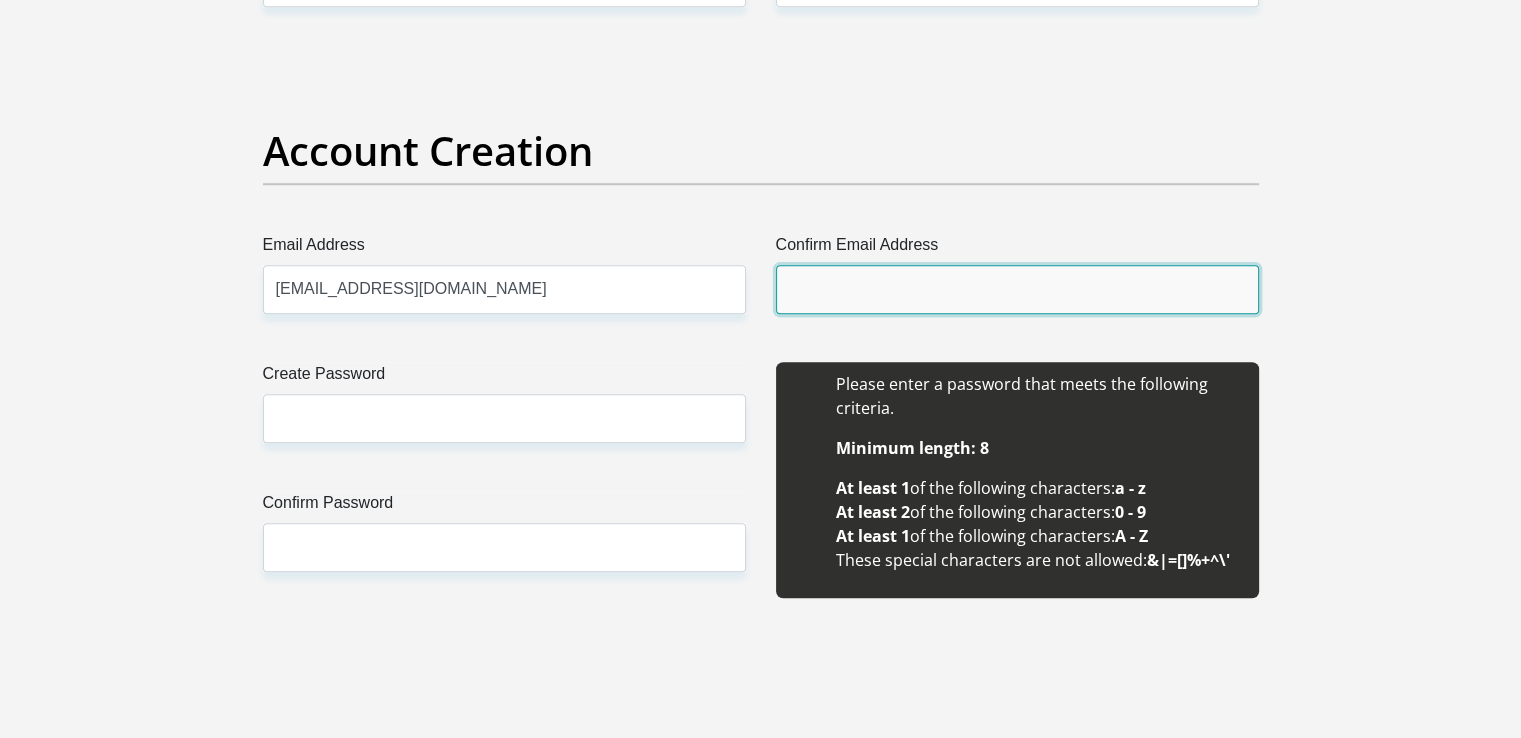 type on "verusha@crossfire.co.za" 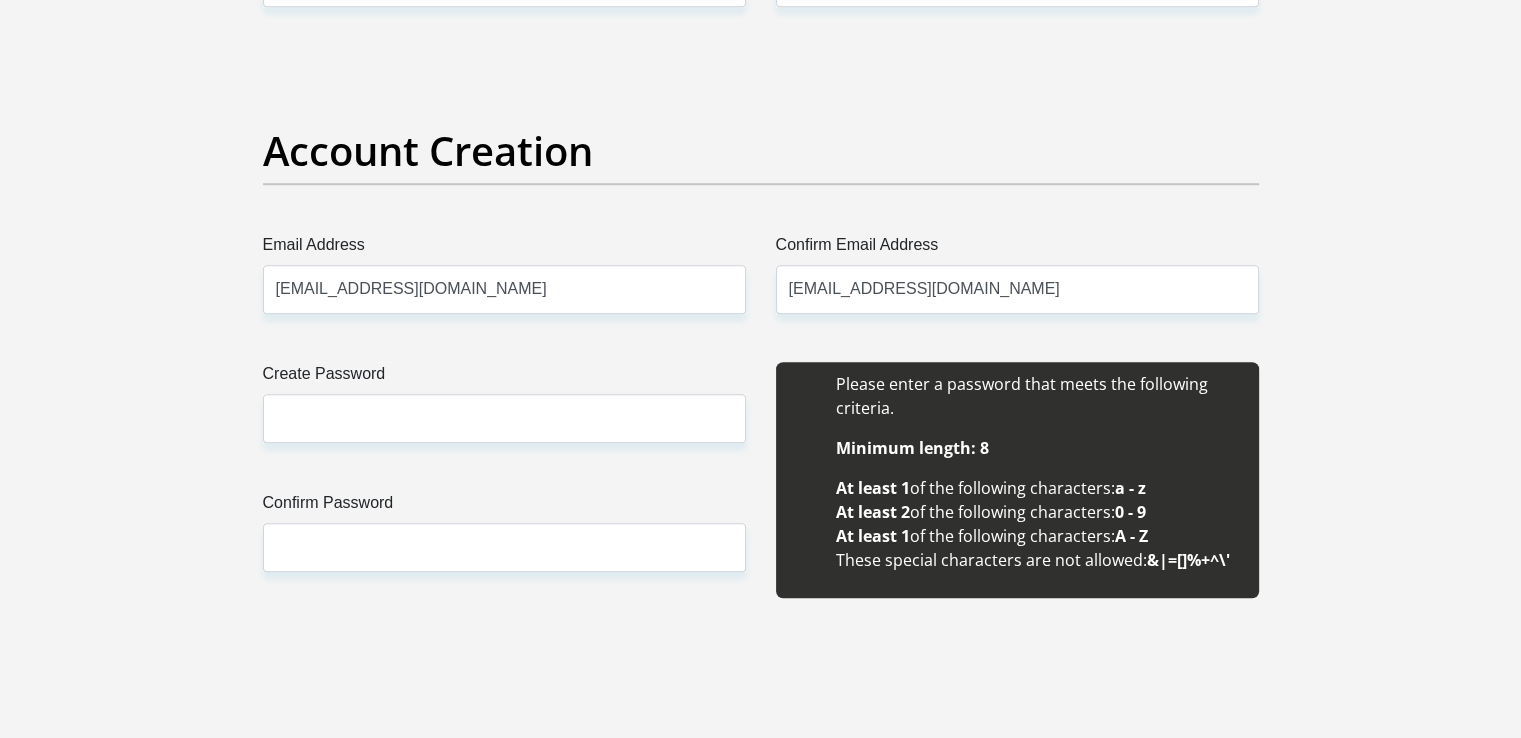 type 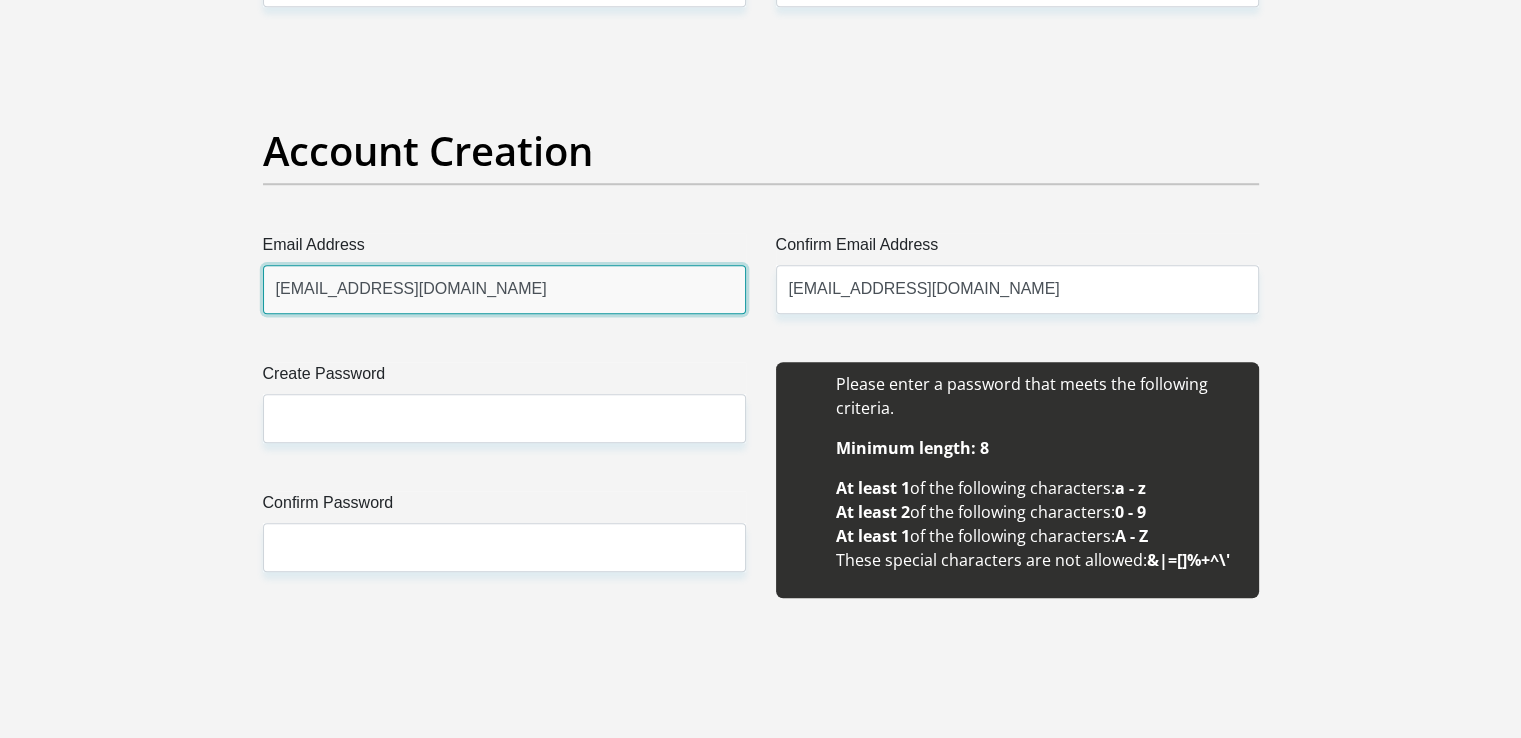 type 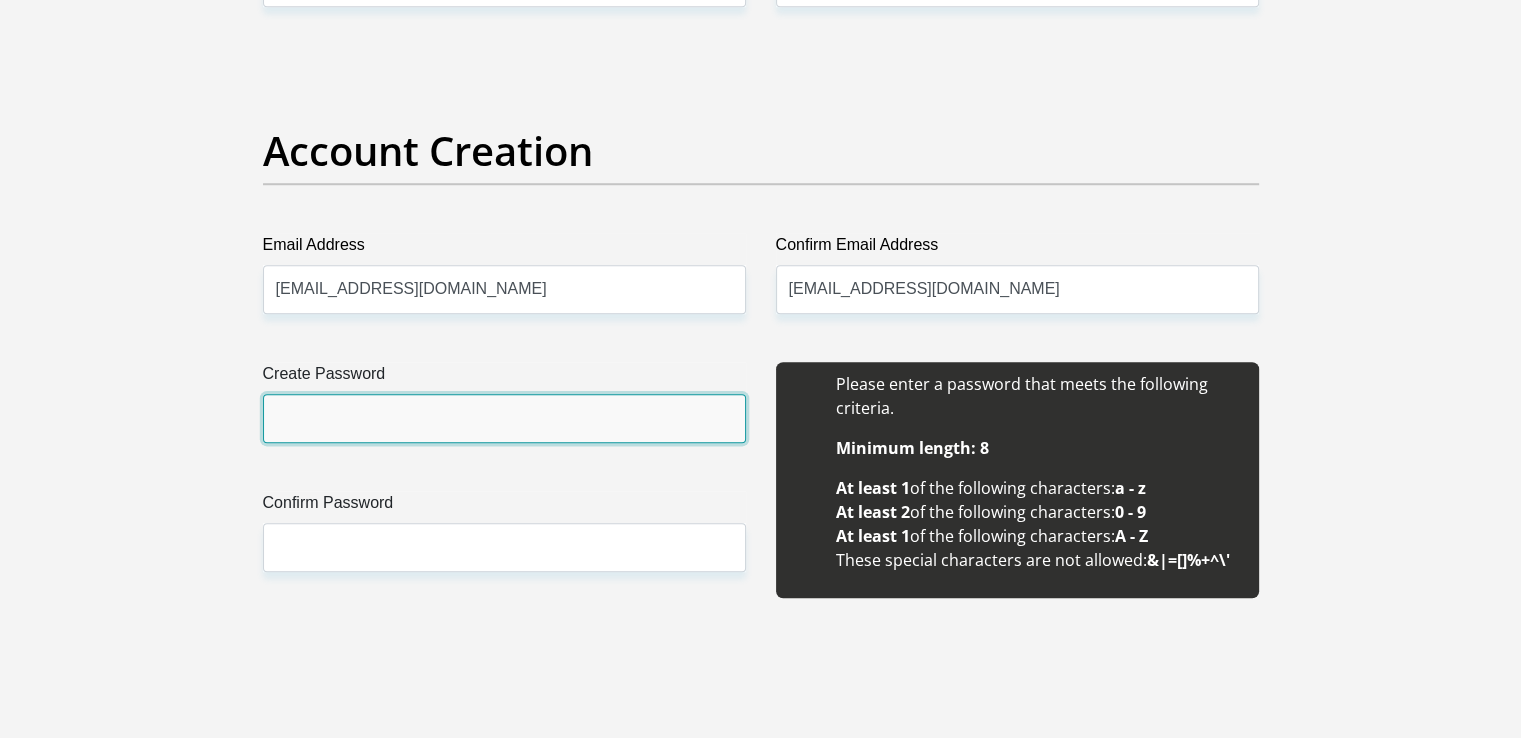 click on "Create Password" at bounding box center [504, 418] 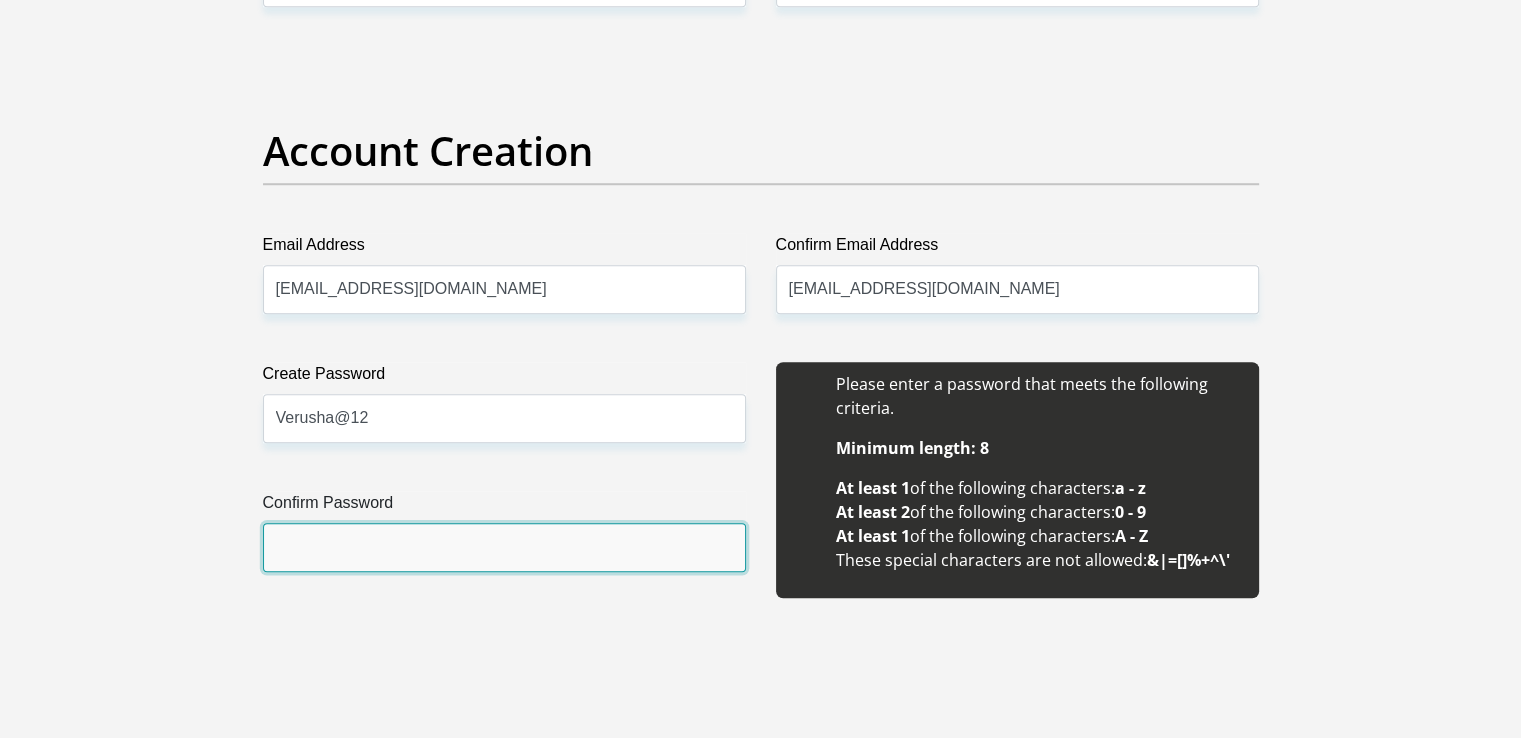 click on "Confirm Password" at bounding box center [504, 547] 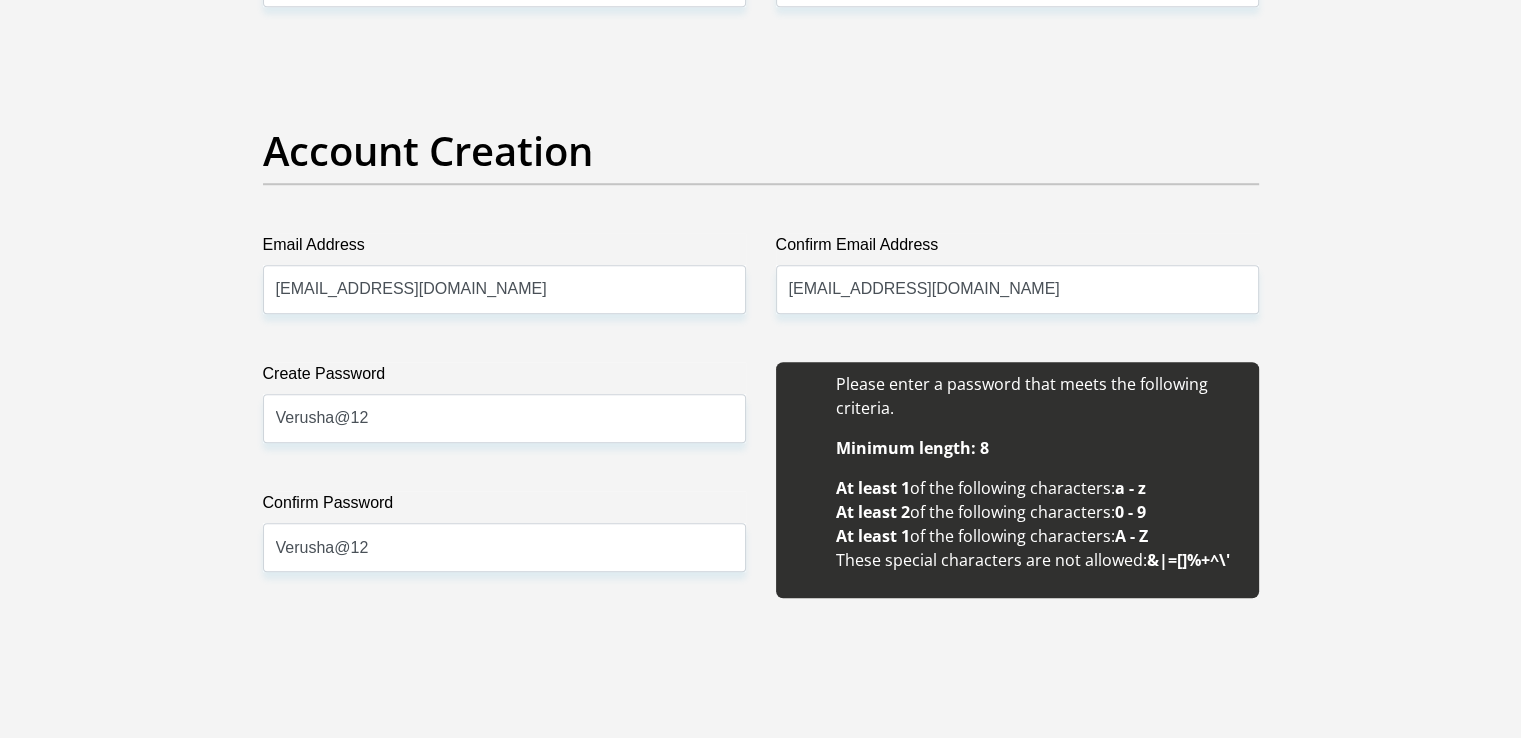click on "Title
Mr
Ms
Mrs
Dr
Other
First Name
Verusha
Surname
Ramdeo
ID Number
8001300019080
Please input valid ID number
Race
Black
Coloured
Indian
White
Other
Contact Number
0846916855
Please input valid contact number
Nationality
South Africa
Afghanistan
Aland Islands  Albania  Algeria" at bounding box center [761, 1979] 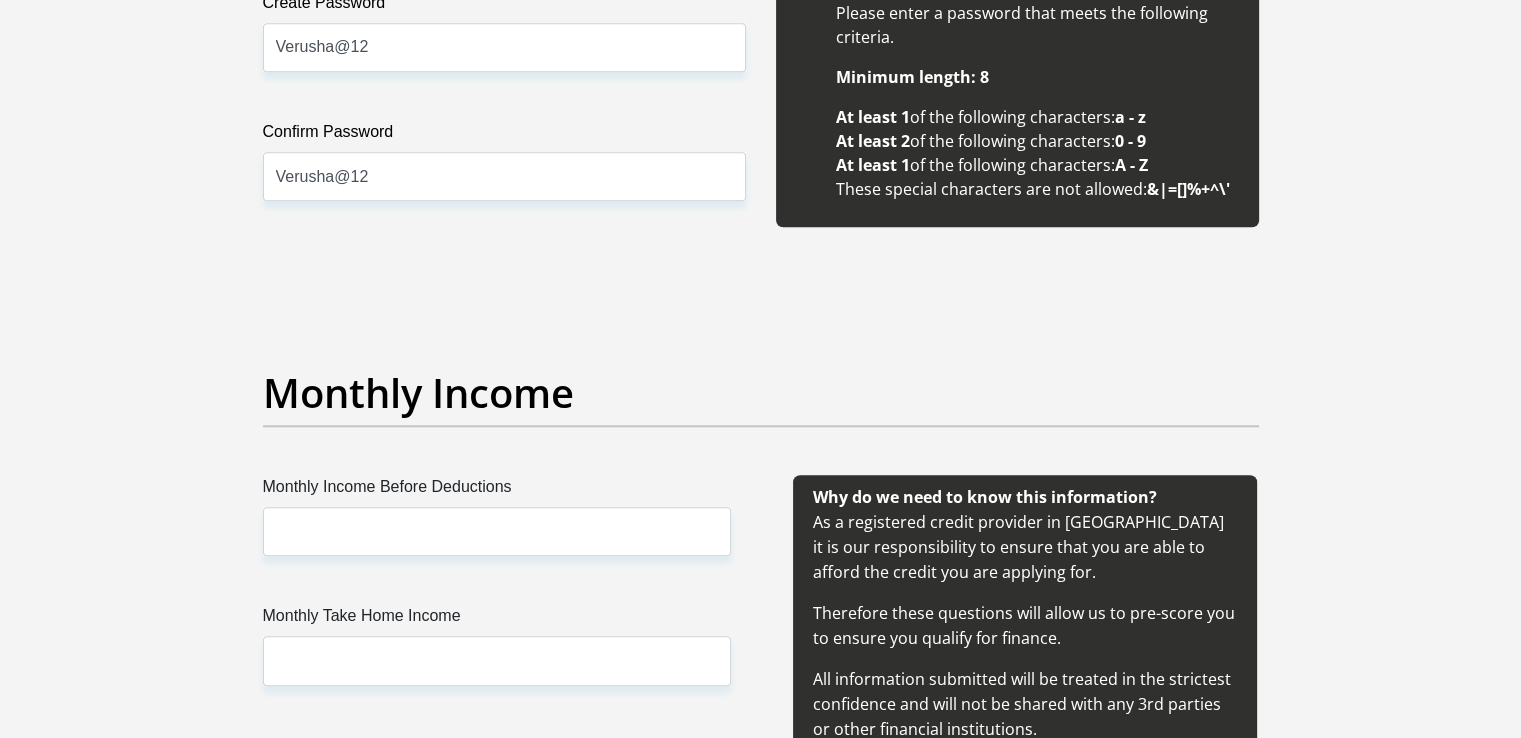 scroll, scrollTop: 2000, scrollLeft: 0, axis: vertical 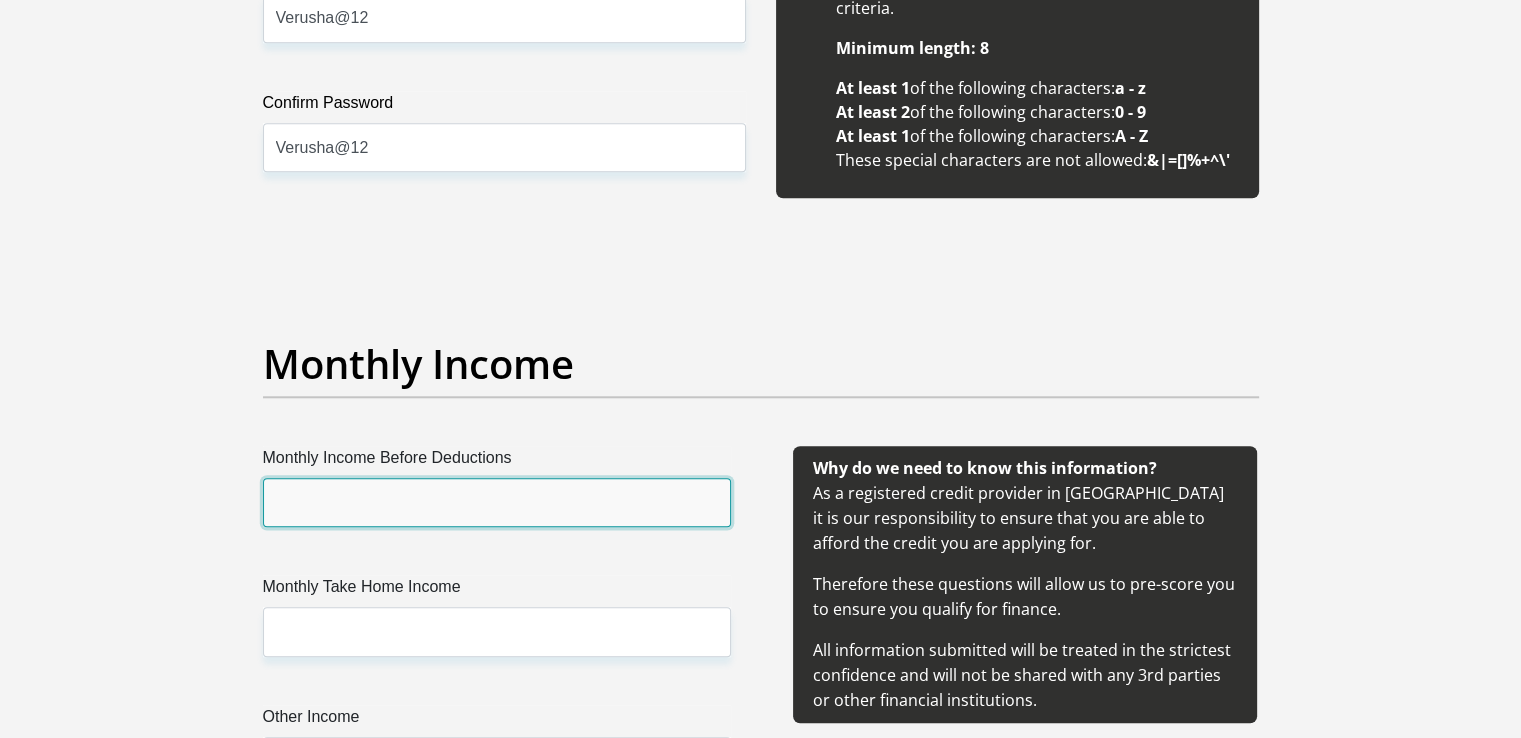 click on "Monthly Income Before Deductions" at bounding box center (497, 502) 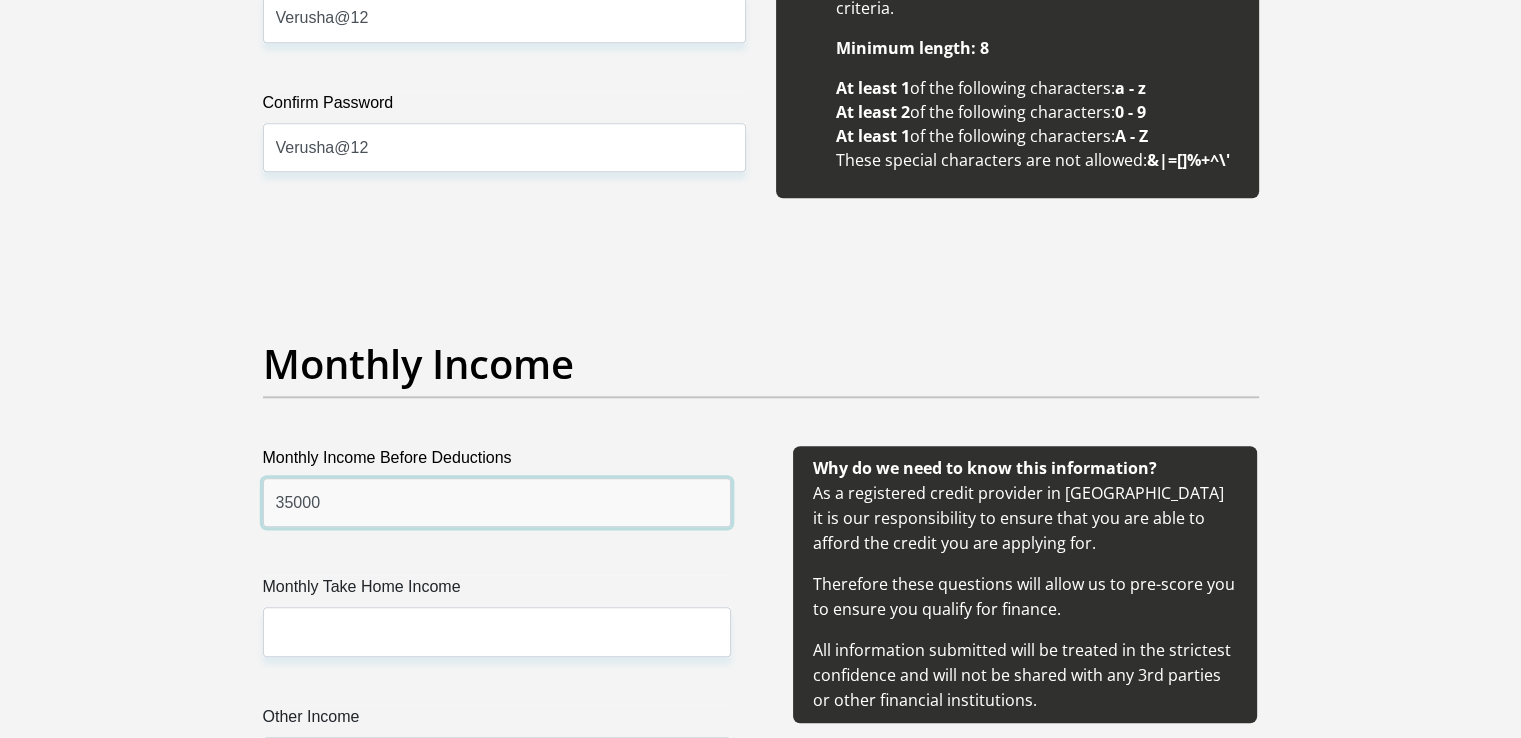 type on "35000" 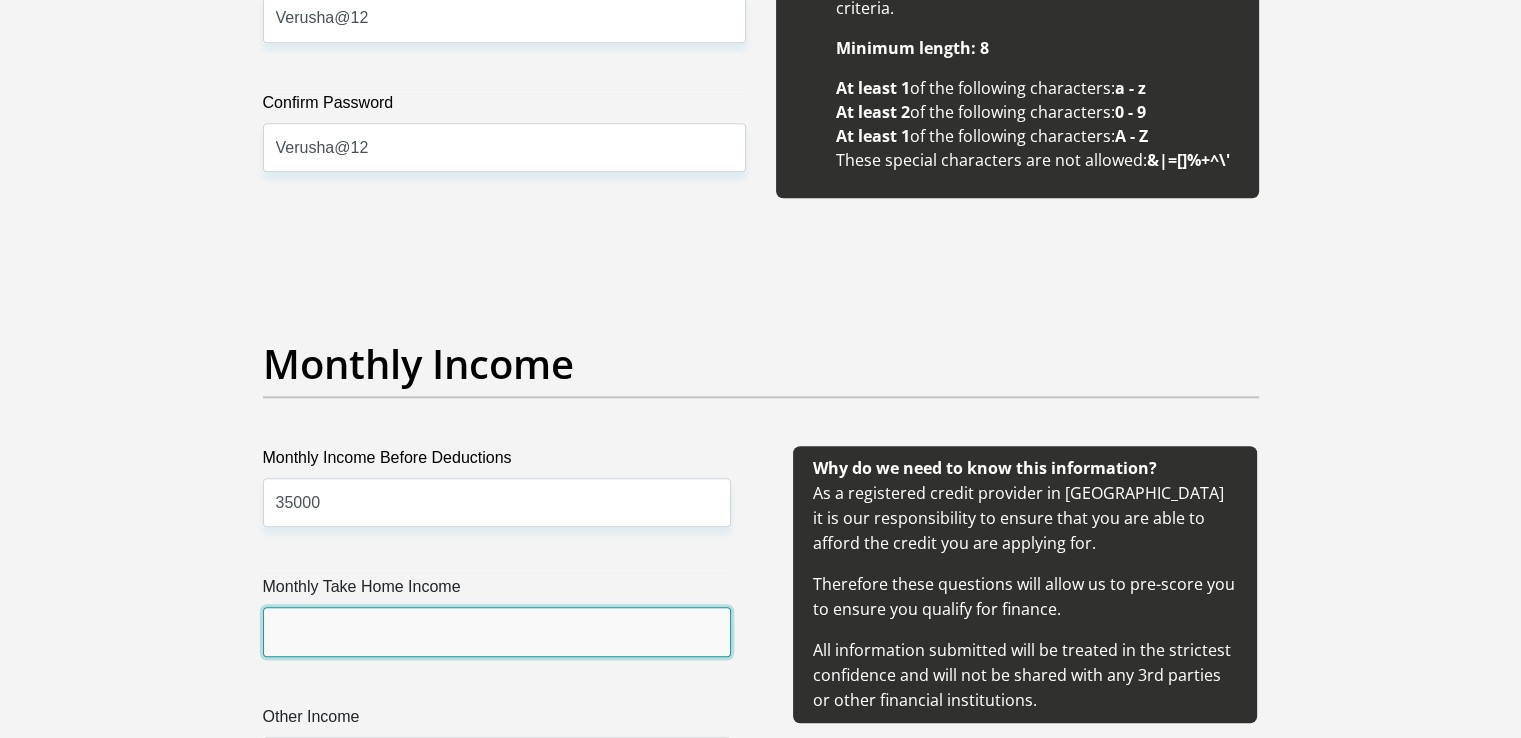 click on "Monthly Take Home Income" at bounding box center [497, 631] 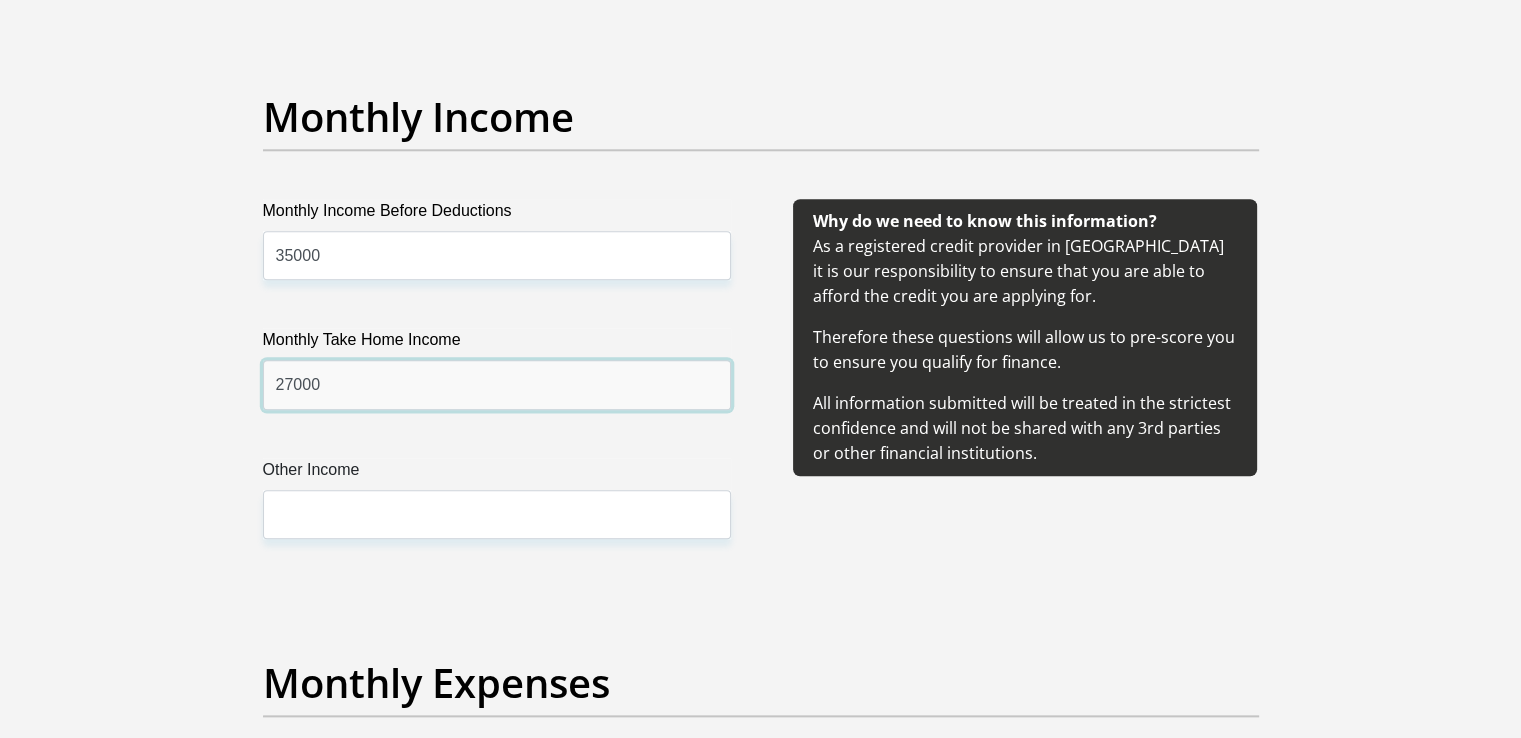 scroll, scrollTop: 2300, scrollLeft: 0, axis: vertical 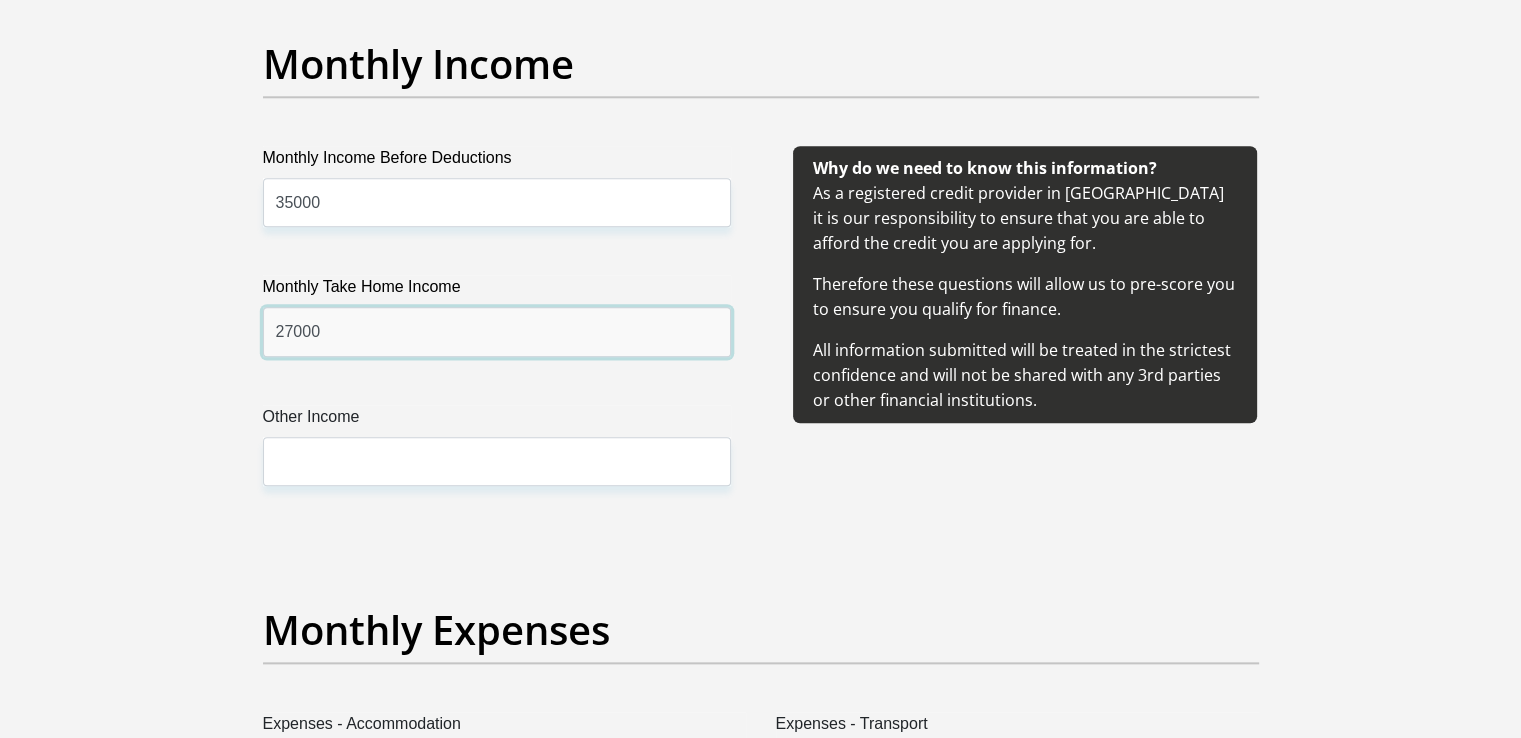 drag, startPoint x: 334, startPoint y: 335, endPoint x: 271, endPoint y: 337, distance: 63.03174 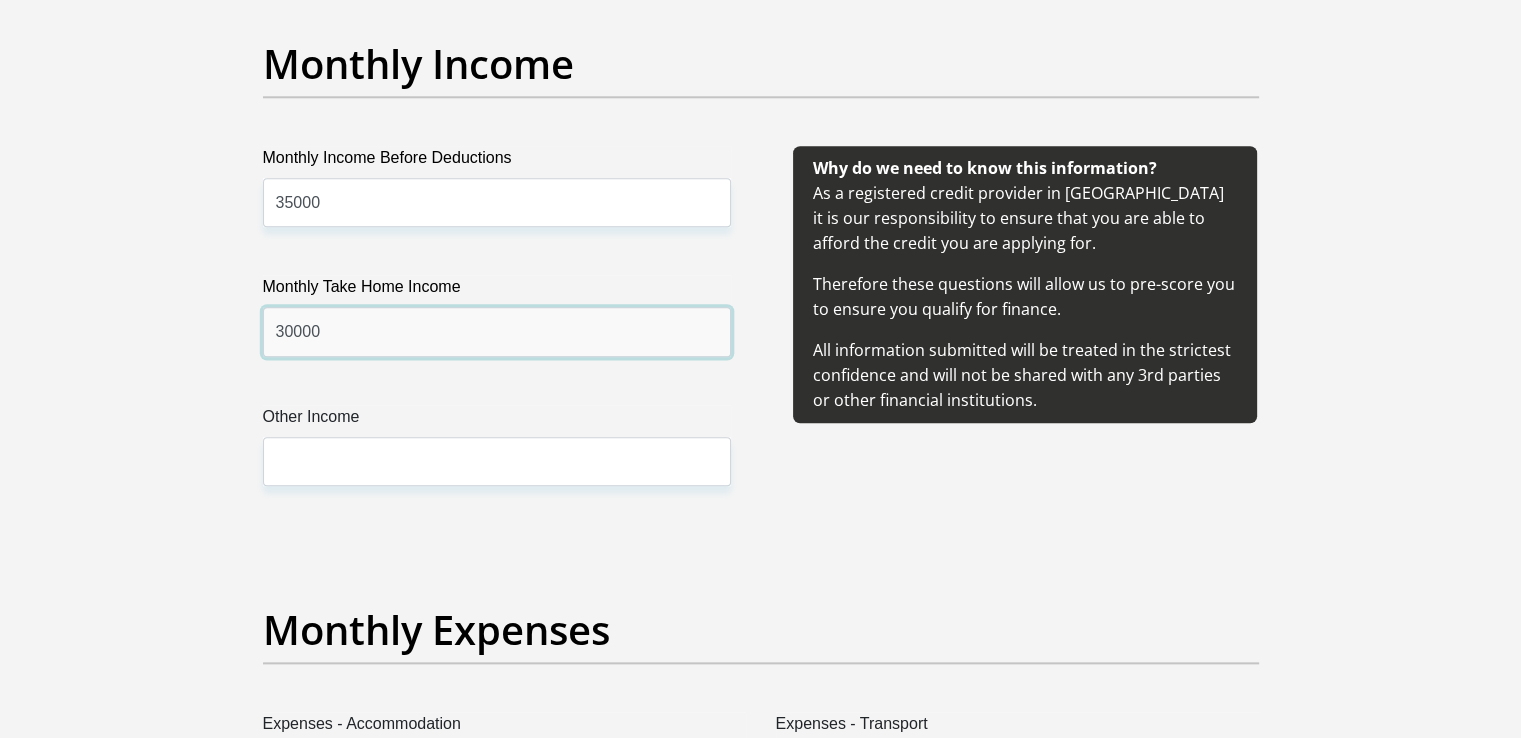 type on "30000" 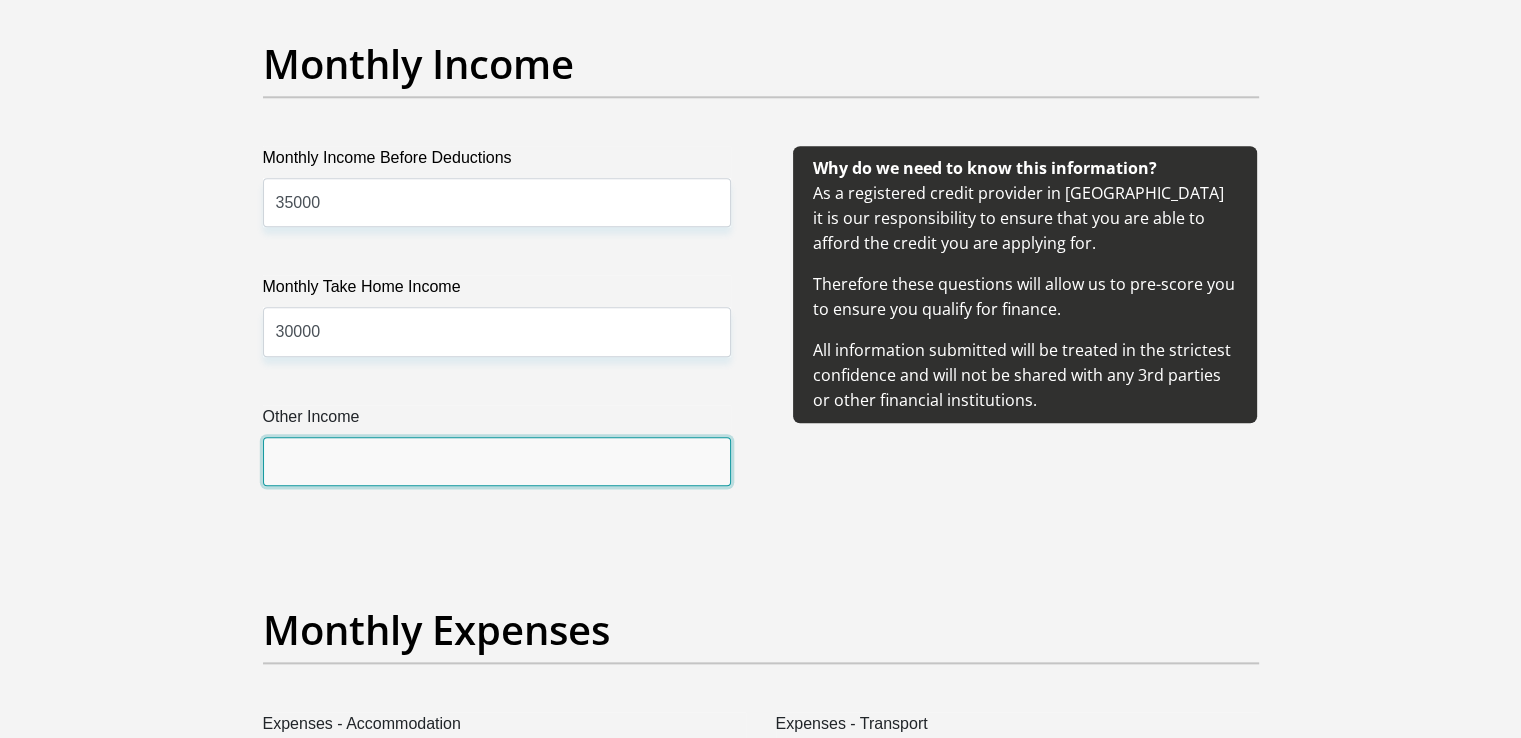click on "Other Income" at bounding box center [497, 461] 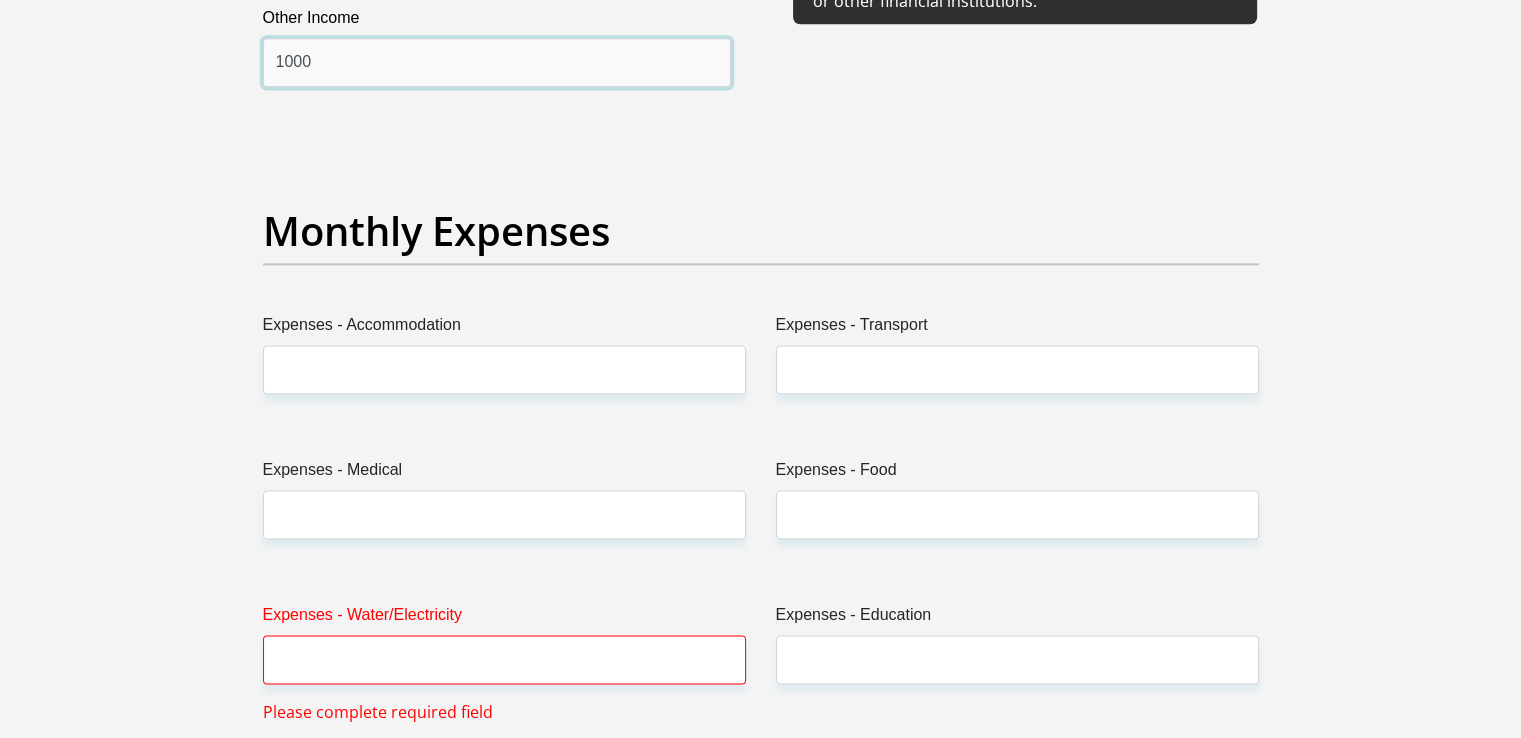 scroll, scrollTop: 2700, scrollLeft: 0, axis: vertical 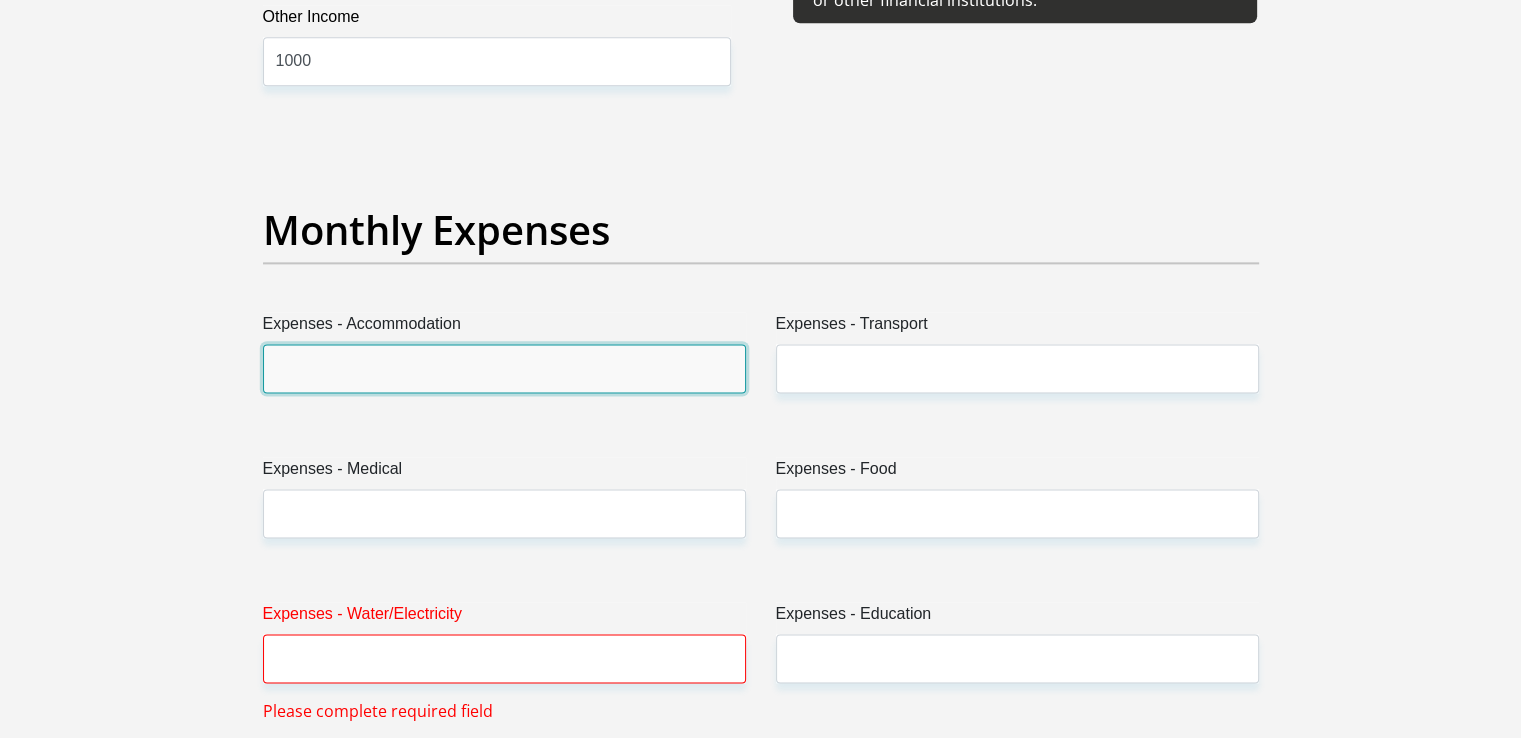 click on "Expenses - Accommodation" at bounding box center (504, 368) 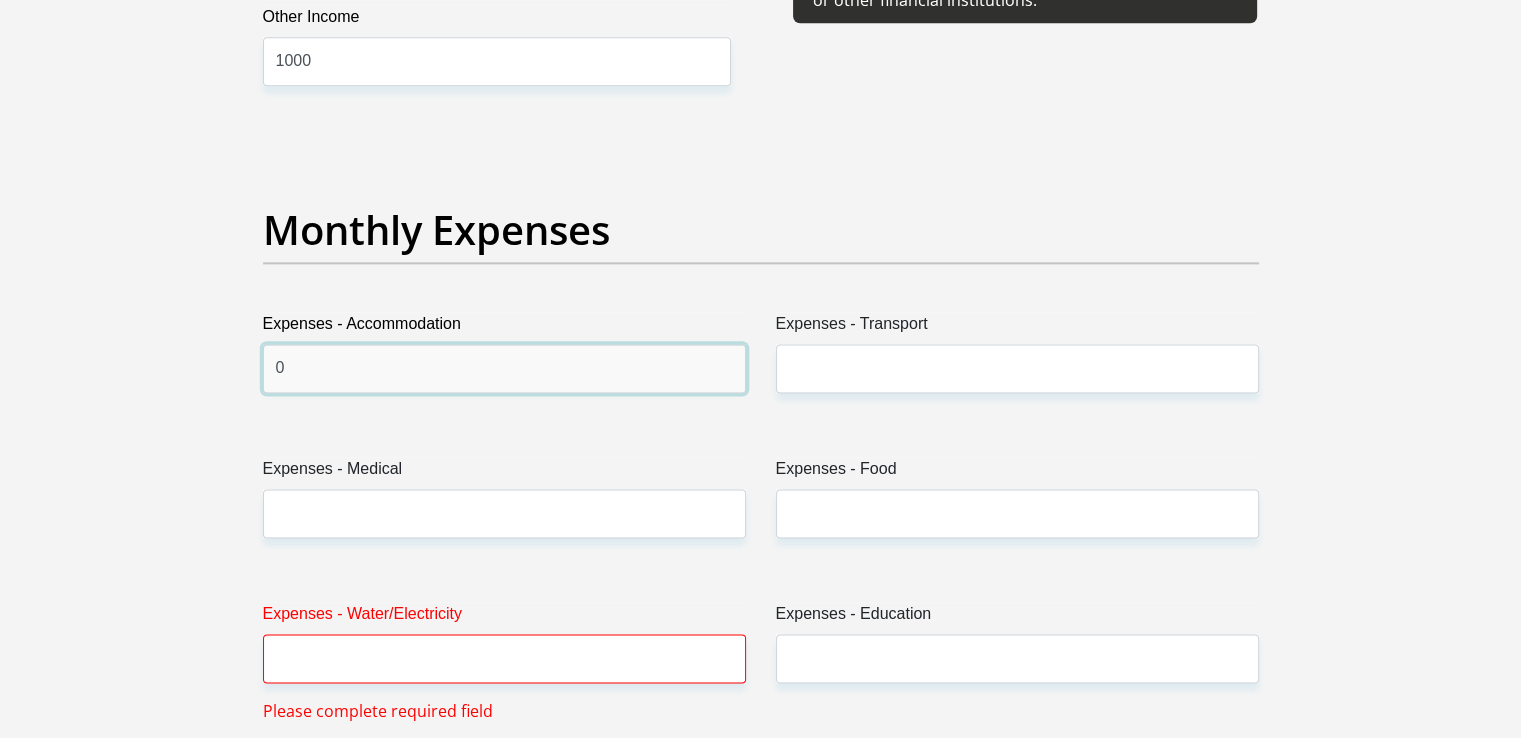 type on "0" 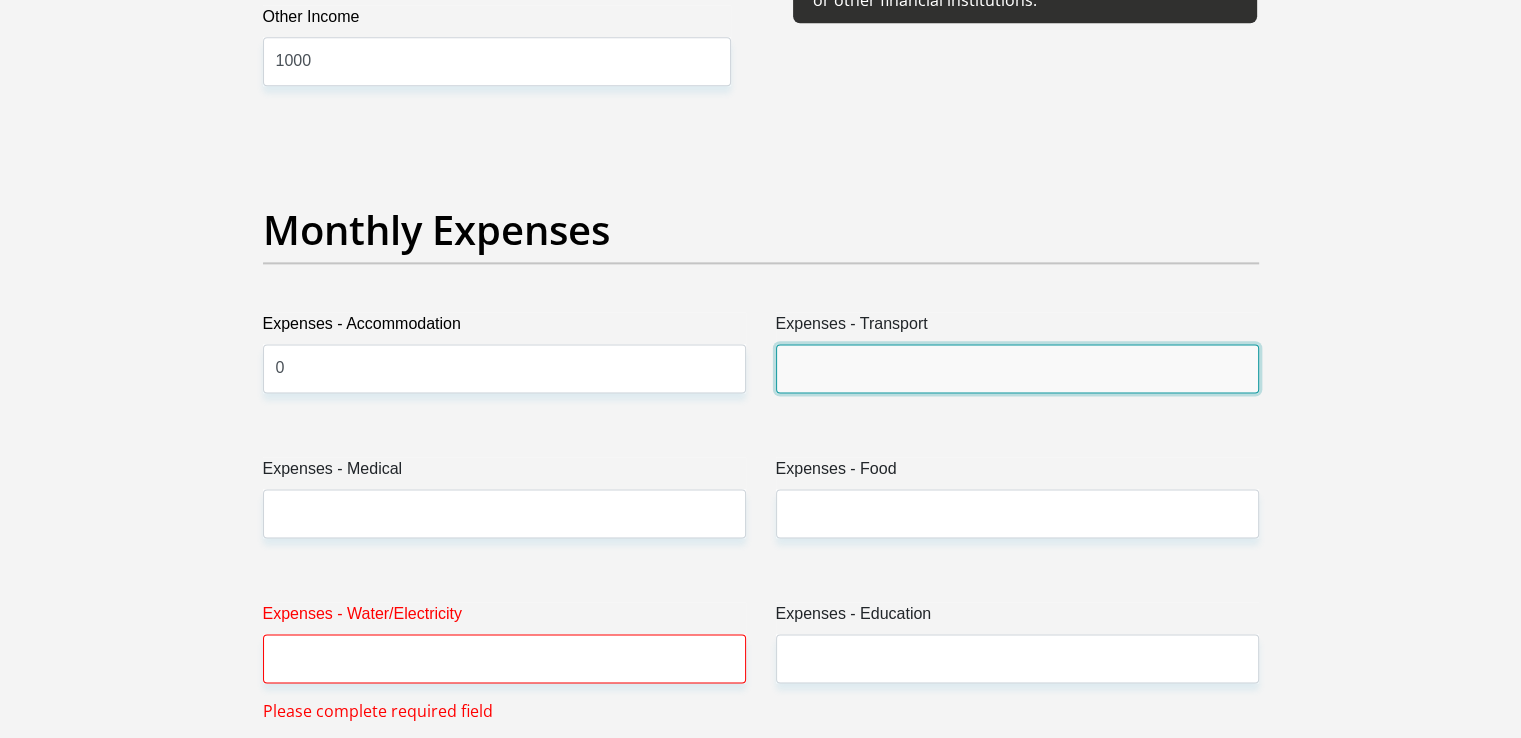 click on "Expenses - Transport" at bounding box center (1017, 368) 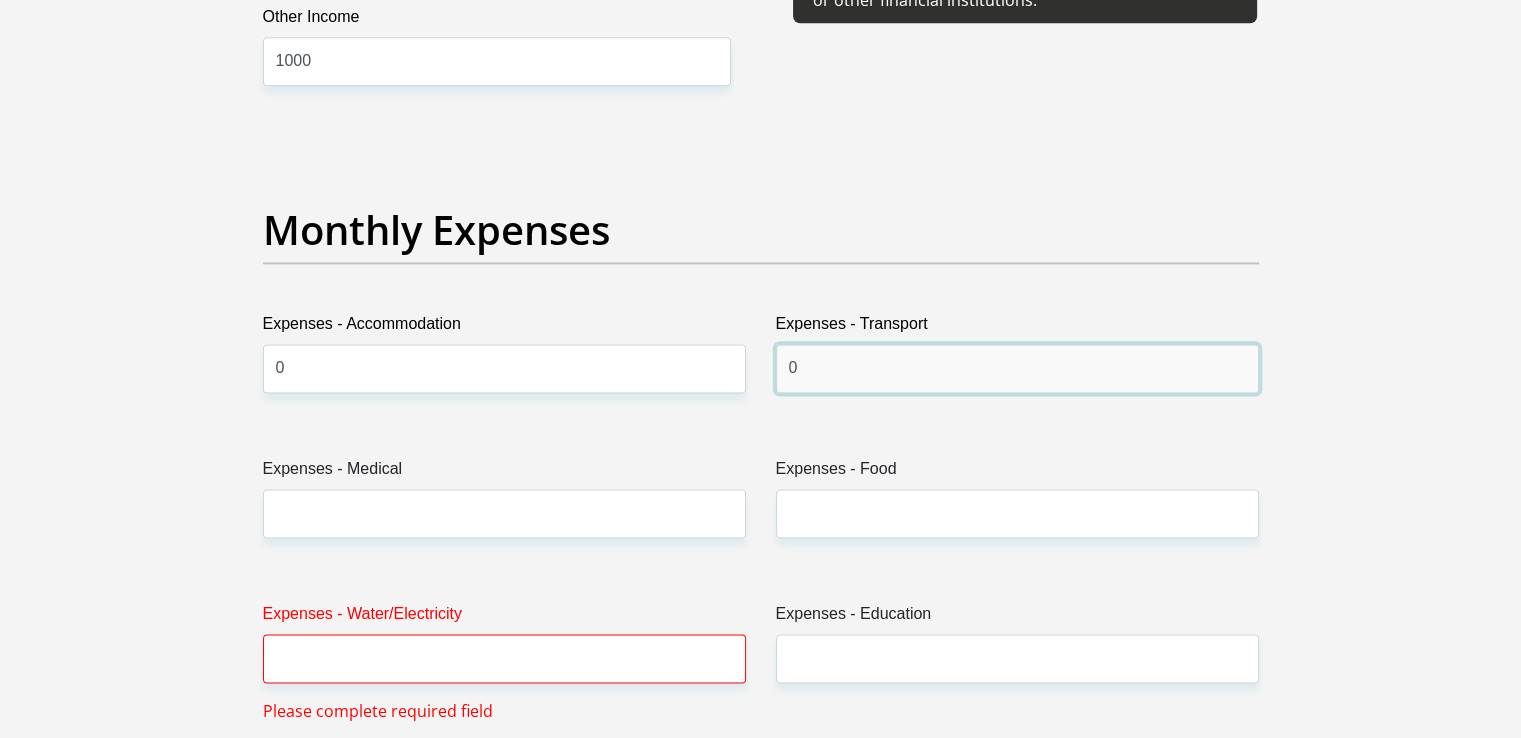 type on "0" 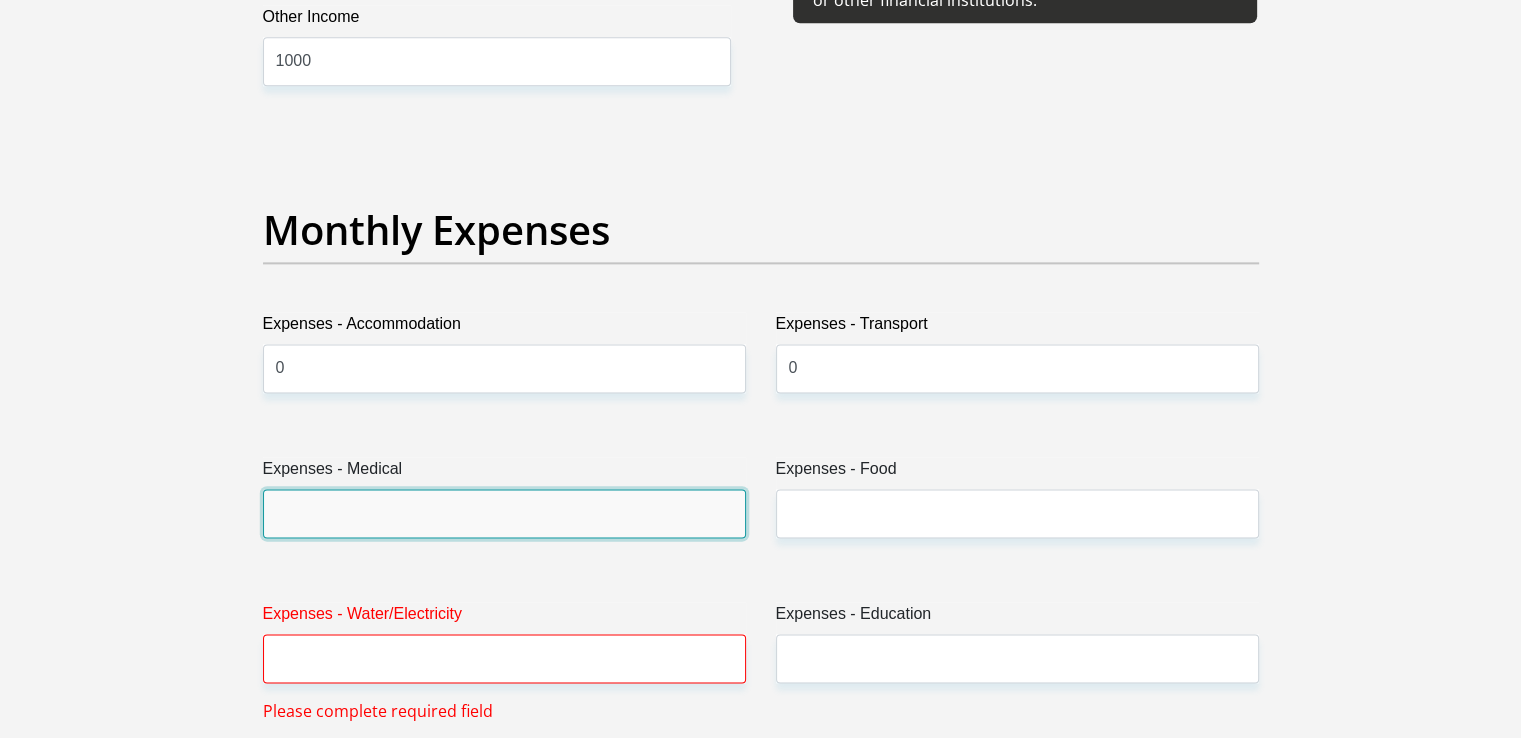 click on "Expenses - Medical" at bounding box center [504, 513] 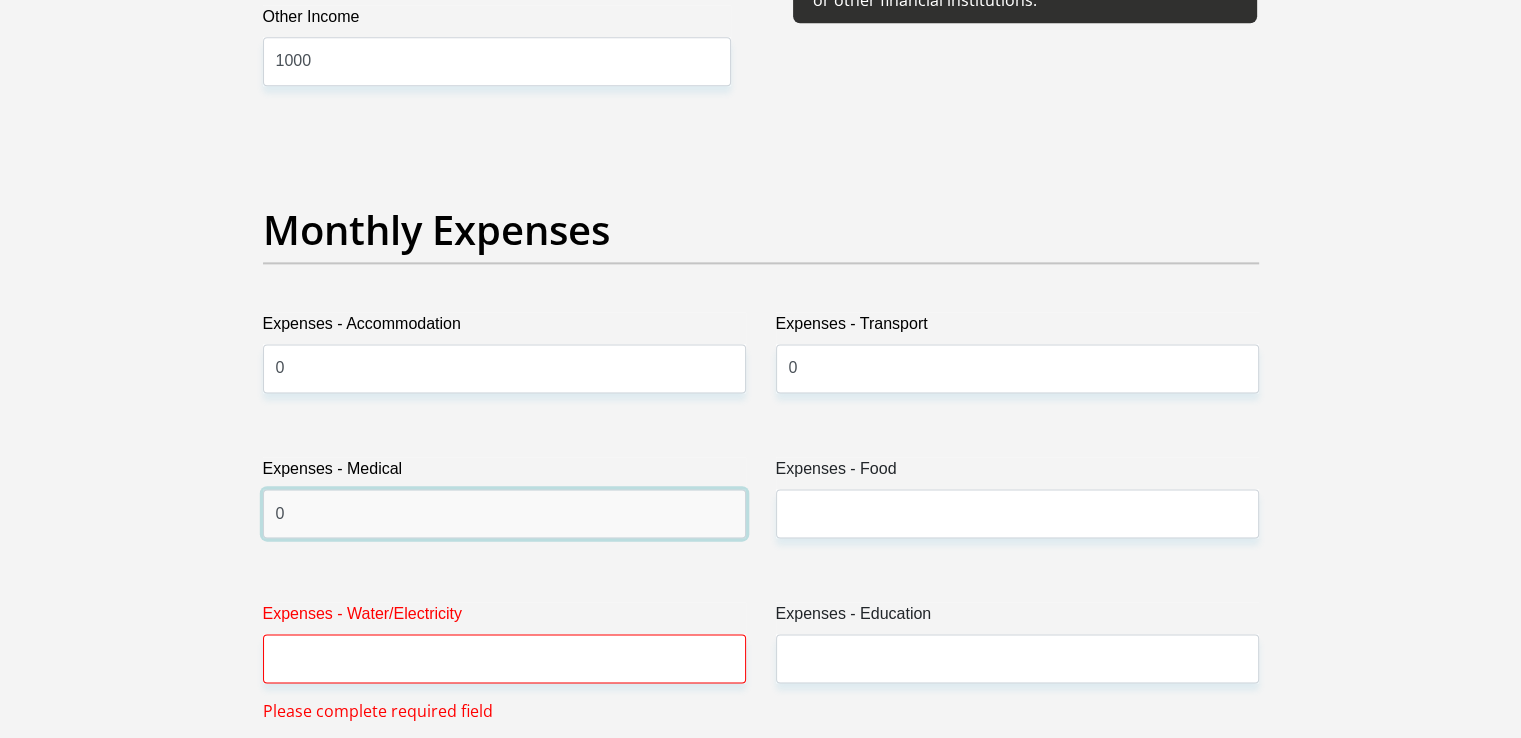 type on "0" 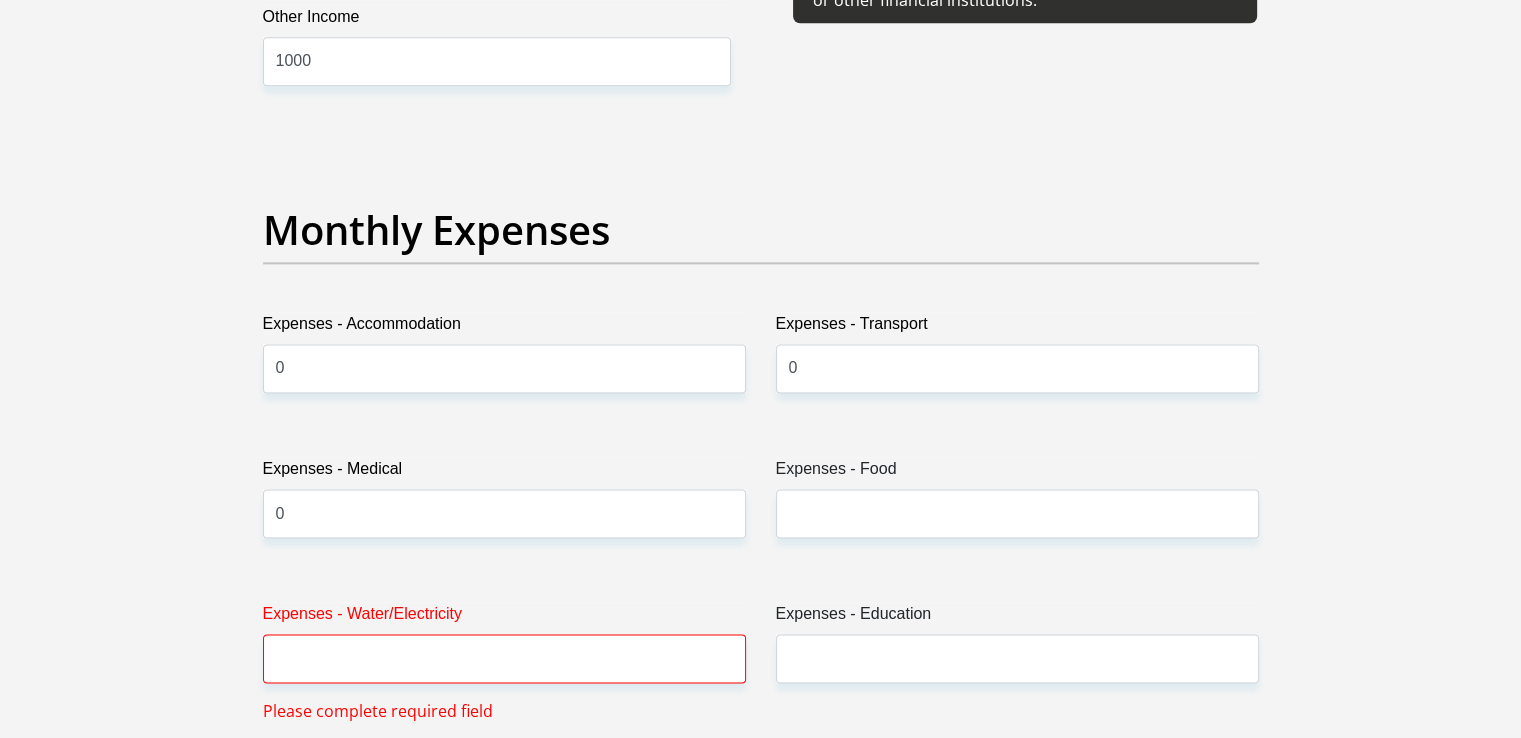 click on "Expenses - Food" at bounding box center (1017, 505) 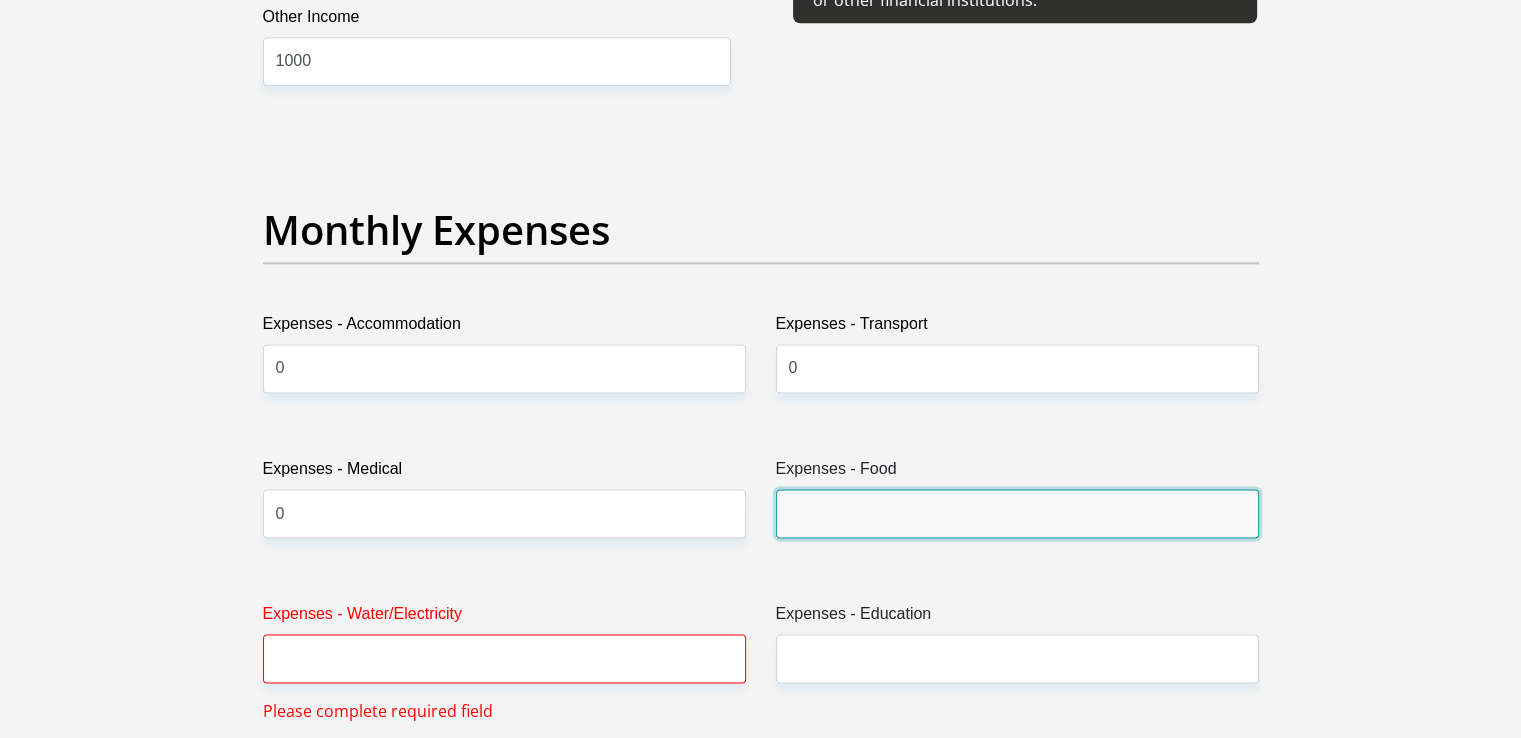 drag, startPoint x: 921, startPoint y: 520, endPoint x: 911, endPoint y: 519, distance: 10.049875 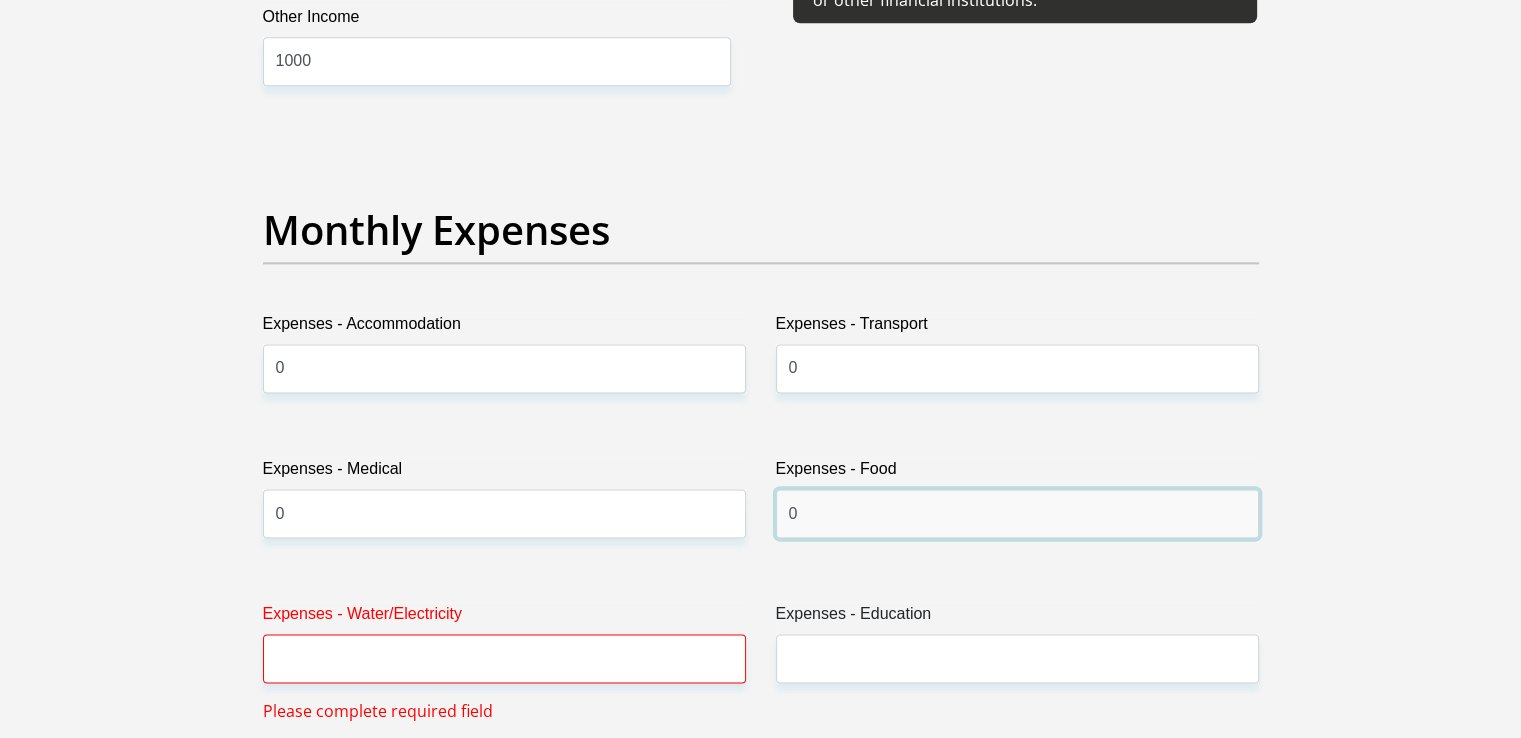 type on "0" 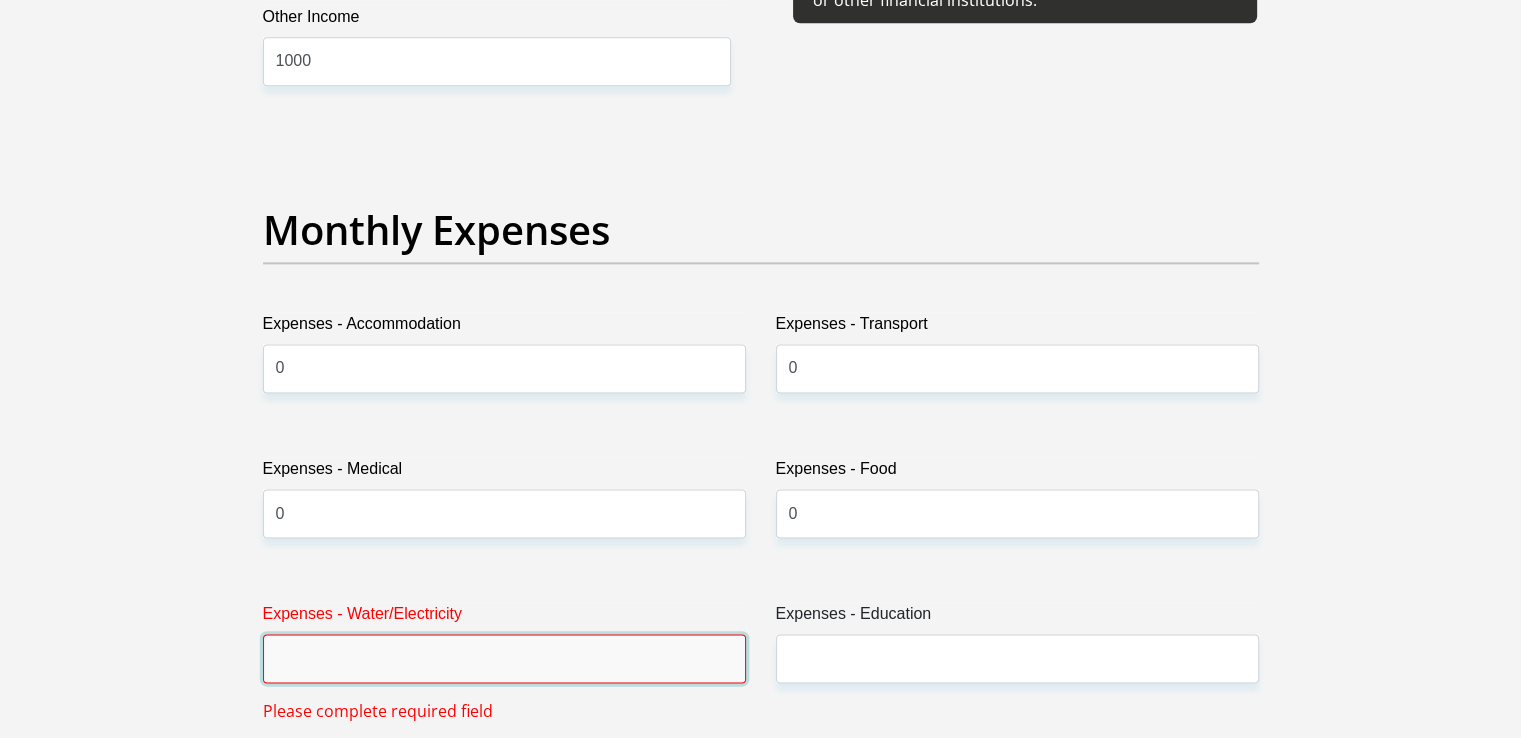 click on "Expenses - Water/Electricity" at bounding box center (504, 658) 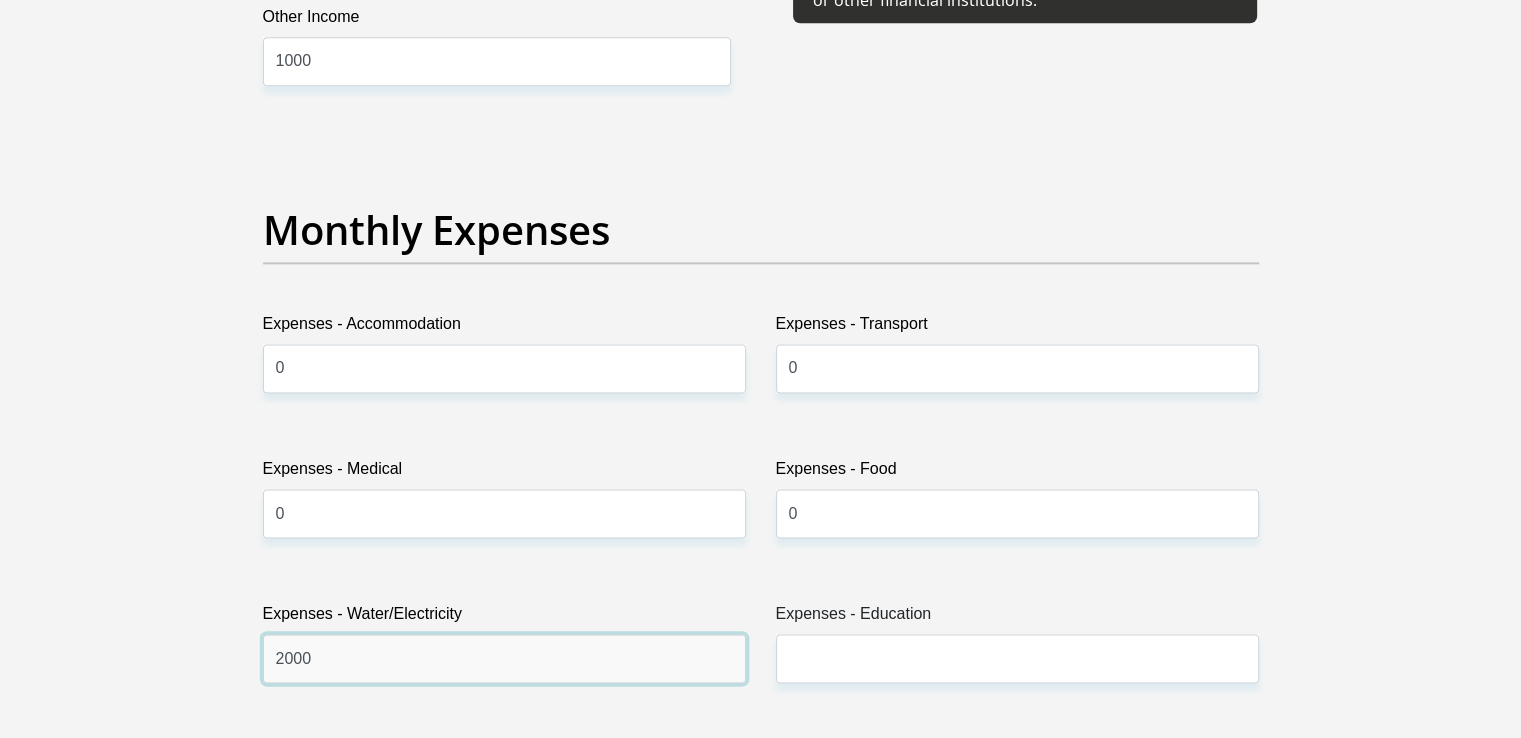 type on "2000" 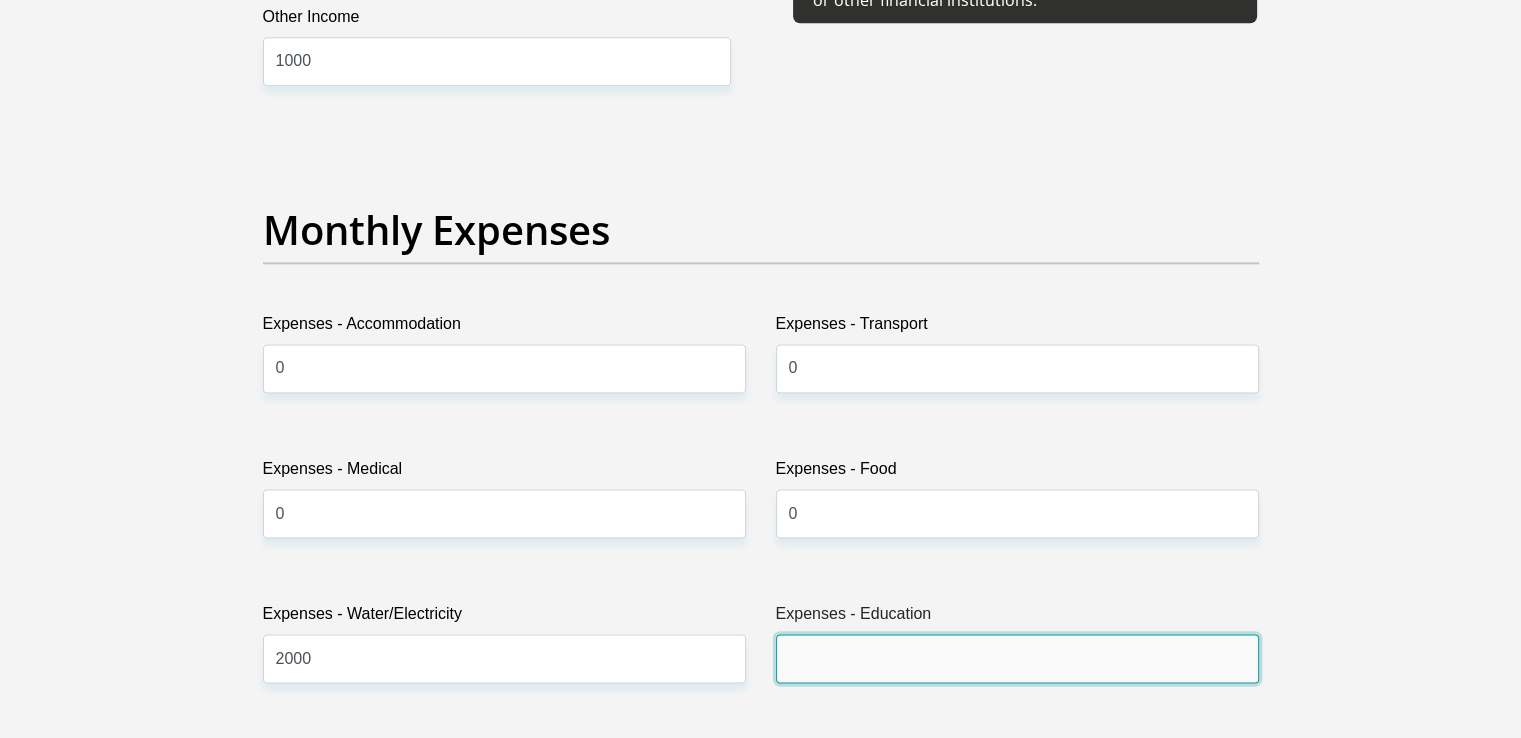 click on "Expenses - Education" at bounding box center (1017, 658) 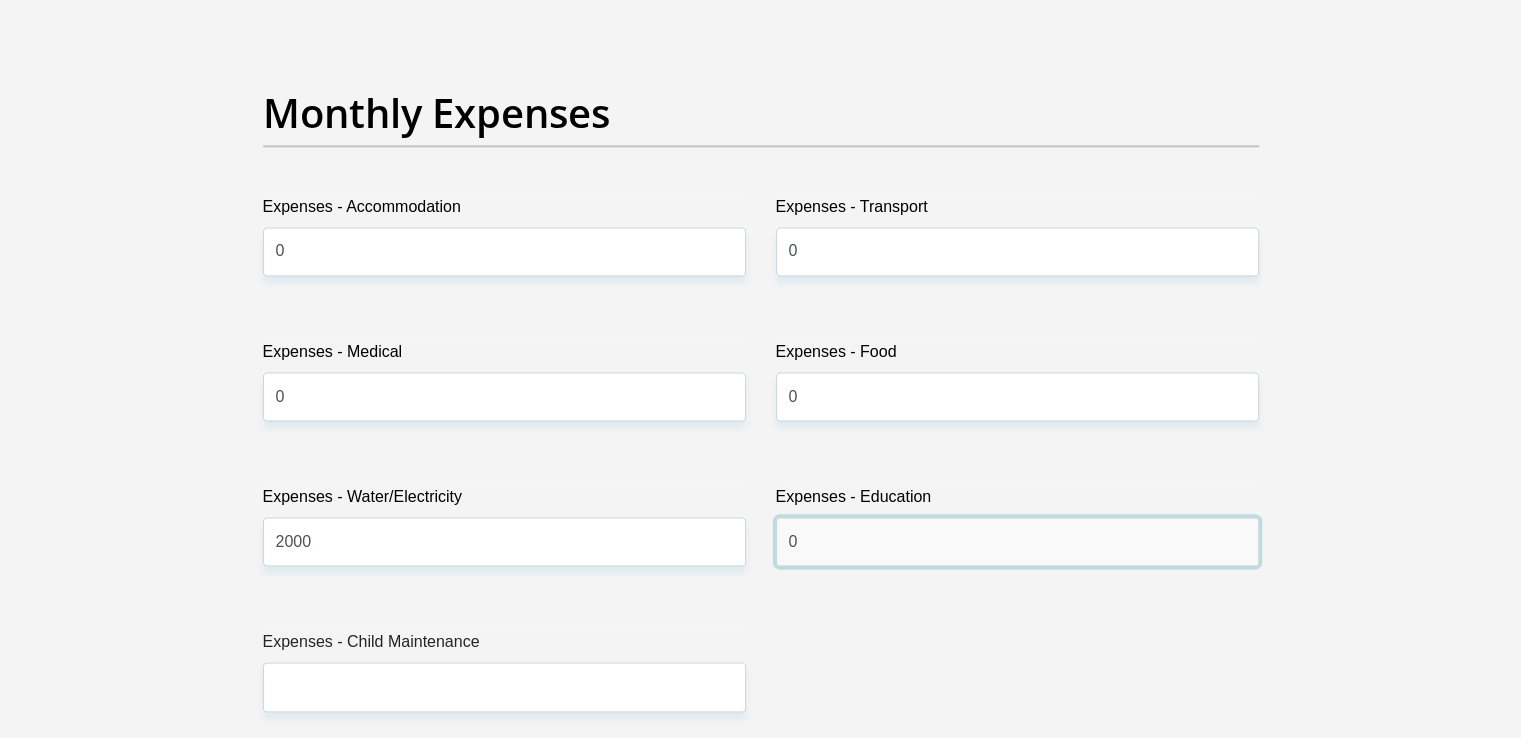 scroll, scrollTop: 3000, scrollLeft: 0, axis: vertical 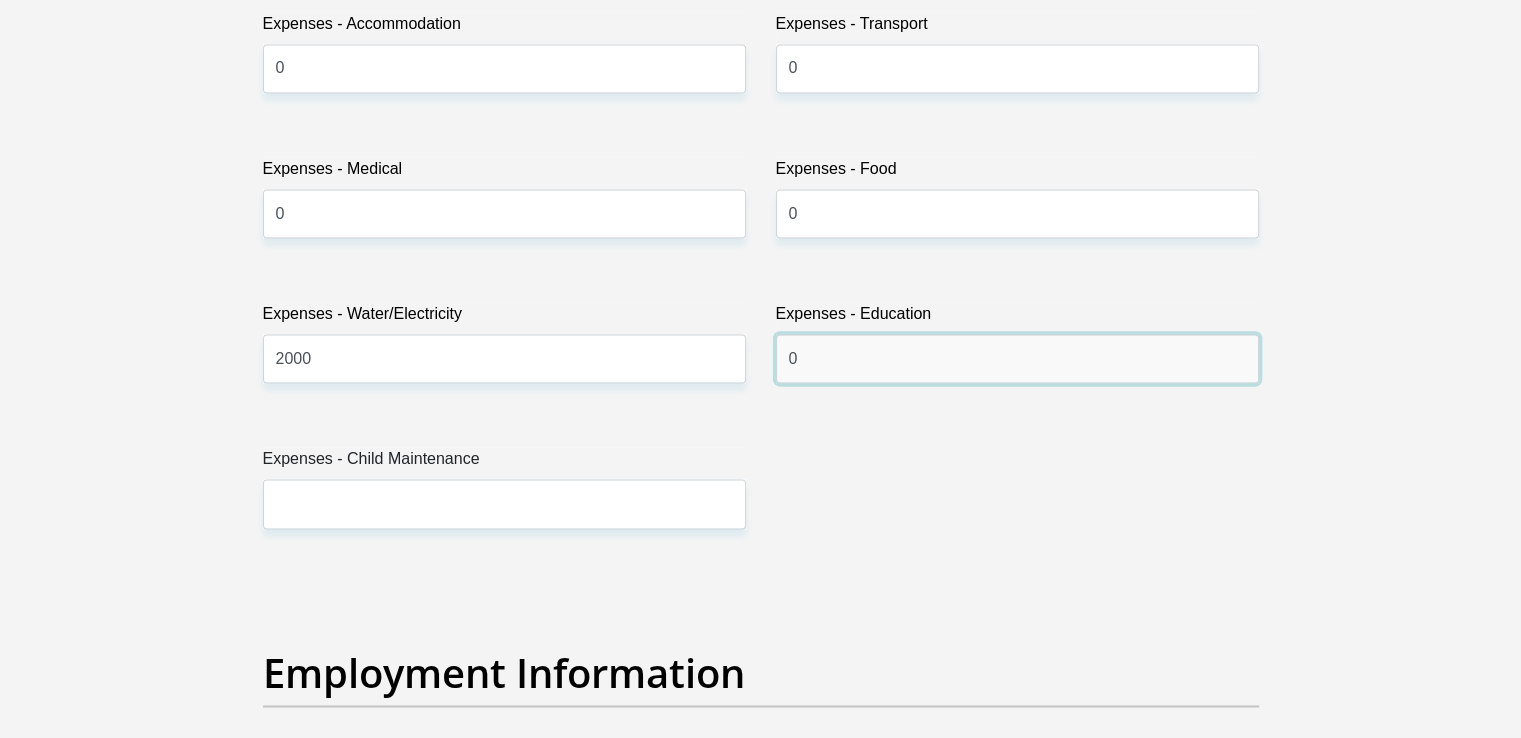 type on "0" 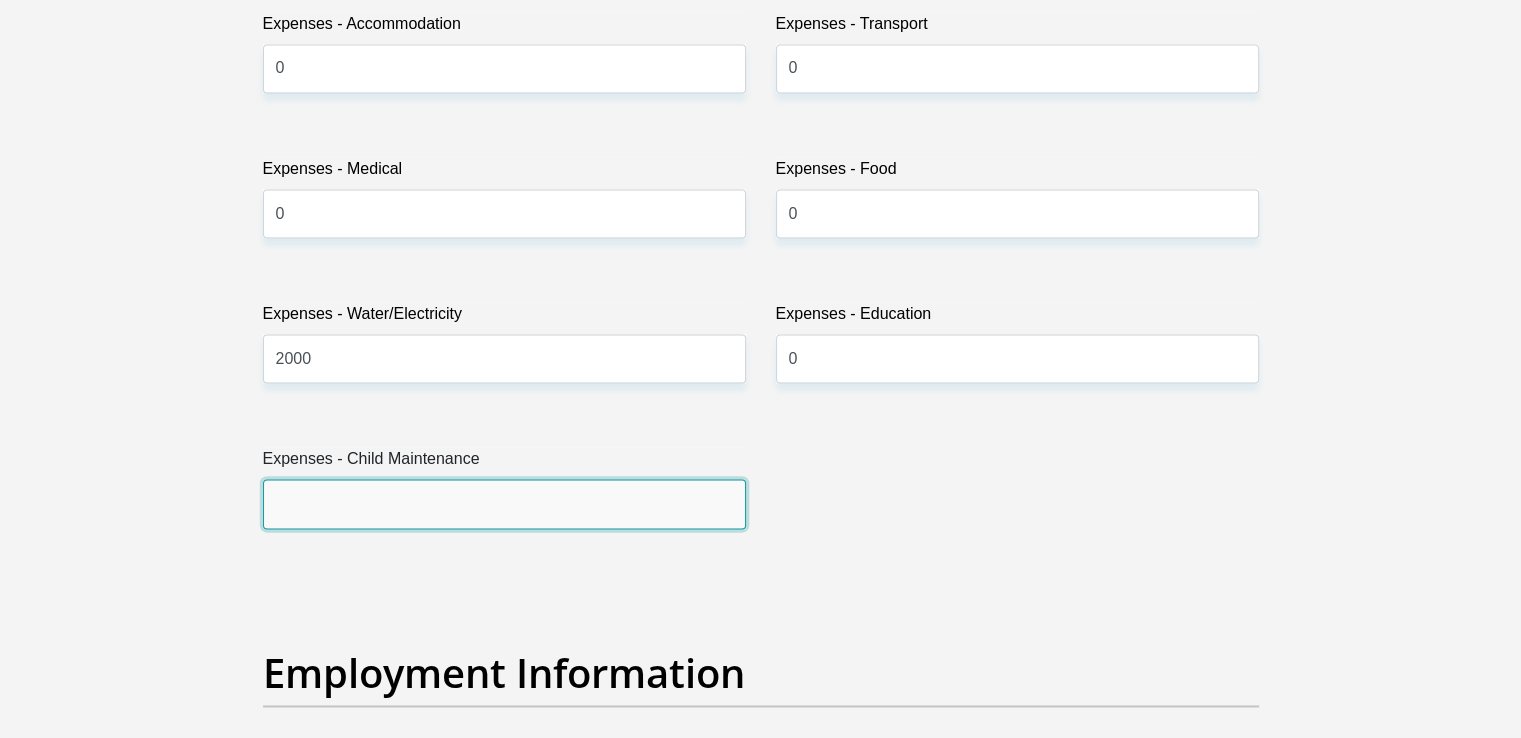 click on "Expenses - Child Maintenance" at bounding box center (504, 503) 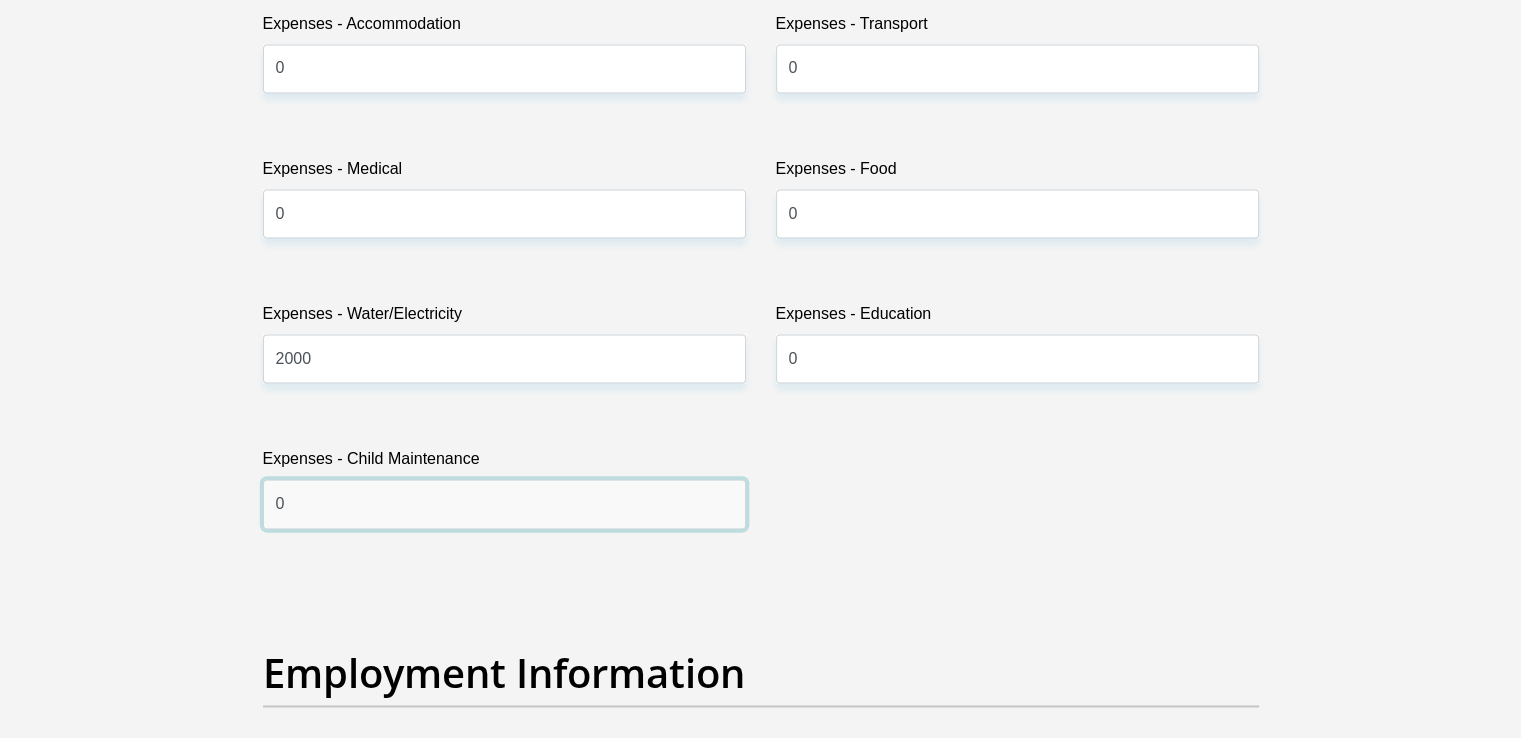 type on "0" 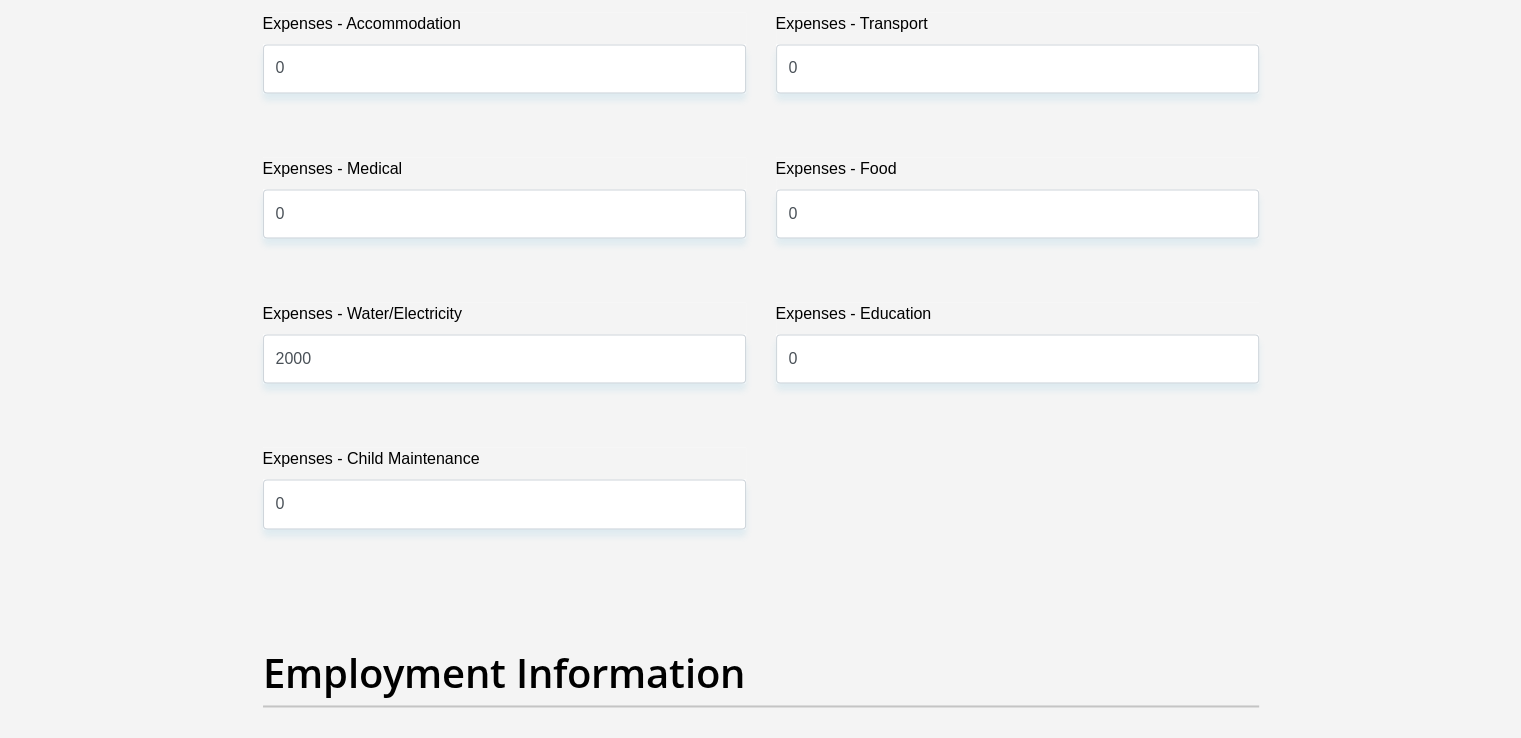 click on "Title
Mr
Ms
Mrs
Dr
Other
First Name
Verusha
Surname
Ramdeo
ID Number
8001300019080
Please input valid ID number
Race
Black
Coloured
Indian
White
Other
Contact Number
0846916855
Please input valid contact number
Nationality
South Africa
Afghanistan
Aland Islands  Albania  Algeria" at bounding box center (761, 567) 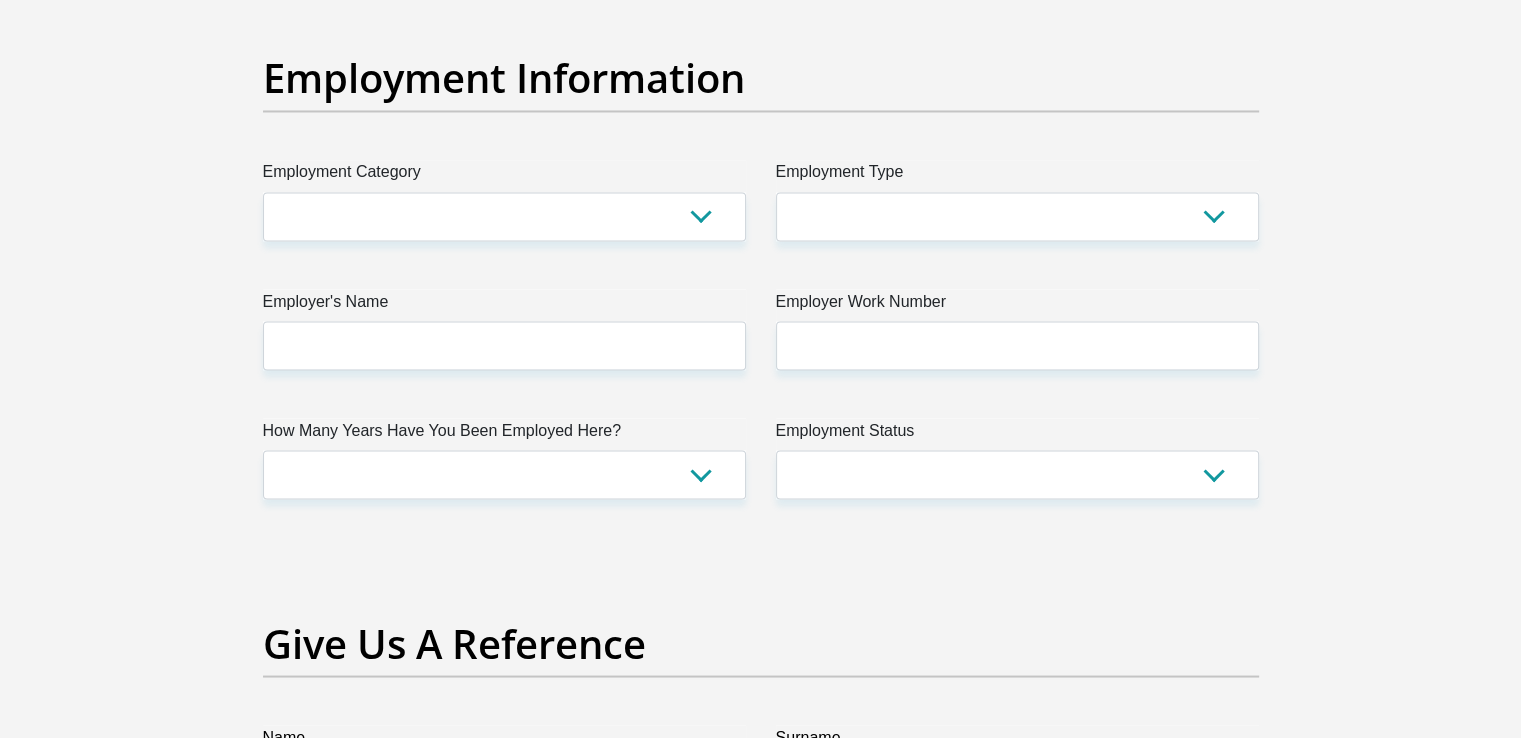 scroll, scrollTop: 3600, scrollLeft: 0, axis: vertical 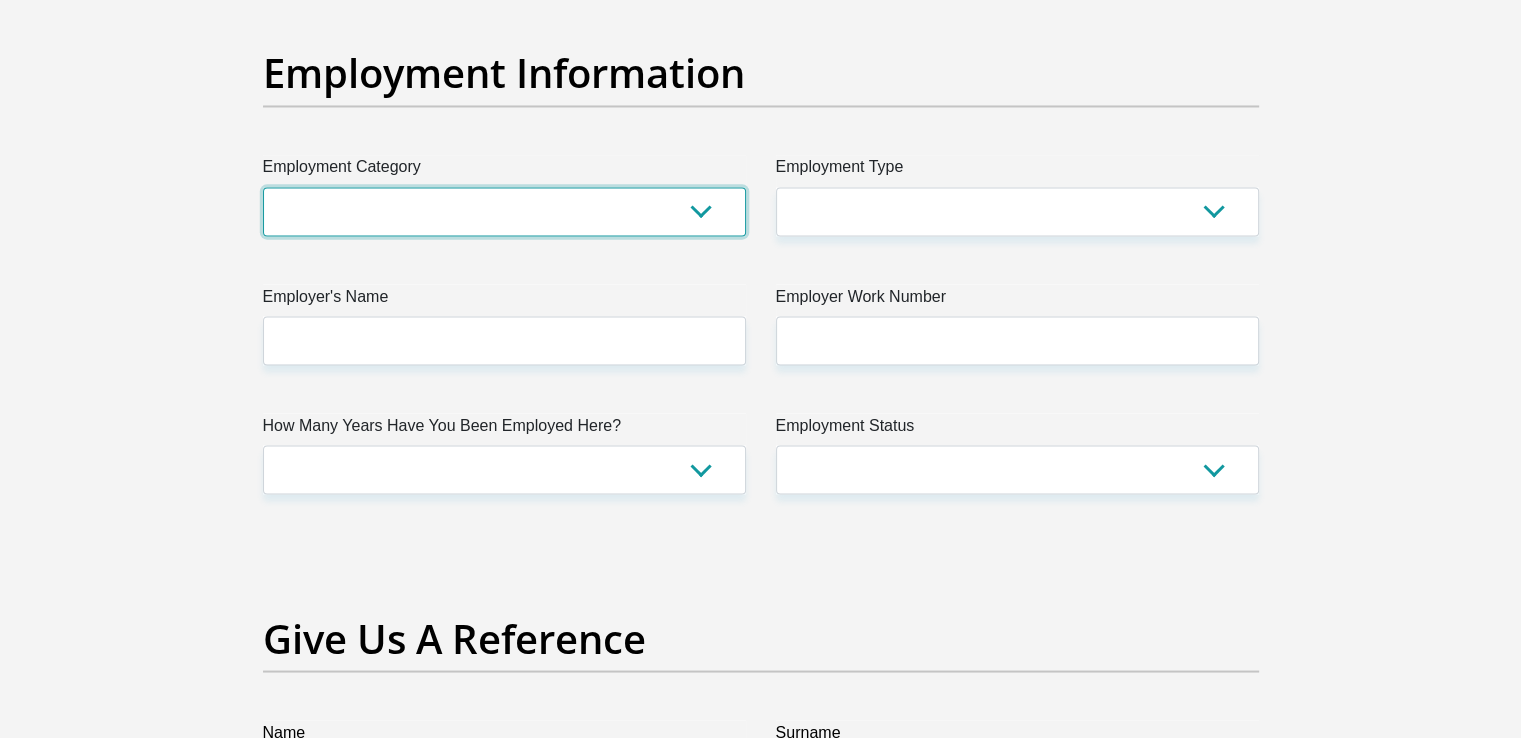 click on "AGRICULTURE
ALCOHOL & TOBACCO
CONSTRUCTION MATERIALS
METALLURGY
EQUIPMENT FOR RENEWABLE ENERGY
SPECIALIZED CONTRACTORS
CAR
GAMING (INCL. INTERNET
OTHER WHOLESALE
UNLICENSED PHARMACEUTICALS
CURRENCY EXCHANGE HOUSES
OTHER FINANCIAL INSTITUTIONS & INSURANCE
REAL ESTATE AGENTS
OIL & GAS
OTHER MATERIALS (E.G. IRON ORE)
PRECIOUS STONES & PRECIOUS METALS
POLITICAL ORGANIZATIONS
RELIGIOUS ORGANIZATIONS(NOT SECTS)
ACTI. HAVING BUSINESS DEAL WITH PUBLIC ADMINISTRATION
LAUNDROMATS" at bounding box center [504, 211] 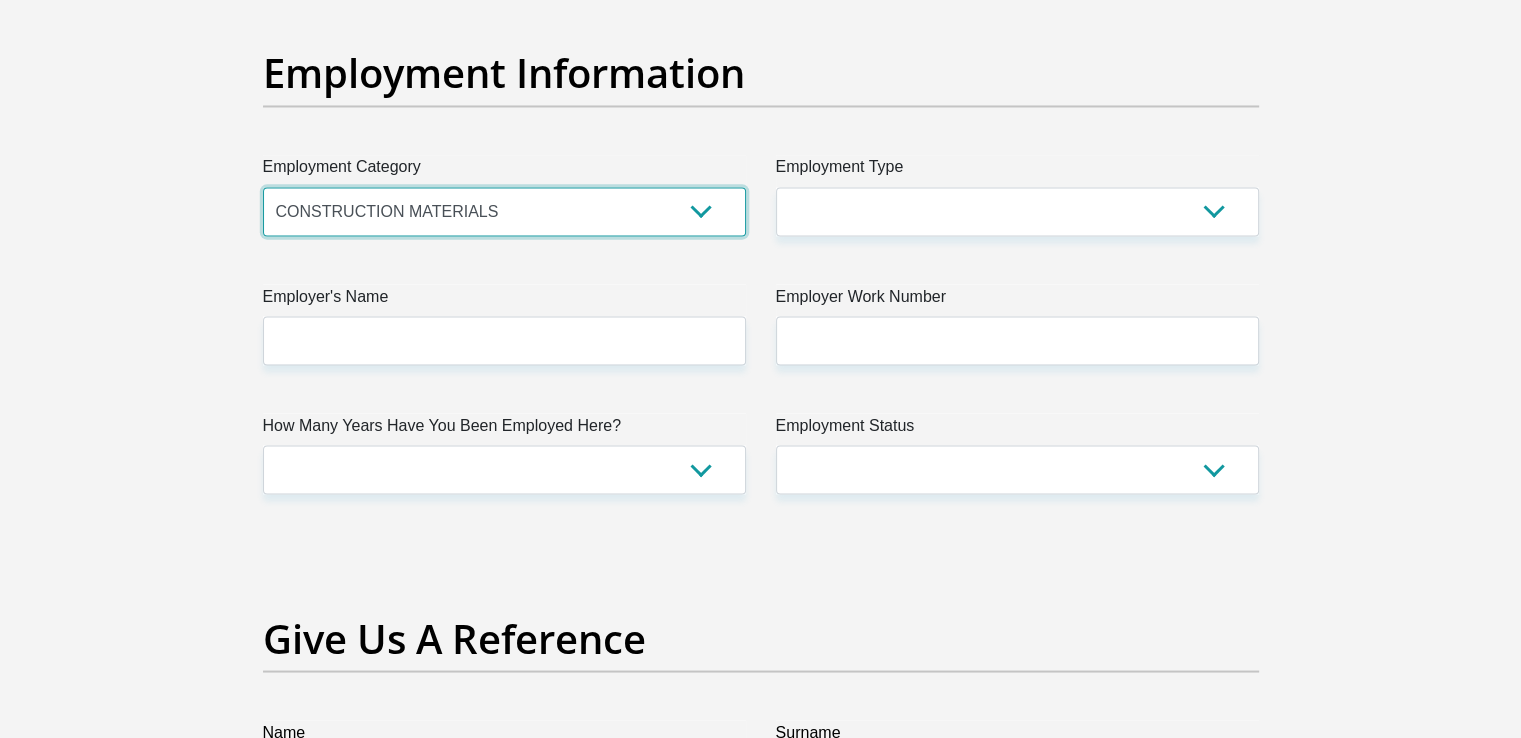 click on "AGRICULTURE
ALCOHOL & TOBACCO
CONSTRUCTION MATERIALS
METALLURGY
EQUIPMENT FOR RENEWABLE ENERGY
SPECIALIZED CONTRACTORS
CAR
GAMING (INCL. INTERNET
OTHER WHOLESALE
UNLICENSED PHARMACEUTICALS
CURRENCY EXCHANGE HOUSES
OTHER FINANCIAL INSTITUTIONS & INSURANCE
REAL ESTATE AGENTS
OIL & GAS
OTHER MATERIALS (E.G. IRON ORE)
PRECIOUS STONES & PRECIOUS METALS
POLITICAL ORGANIZATIONS
RELIGIOUS ORGANIZATIONS(NOT SECTS)
ACTI. HAVING BUSINESS DEAL WITH PUBLIC ADMINISTRATION
LAUNDROMATS" at bounding box center (504, 211) 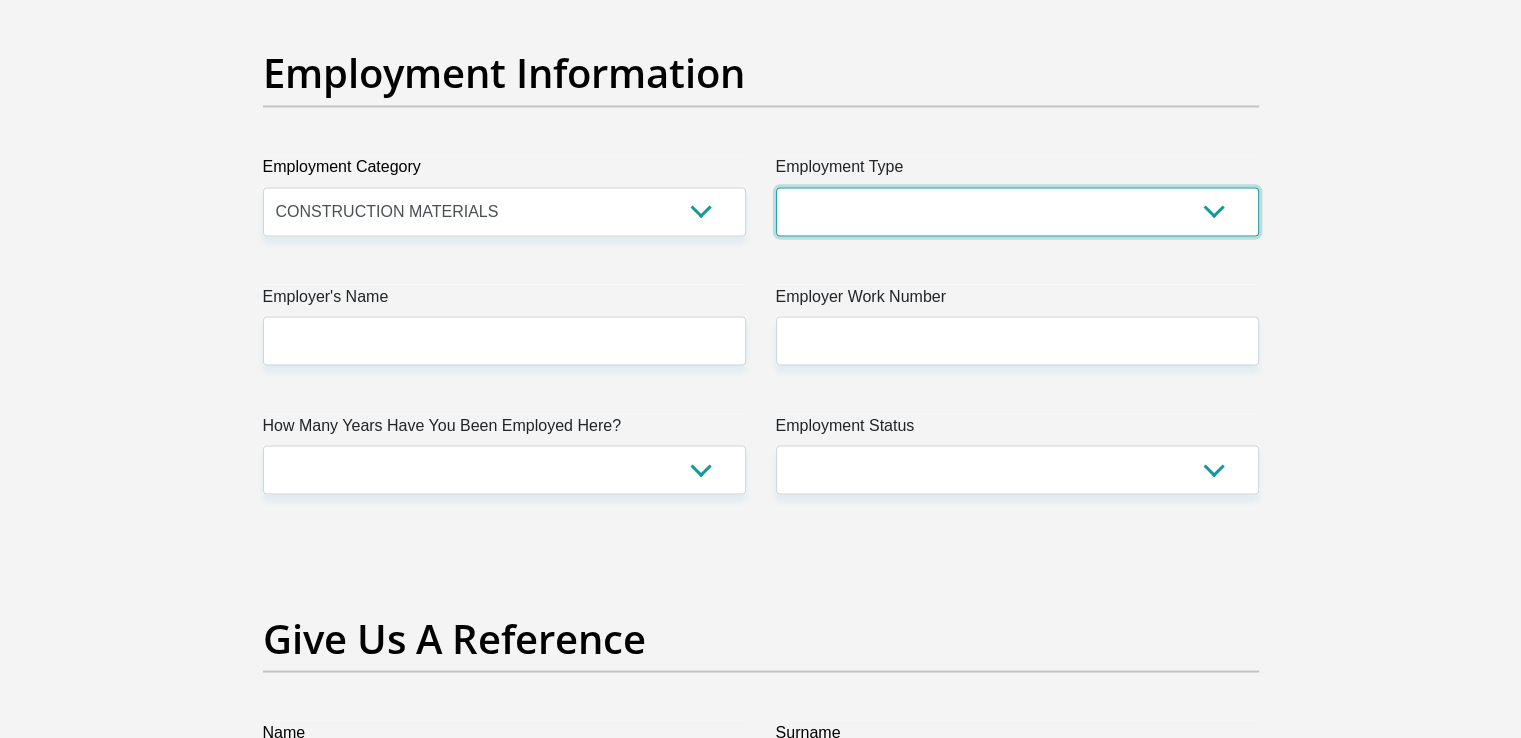click on "College/Lecturer
Craft Seller
Creative
Driver
Executive
Farmer
Forces - Non Commissioned
Forces - Officer
Hawker
Housewife
Labourer
Licenced Professional
Manager
Miner
Non Licenced Professional
Office Staff/Clerk
Outside Worker
Pensioner
Permanent Teacher
Production/Manufacturing
Sales
Self-Employed
Semi-Professional Worker
Service Industry  Social Worker  Student" at bounding box center (1017, 211) 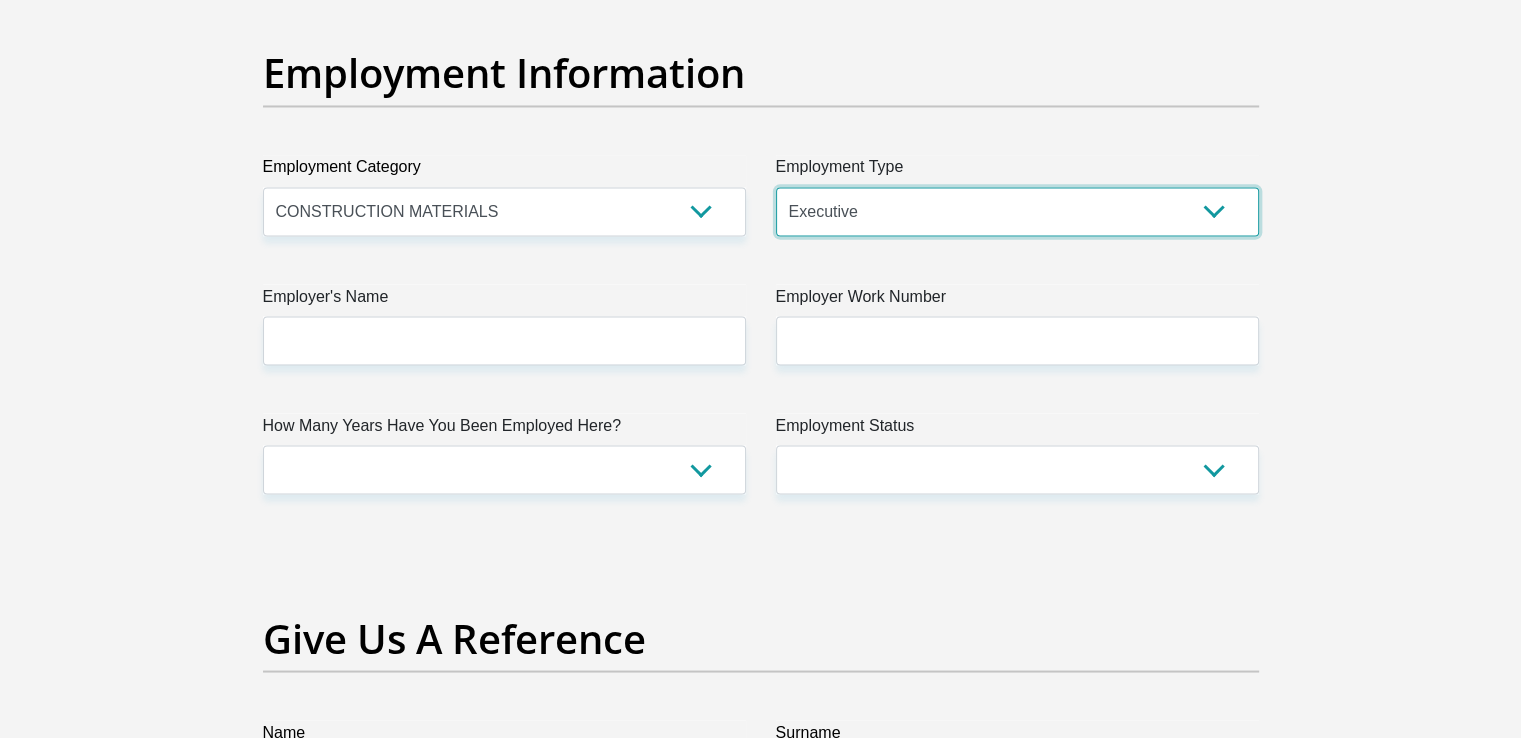 click on "College/Lecturer
Craft Seller
Creative
Driver
Executive
Farmer
Forces - Non Commissioned
Forces - Officer
Hawker
Housewife
Labourer
Licenced Professional
Manager
Miner
Non Licenced Professional
Office Staff/Clerk
Outside Worker
Pensioner
Permanent Teacher
Production/Manufacturing
Sales
Self-Employed
Semi-Professional Worker
Service Industry  Social Worker  Student" at bounding box center (1017, 211) 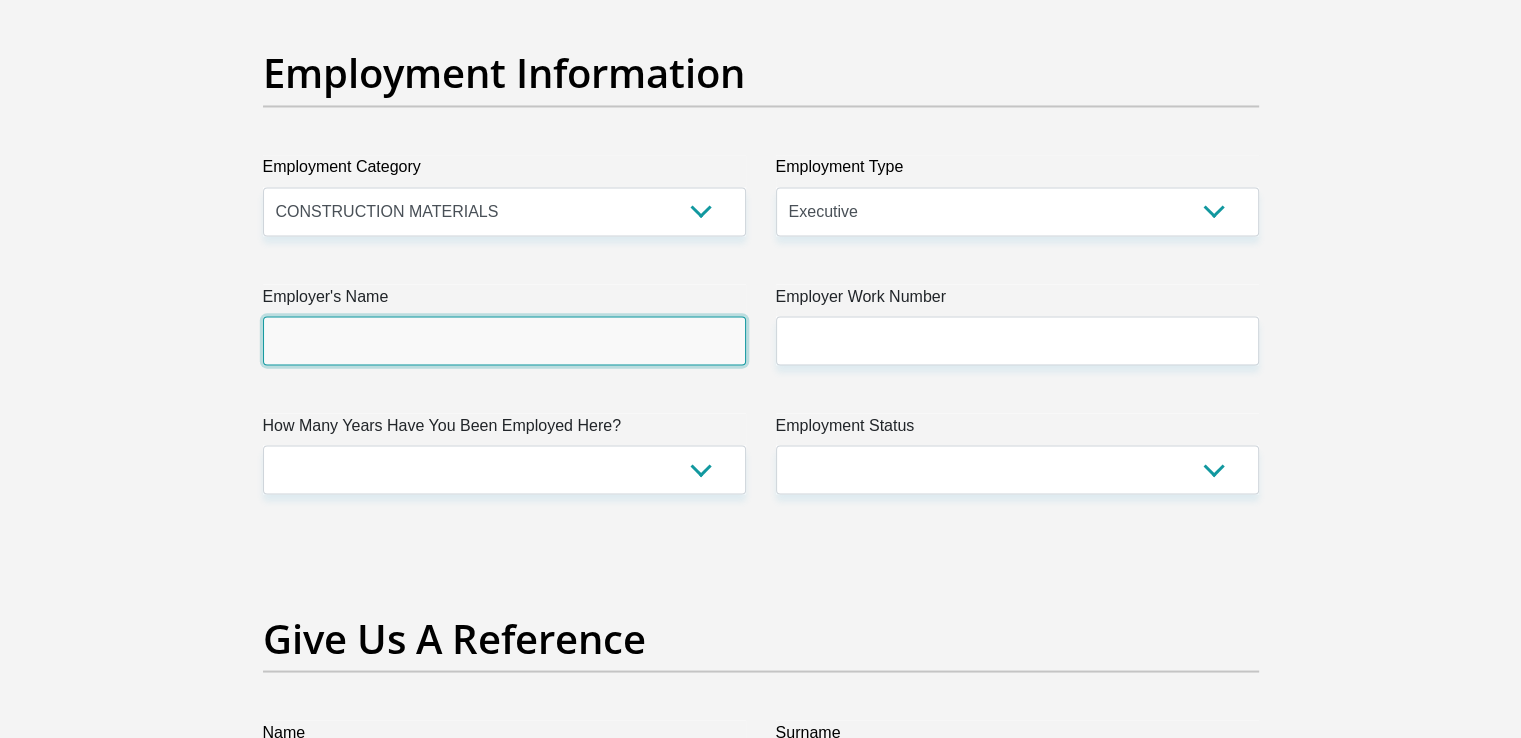 click on "Employer's Name" at bounding box center (504, 340) 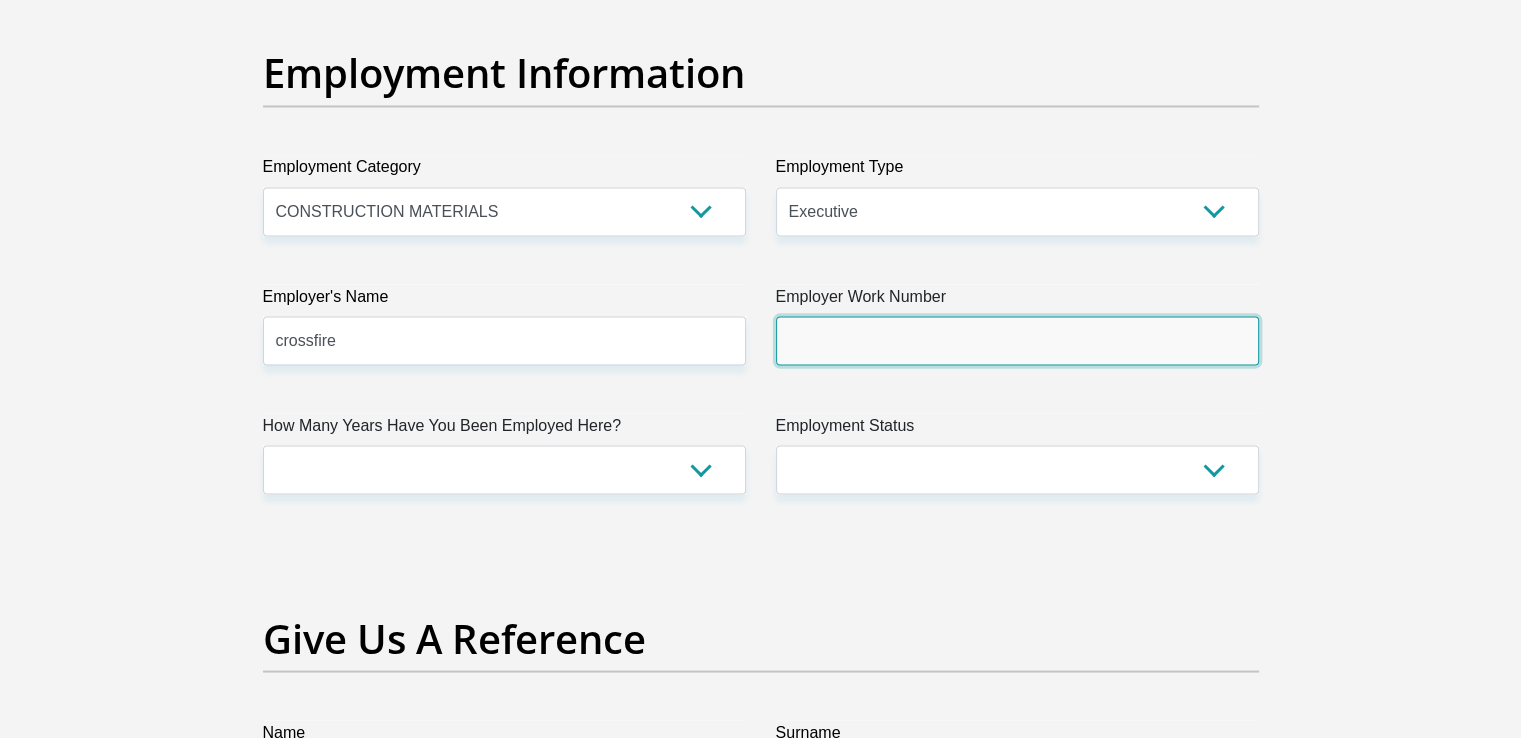 click on "Employer Work Number" at bounding box center [1017, 340] 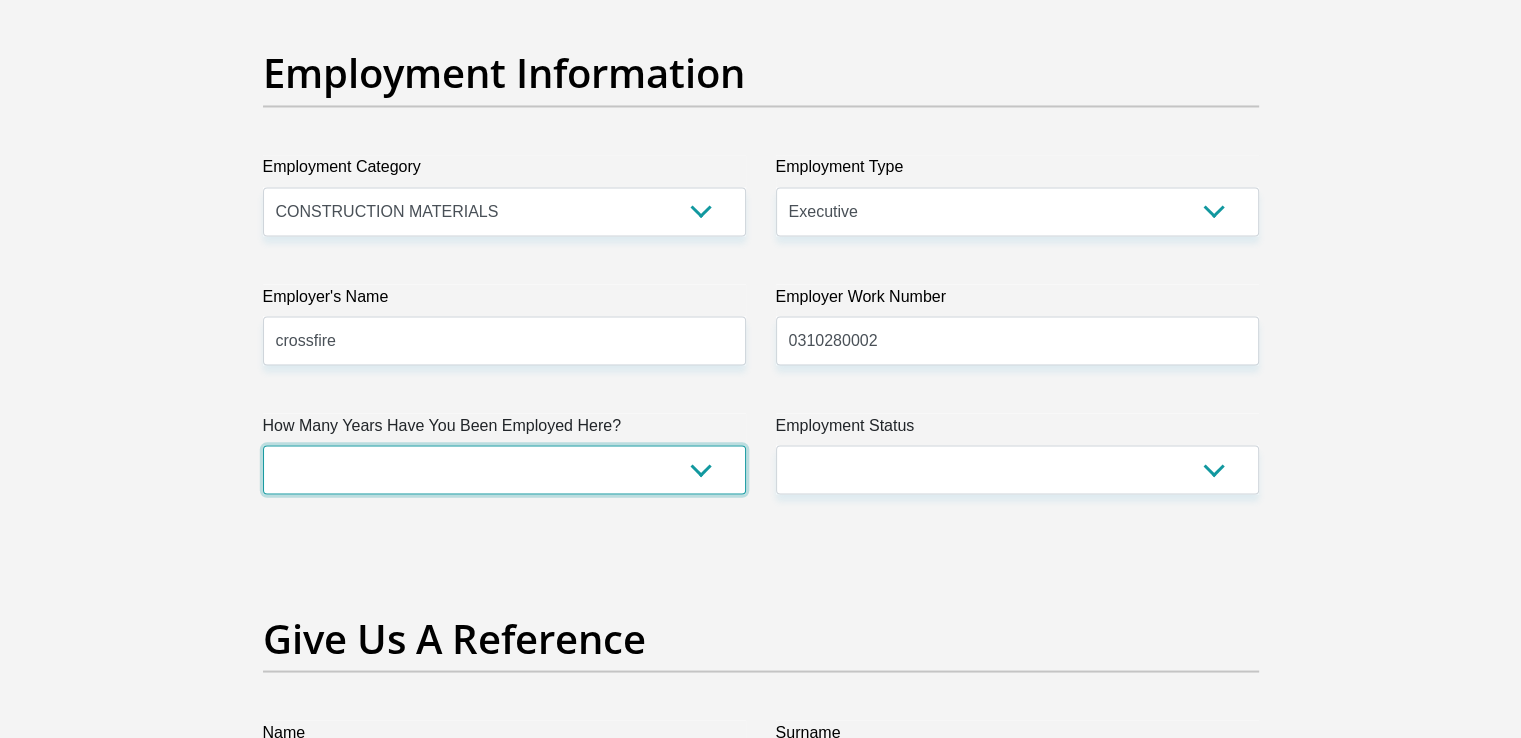 click on "less than 1 year
1-3 years
3-5 years
5+ years" at bounding box center (504, 469) 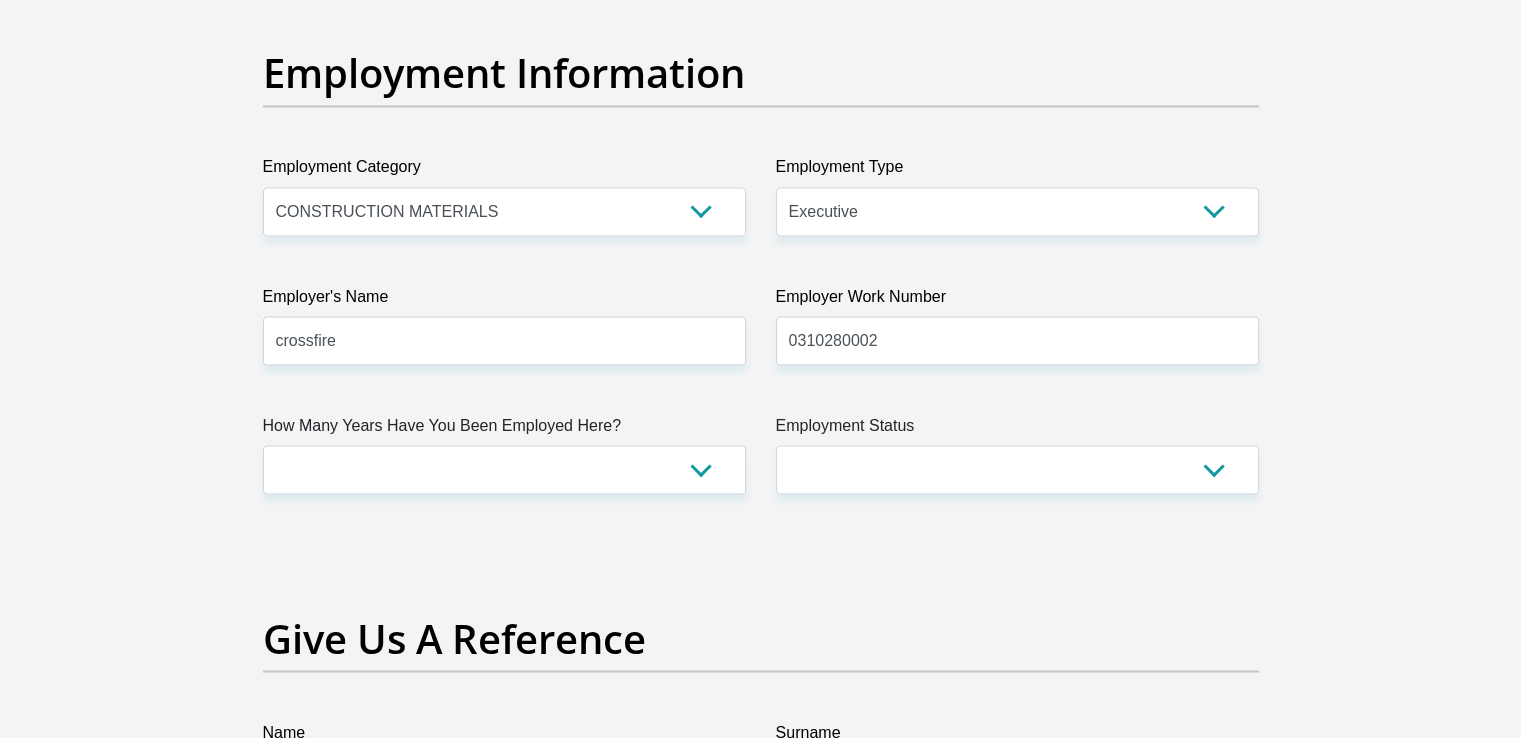 drag, startPoint x: 460, startPoint y: 639, endPoint x: 540, endPoint y: 601, distance: 88.56636 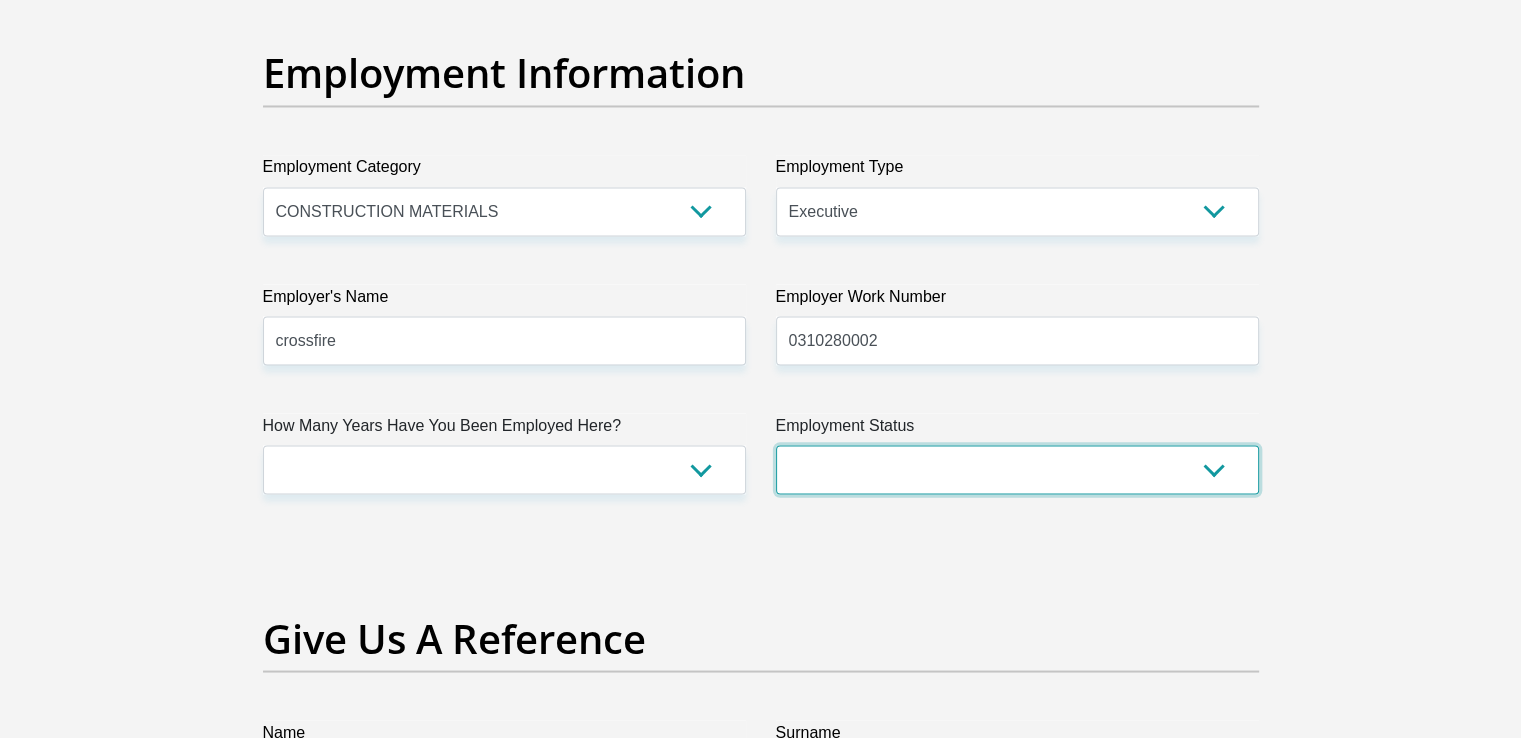 click on "Permanent/Full-time
Part-time/Casual
Contract Worker
Self-Employed
Housewife
Retired
Student
Medically Boarded
Disability
Unemployed" at bounding box center (1017, 469) 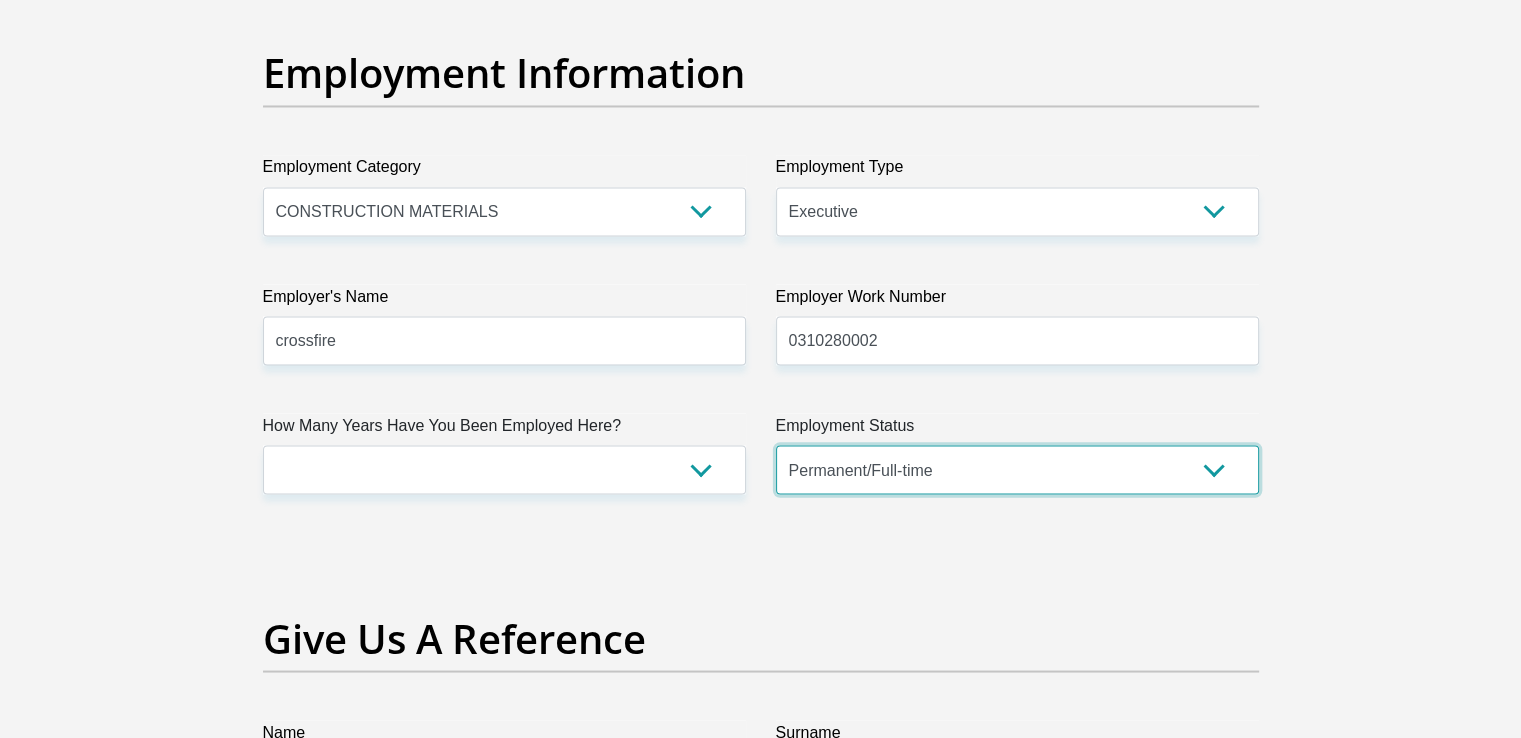 click on "Permanent/Full-time
Part-time/Casual
Contract Worker
Self-Employed
Housewife
Retired
Student
Medically Boarded
Disability
Unemployed" at bounding box center [1017, 469] 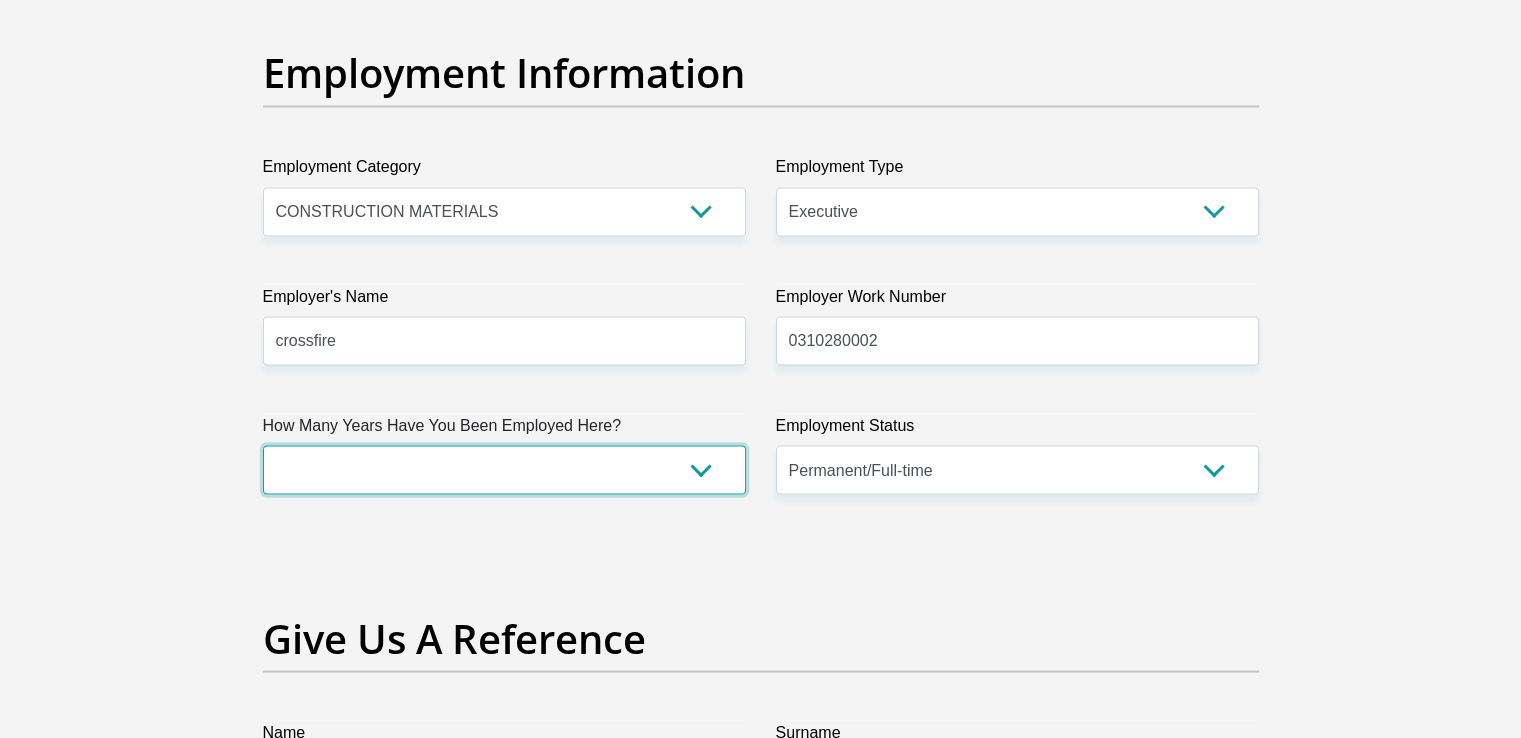 click on "less than 1 year
1-3 years
3-5 years
5+ years" at bounding box center (504, 469) 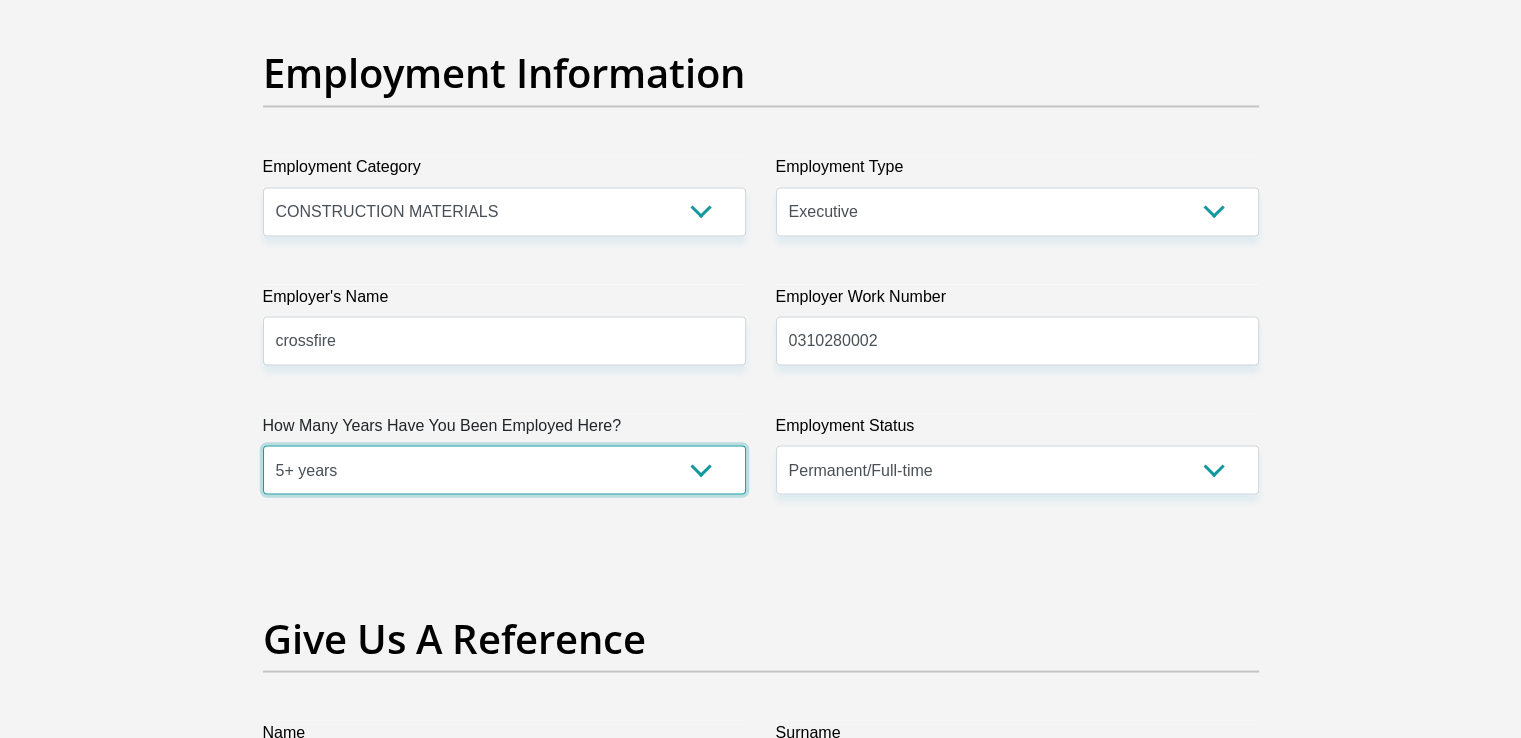 click on "less than 1 year
1-3 years
3-5 years
5+ years" at bounding box center [504, 469] 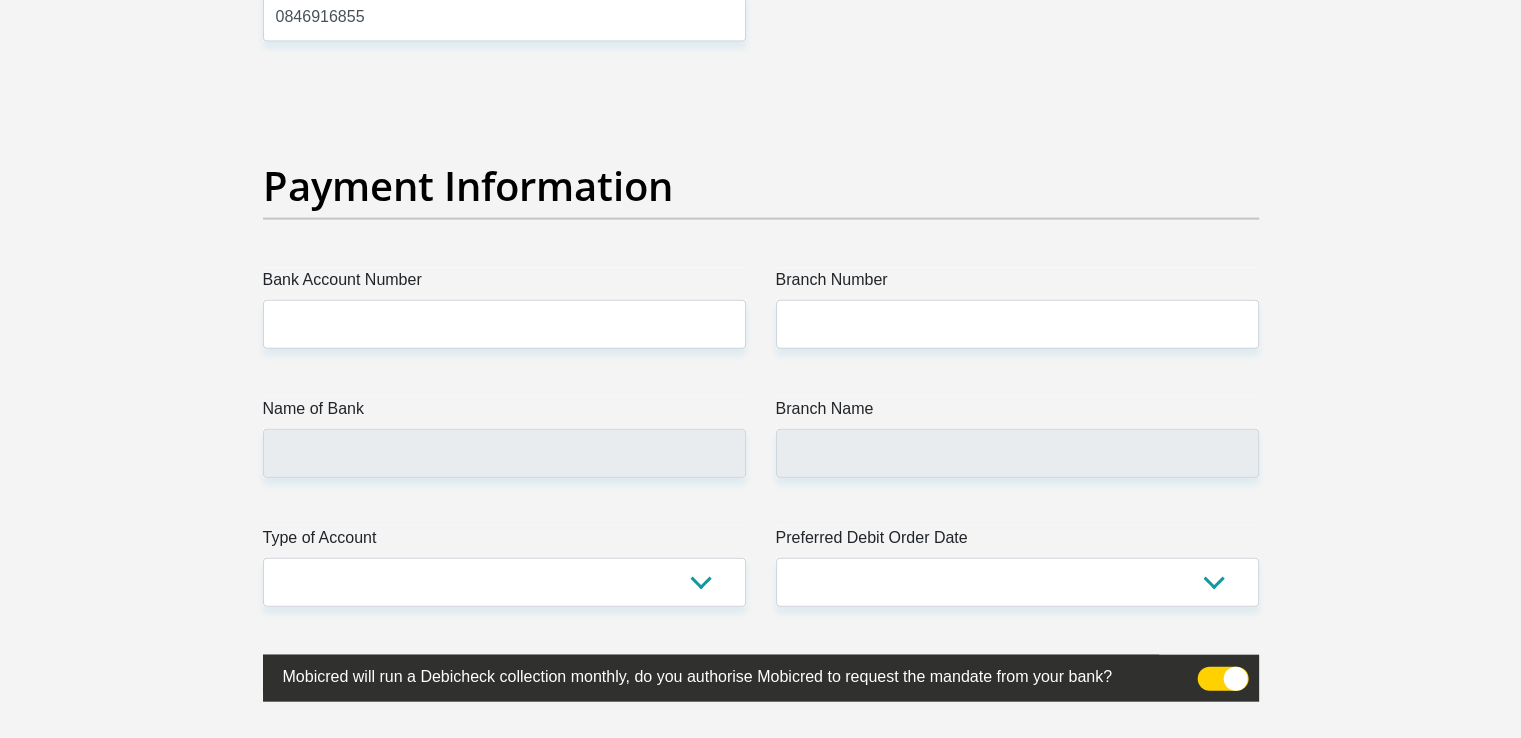 scroll, scrollTop: 4500, scrollLeft: 0, axis: vertical 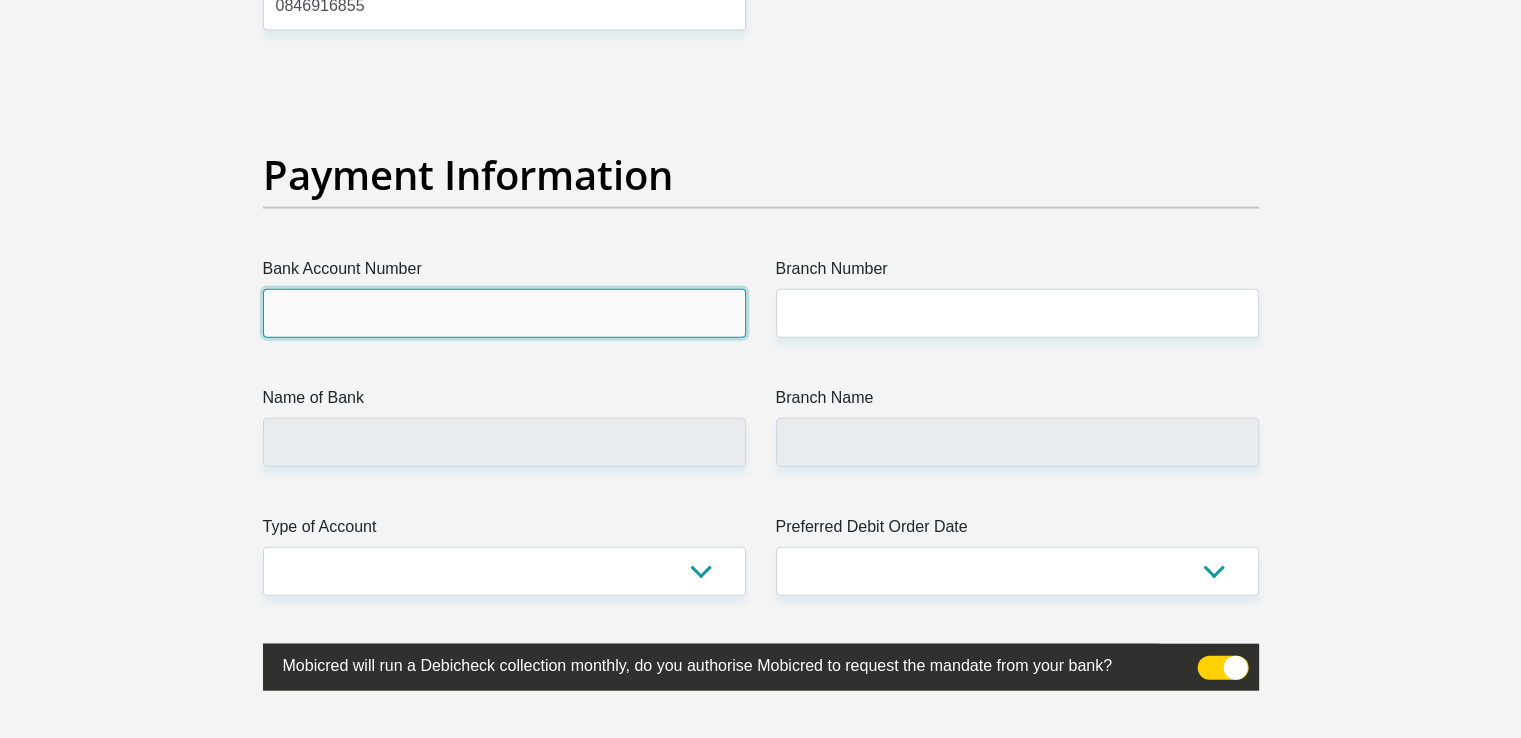 click on "Bank Account Number" at bounding box center (504, 313) 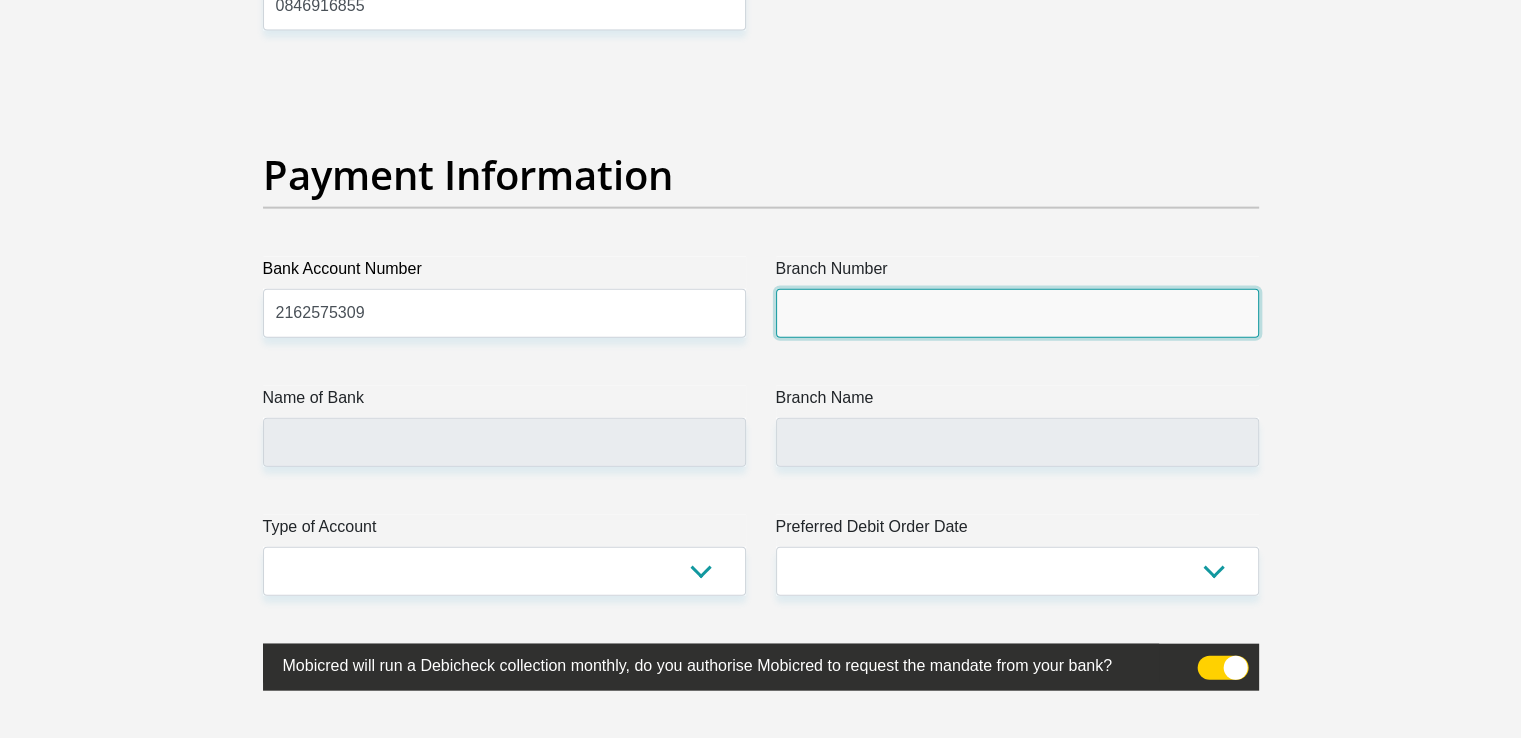 click on "Branch Number" at bounding box center (1017, 313) 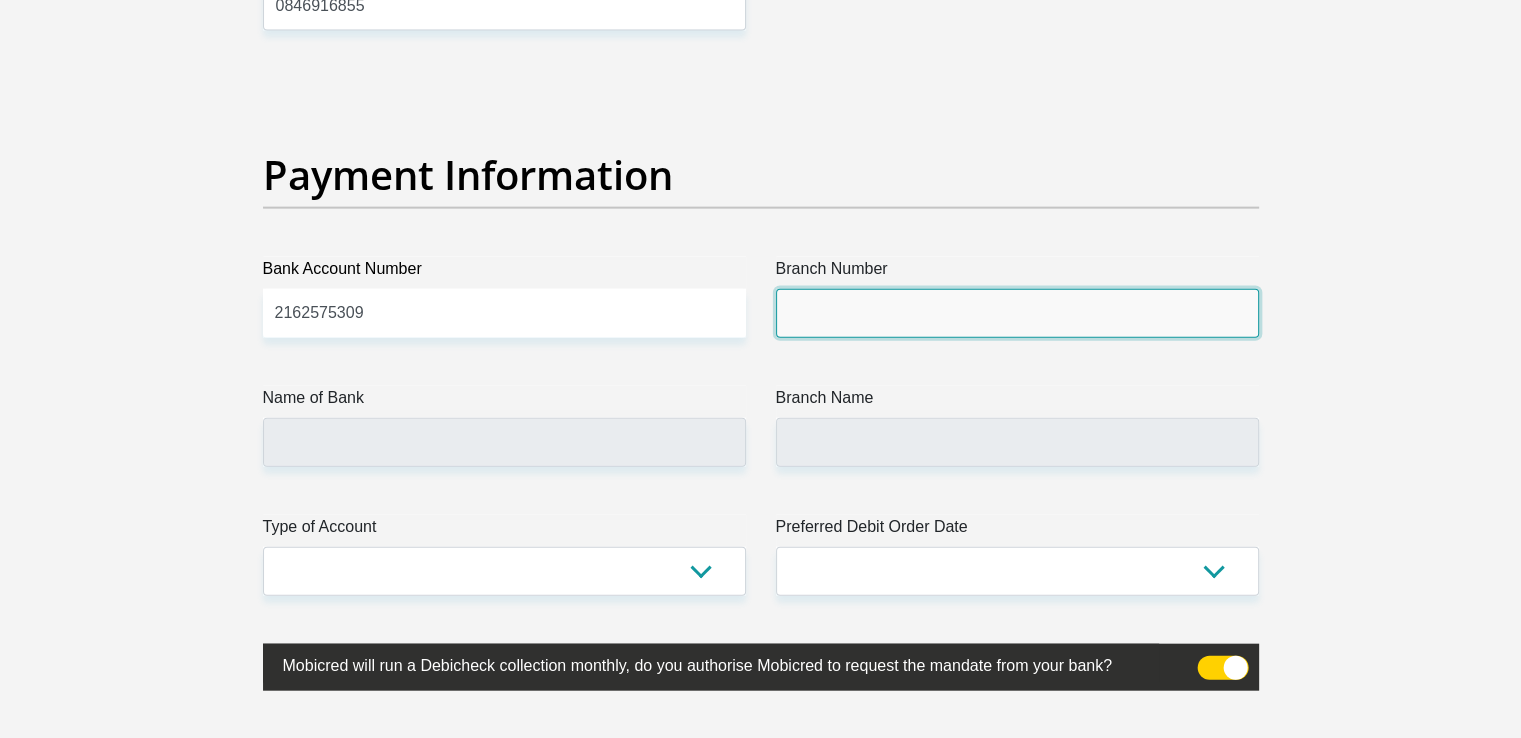 type on "470010" 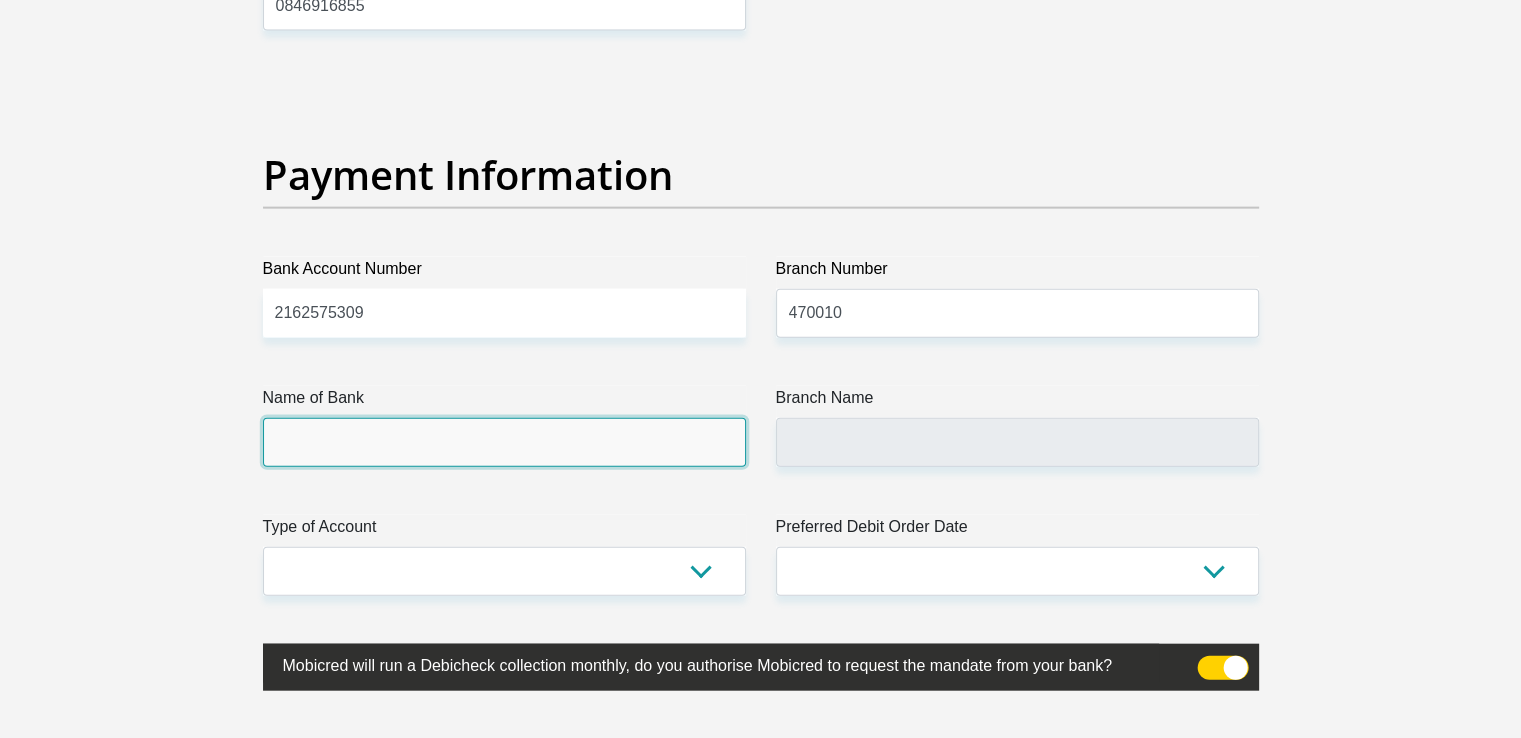 click on "Name of Bank" at bounding box center [504, 442] 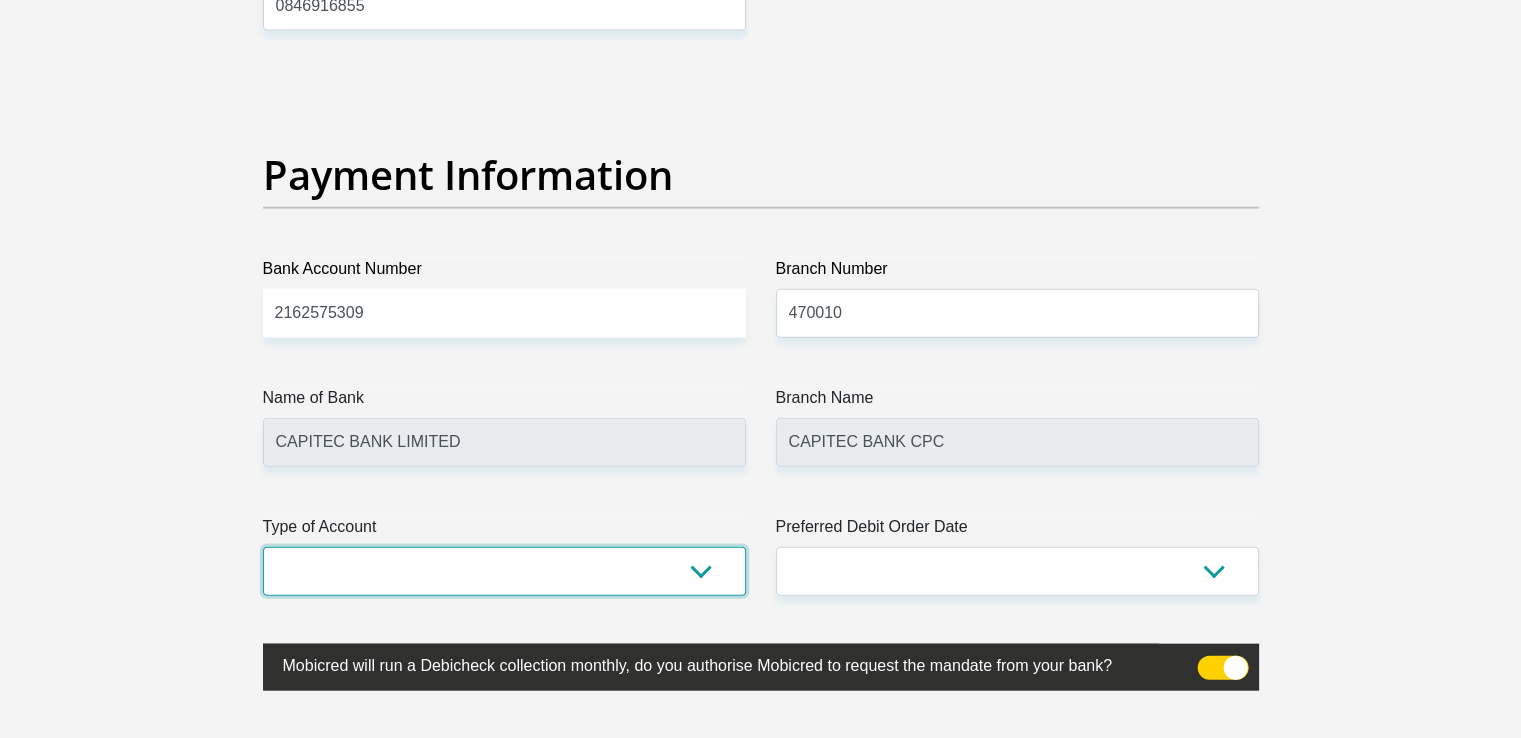 click on "Cheque
Savings" at bounding box center (504, 571) 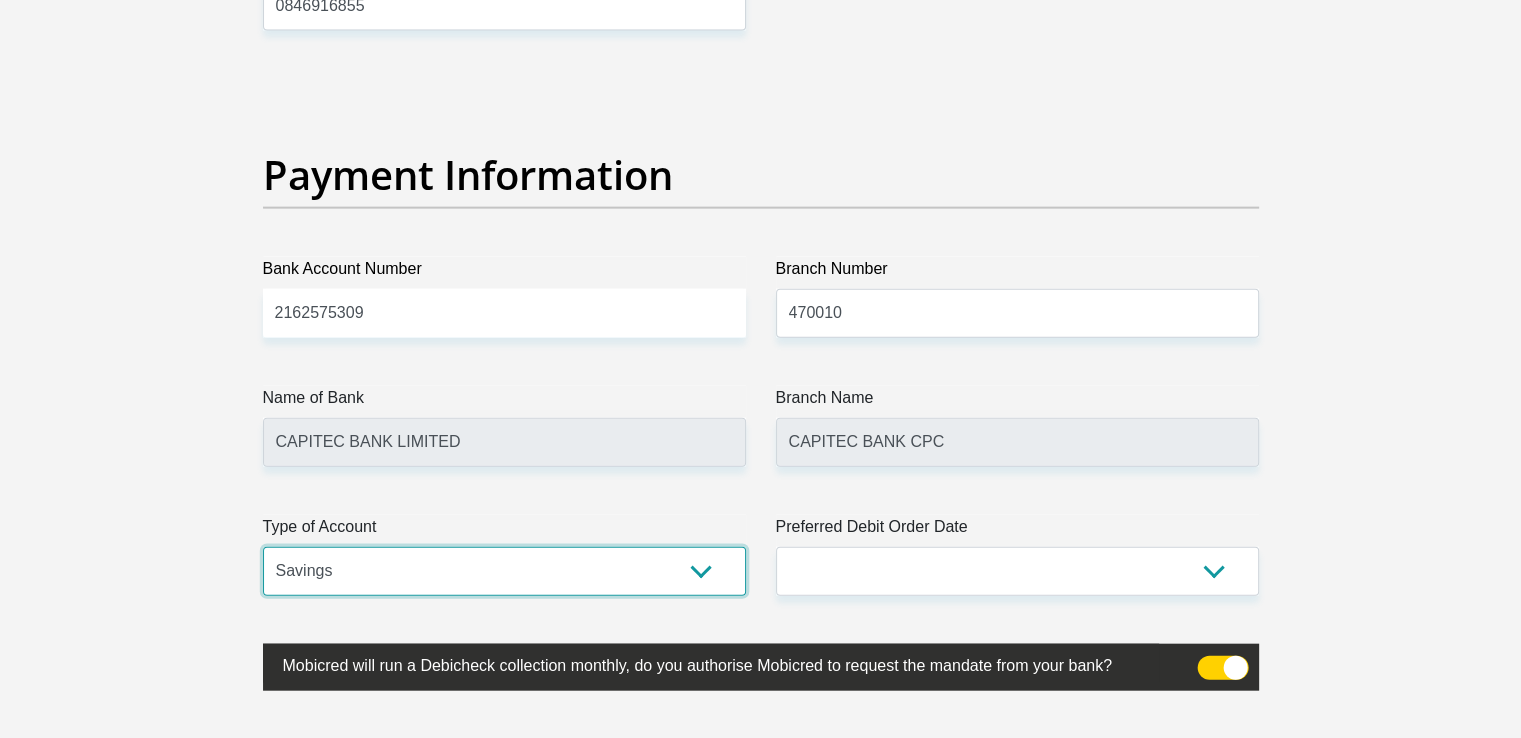 click on "Cheque
Savings" at bounding box center [504, 571] 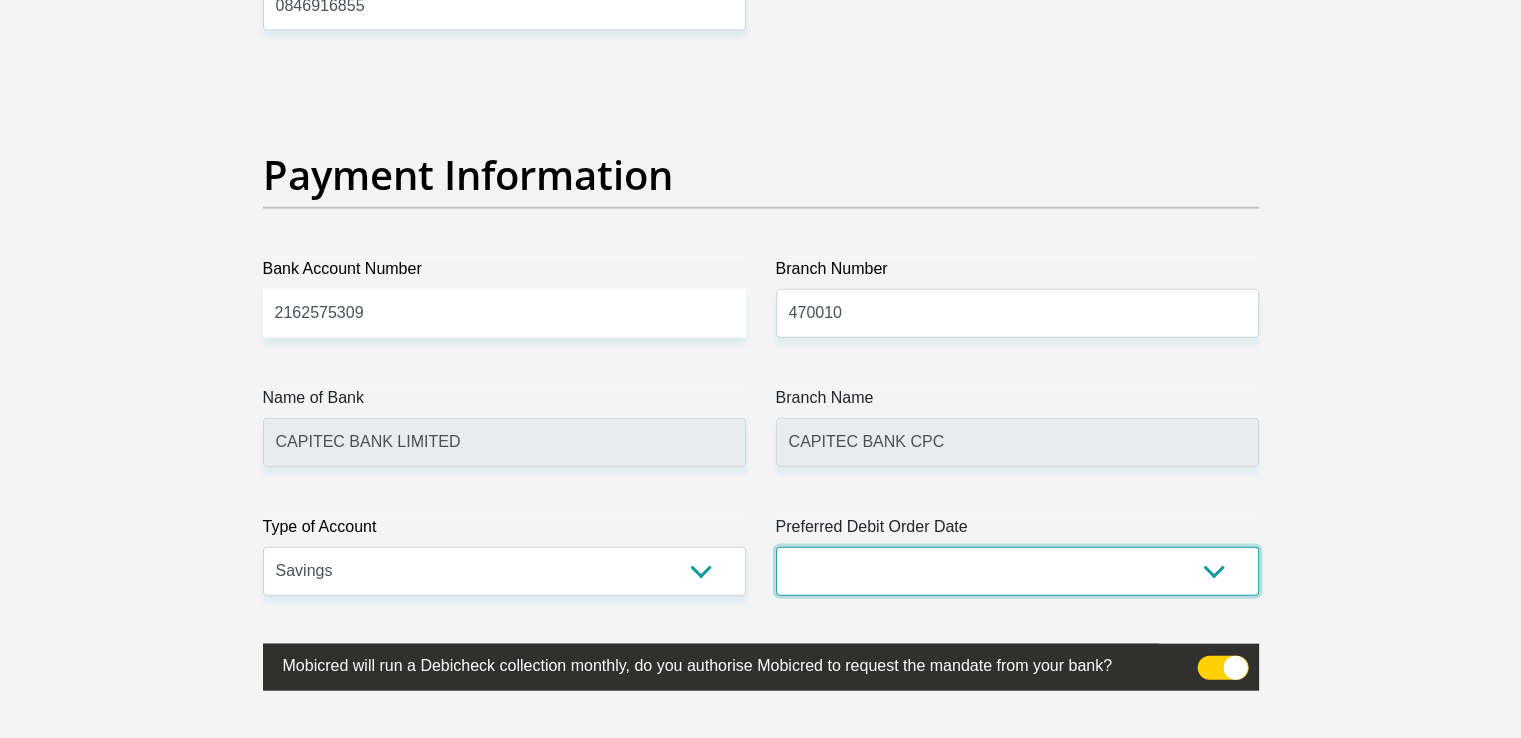 click on "1st
2nd
3rd
4th
5th
7th
18th
19th
20th
21st
22nd
23rd
24th
25th
26th
27th
28th
29th
30th" at bounding box center [1017, 571] 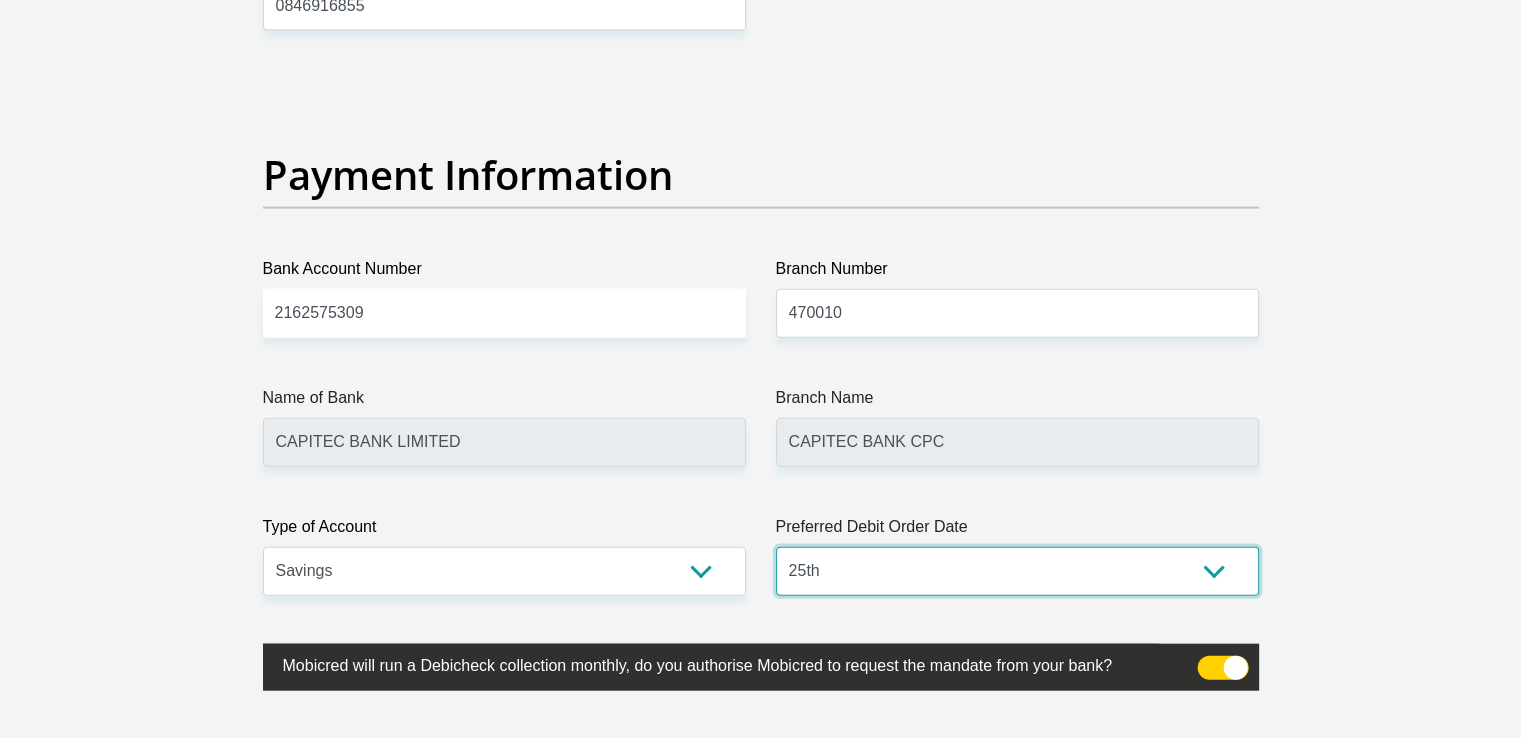 click on "1st
2nd
3rd
4th
5th
7th
18th
19th
20th
21st
22nd
23rd
24th
25th
26th
27th
28th
29th
30th" at bounding box center [1017, 571] 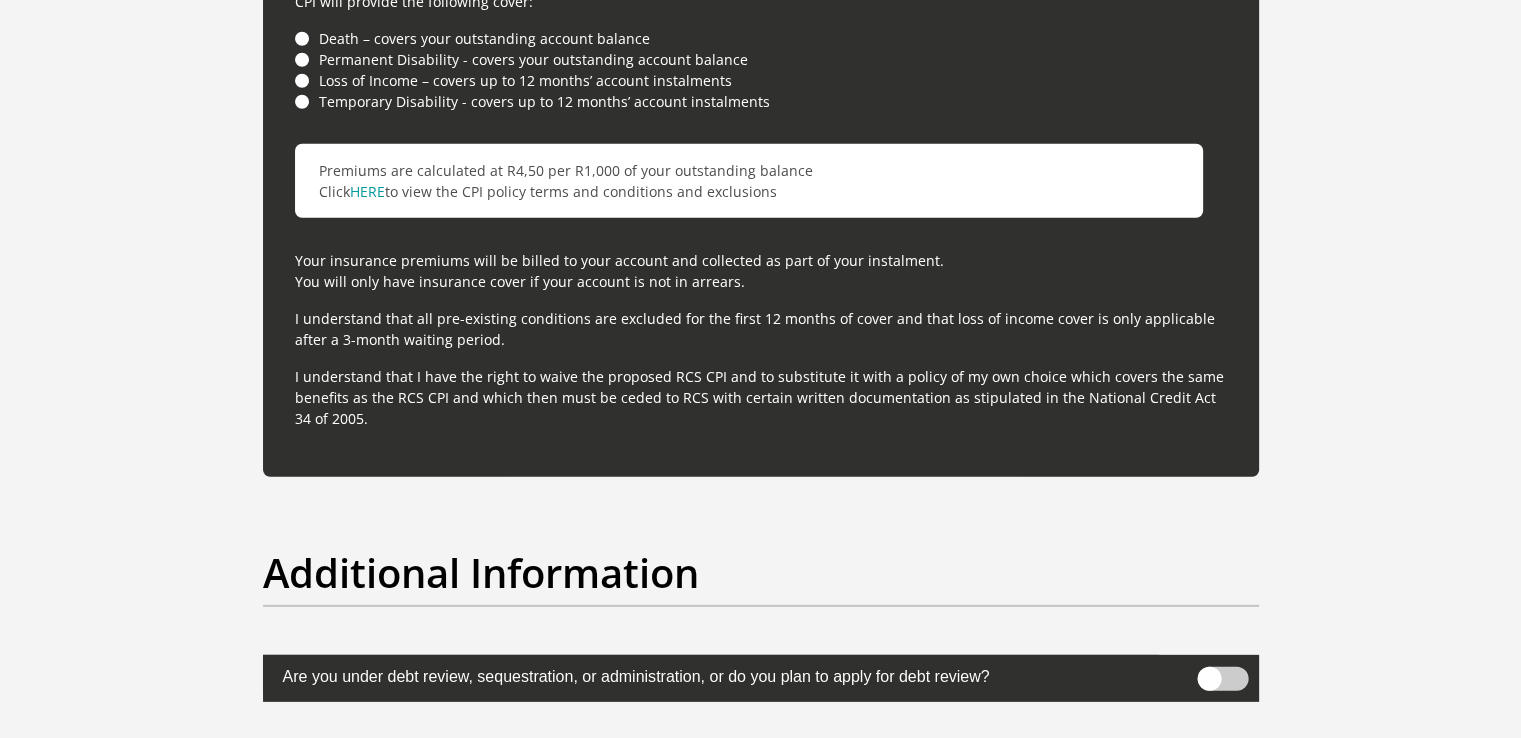 scroll, scrollTop: 5700, scrollLeft: 0, axis: vertical 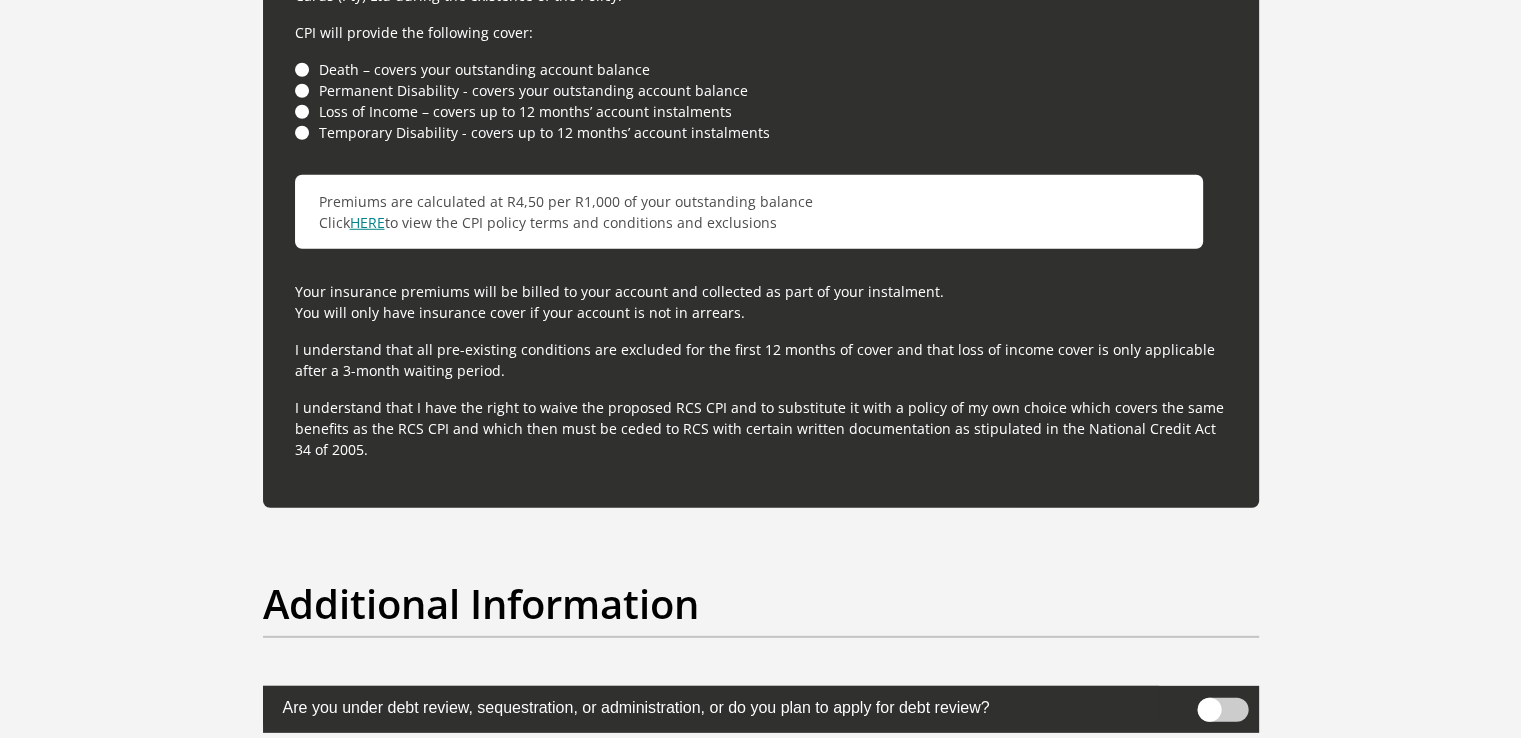 click on "HERE" at bounding box center [367, 222] 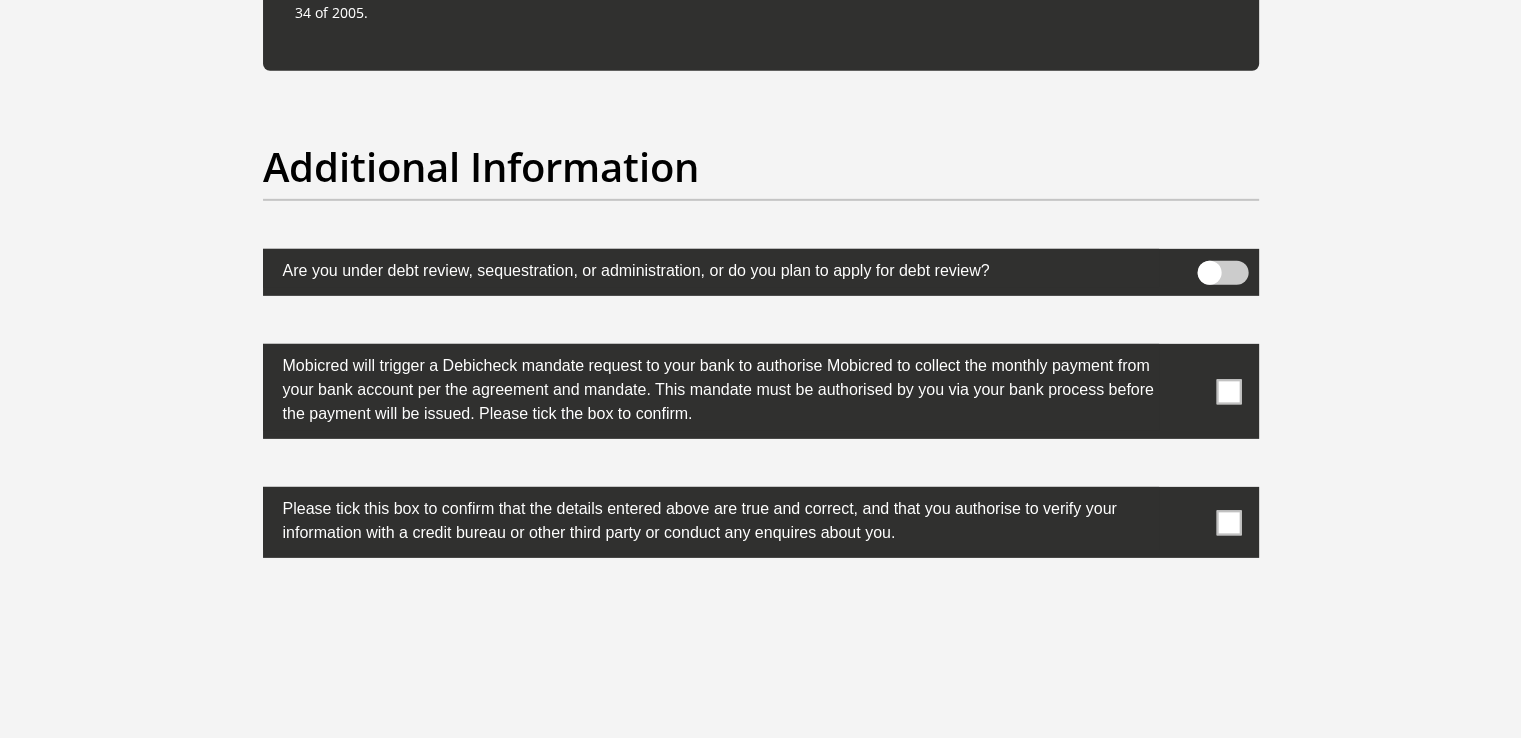 scroll, scrollTop: 6133, scrollLeft: 0, axis: vertical 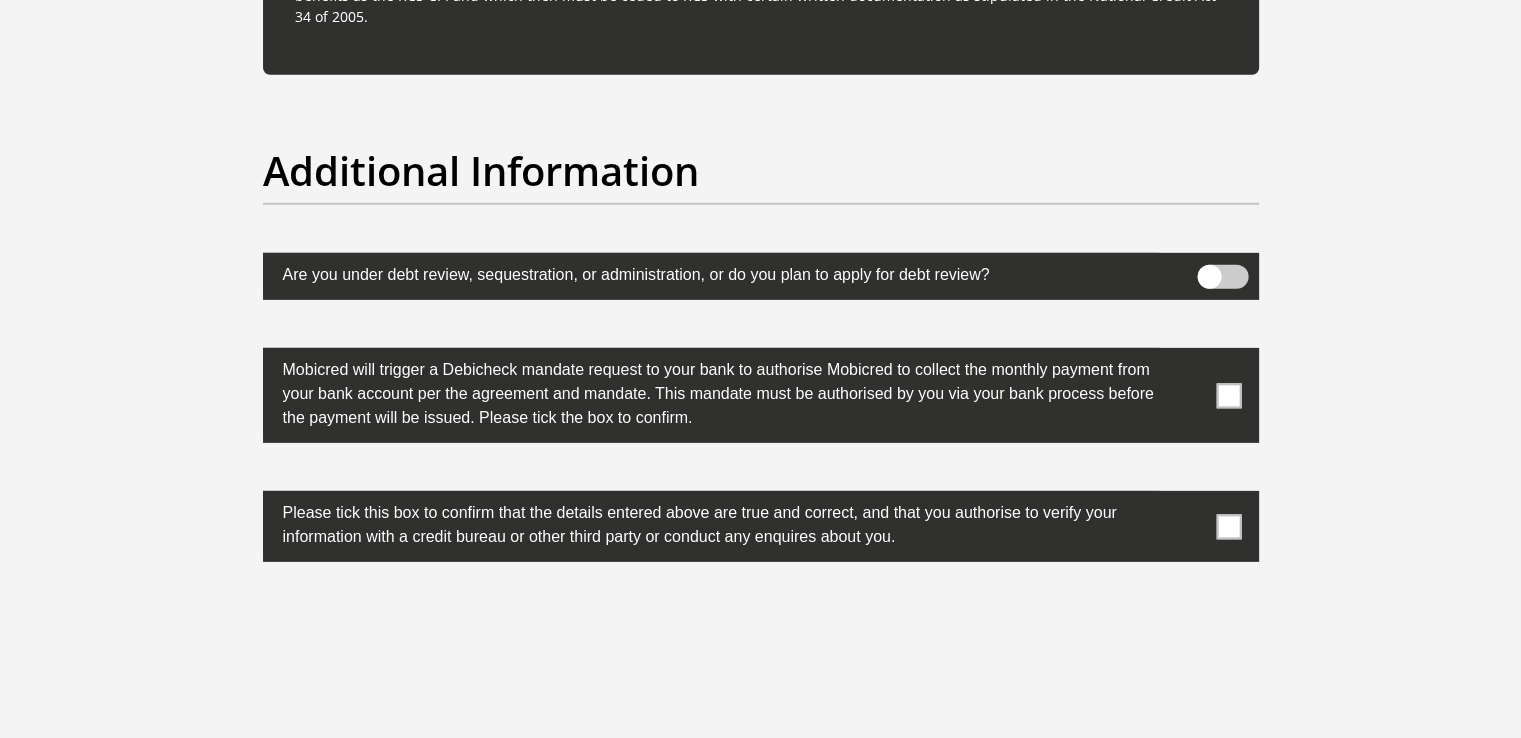 click at bounding box center [1228, 395] 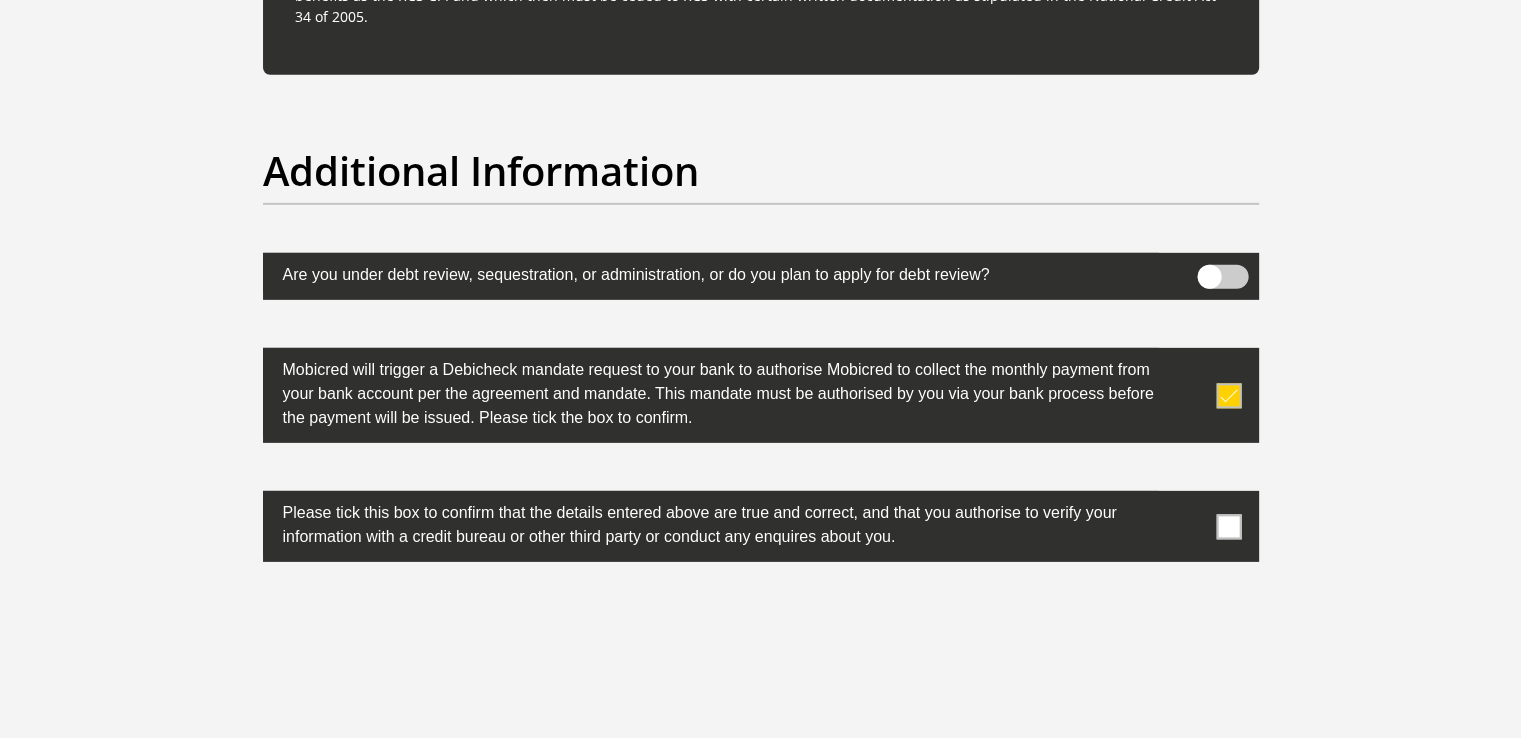 click at bounding box center [1228, 526] 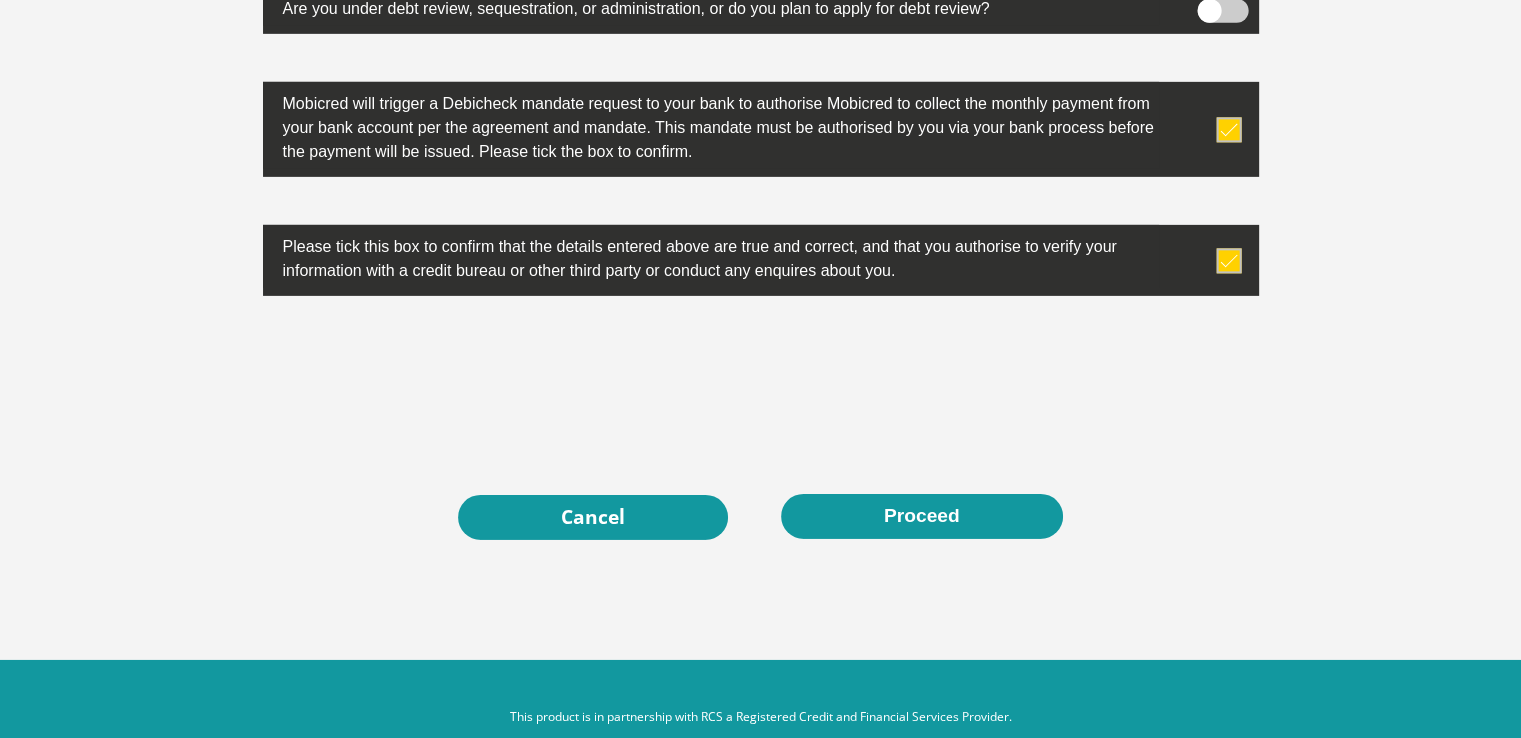 scroll, scrollTop: 6433, scrollLeft: 0, axis: vertical 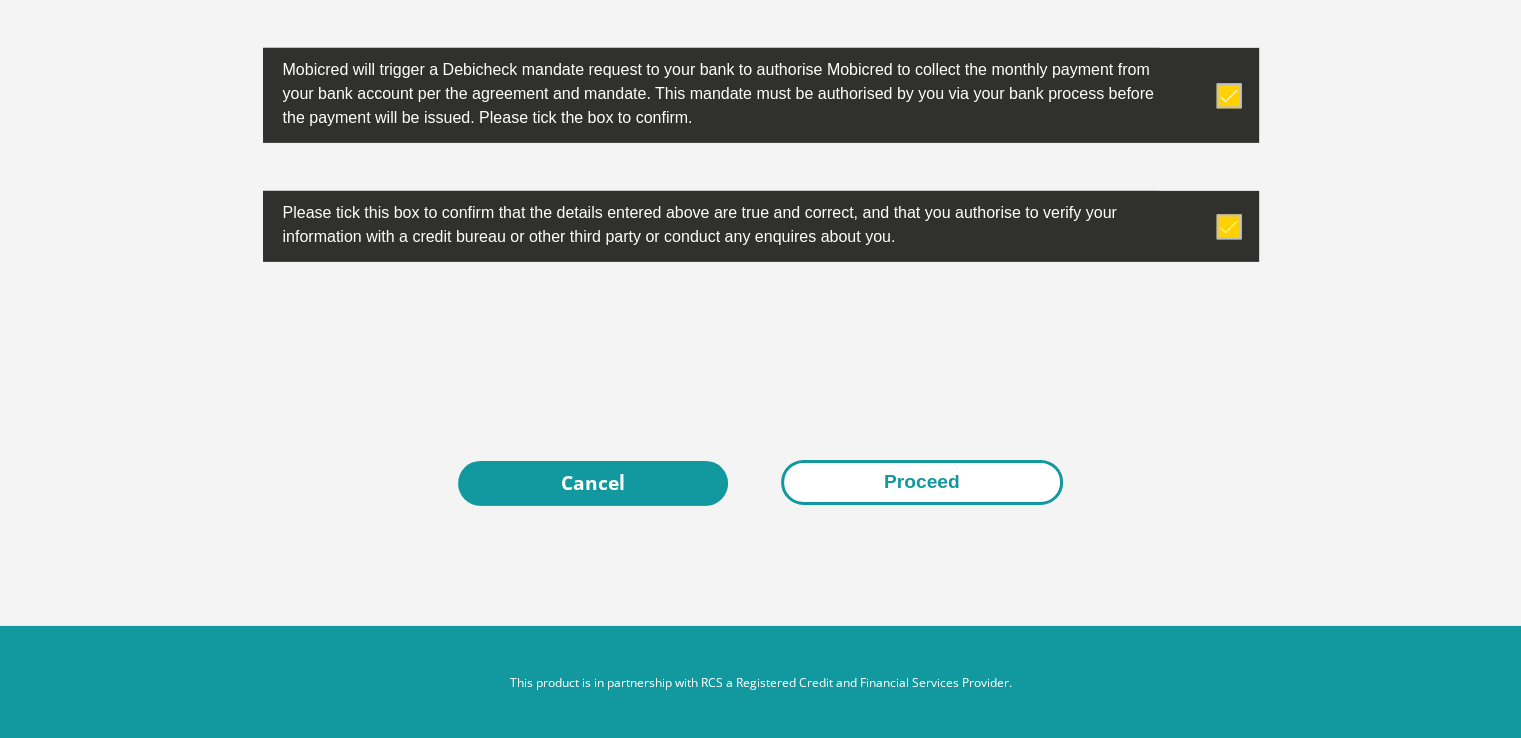 click on "Proceed" at bounding box center [922, 482] 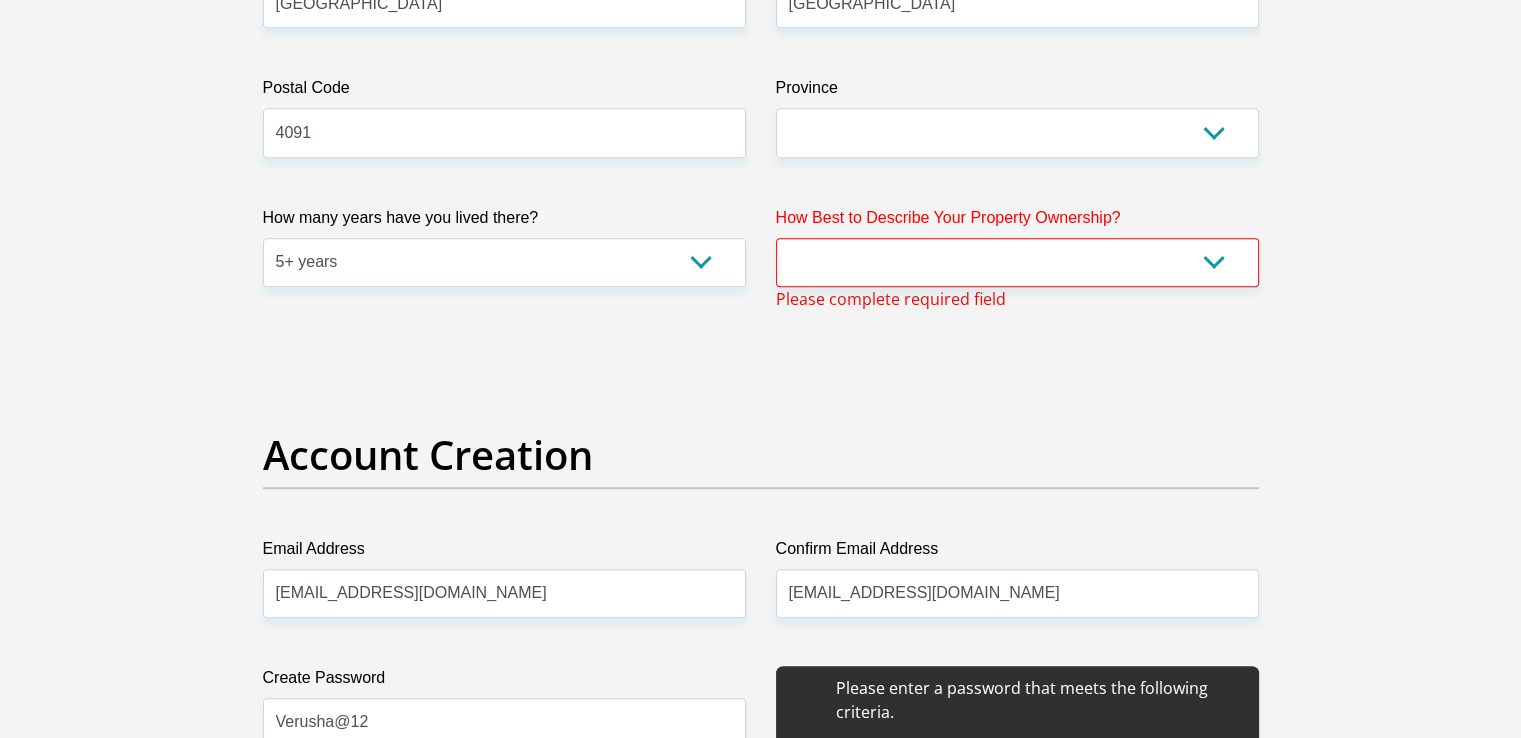 scroll, scrollTop: 1306, scrollLeft: 0, axis: vertical 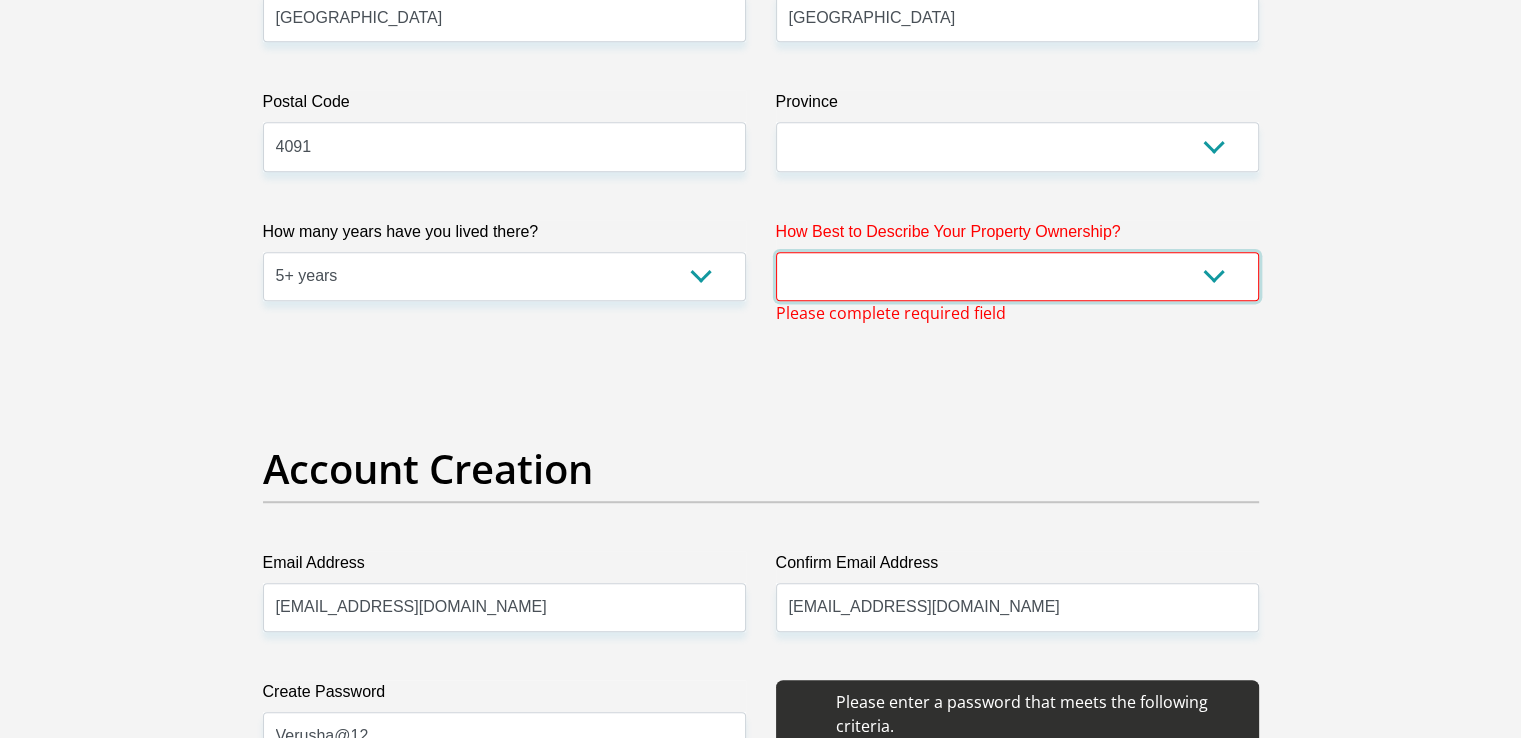 click on "Owned
Rented
Family Owned
Company Dwelling" at bounding box center (1017, 276) 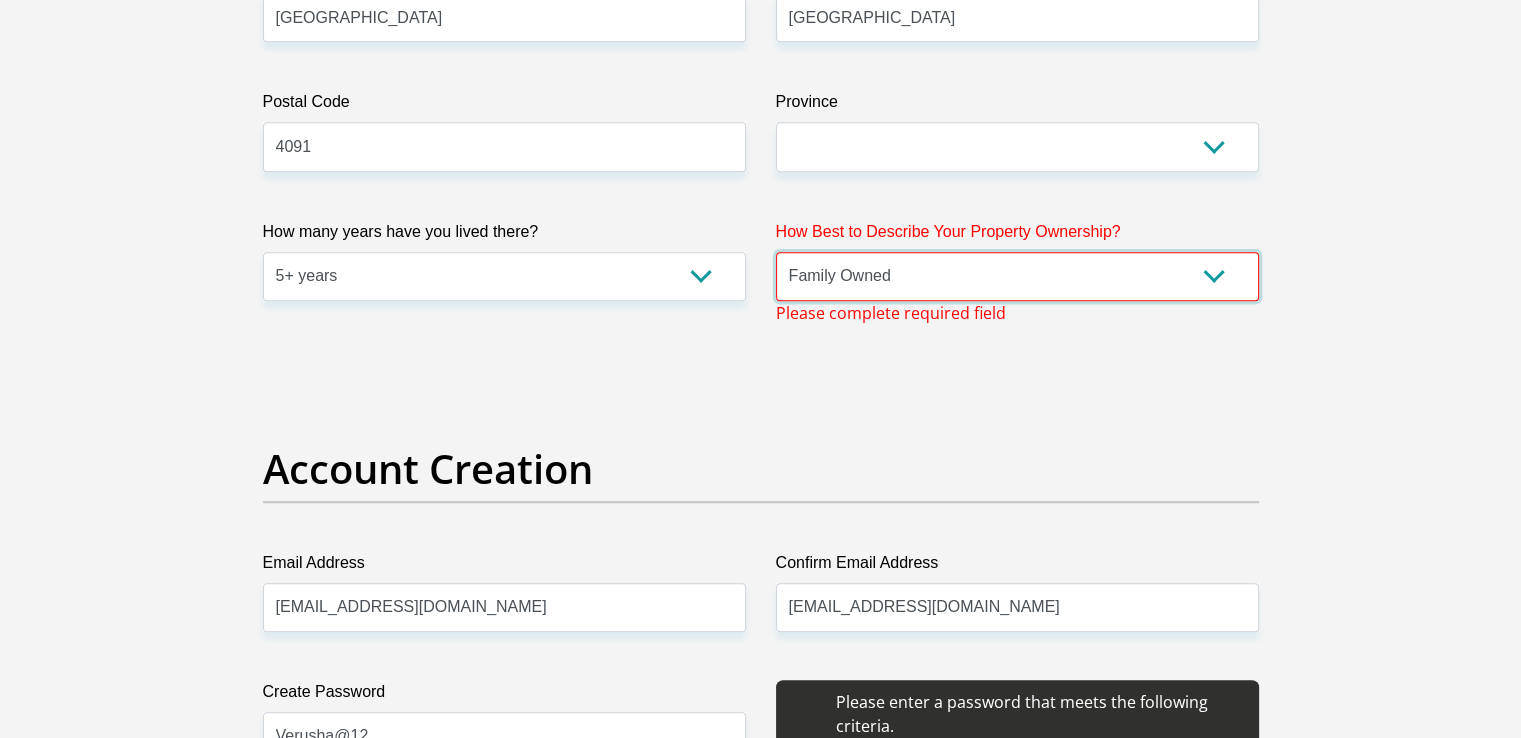 click on "Owned
Rented
Family Owned
Company Dwelling" at bounding box center [1017, 276] 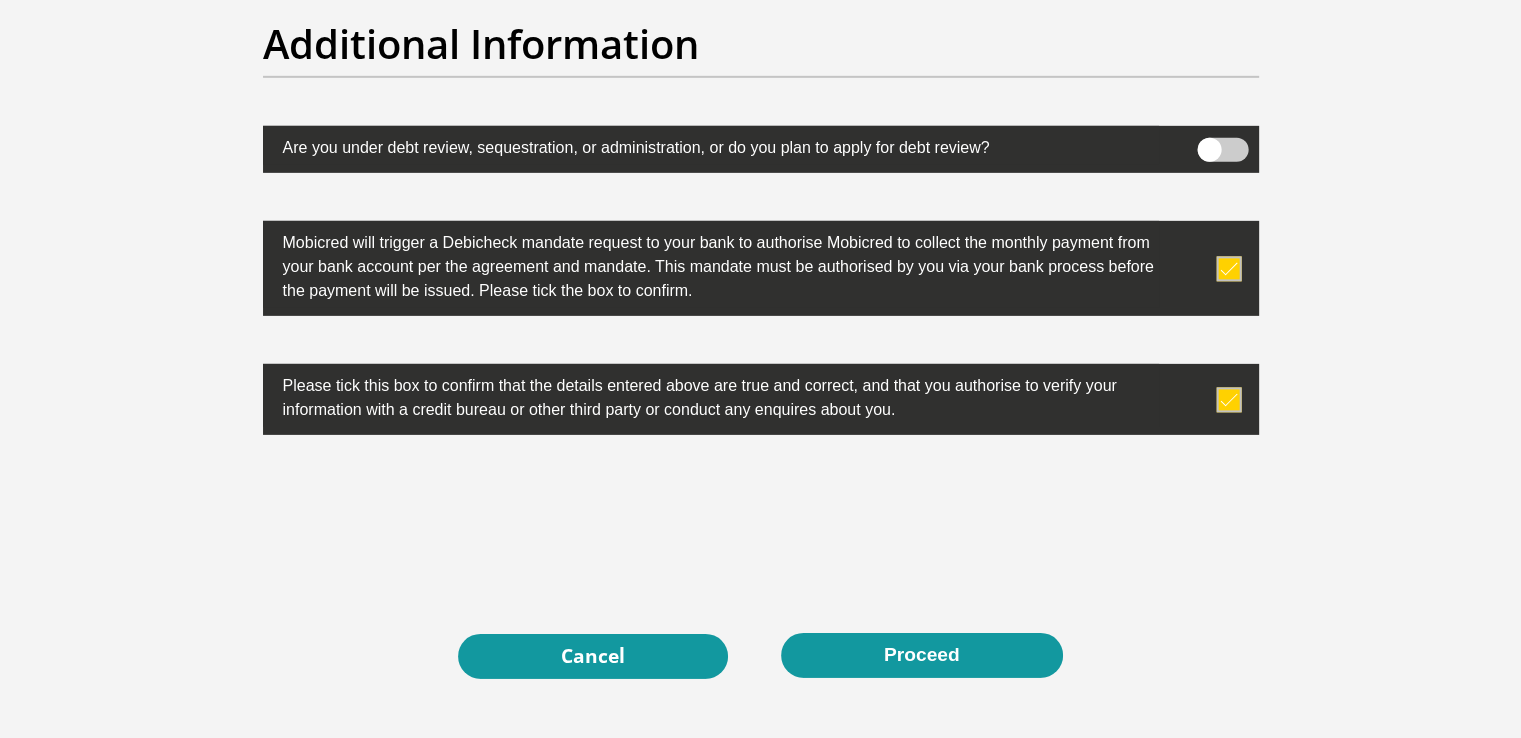 scroll, scrollTop: 6433, scrollLeft: 0, axis: vertical 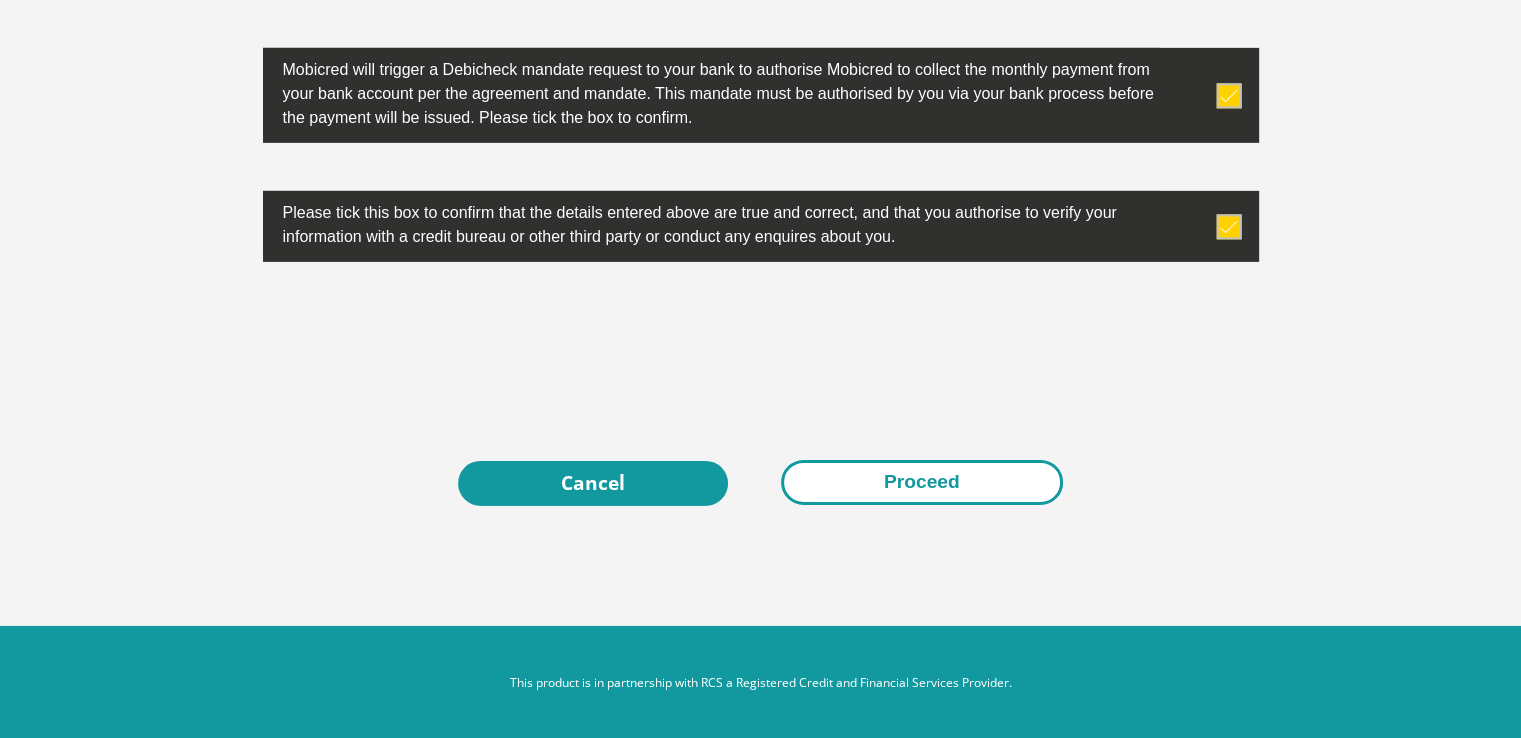 click on "Proceed" at bounding box center (922, 482) 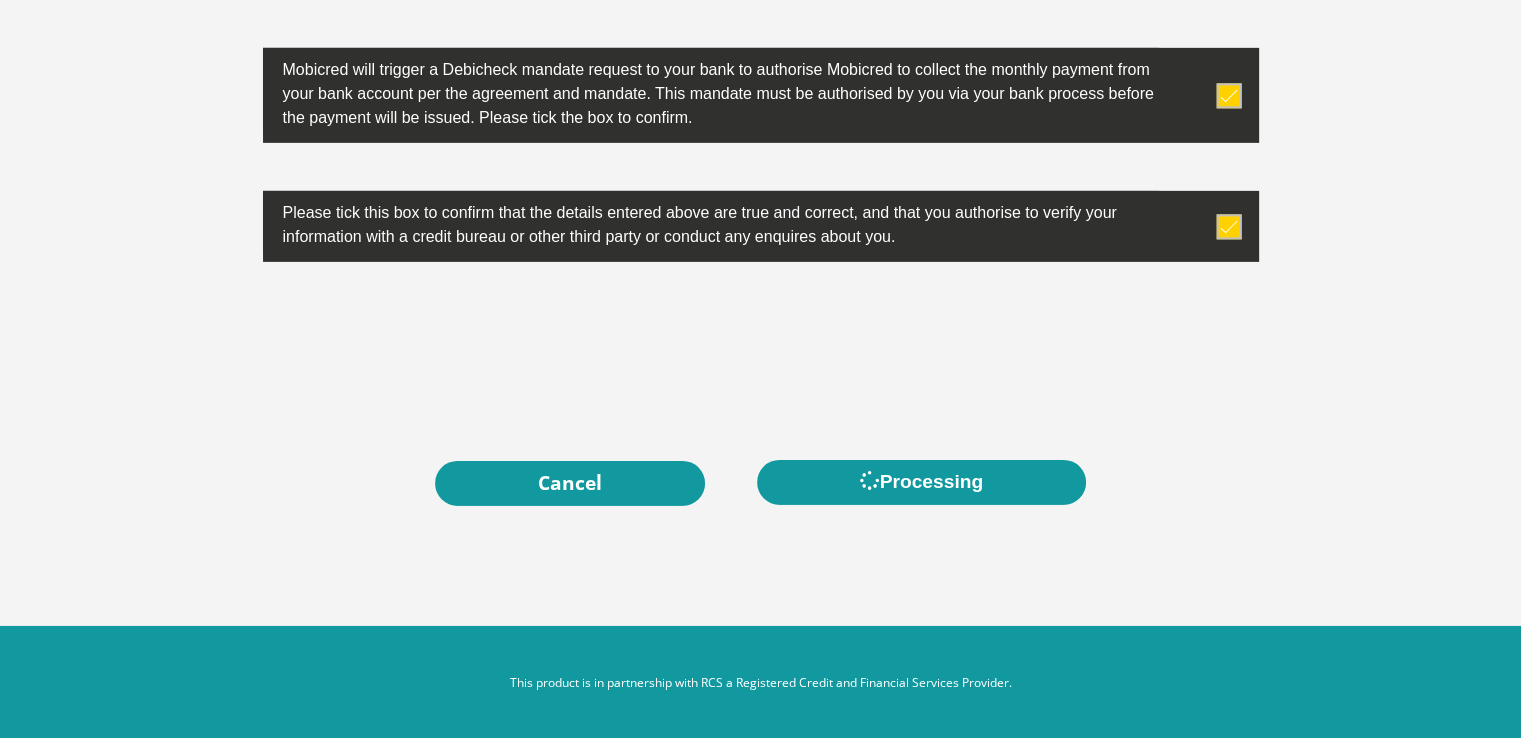 scroll, scrollTop: 0, scrollLeft: 0, axis: both 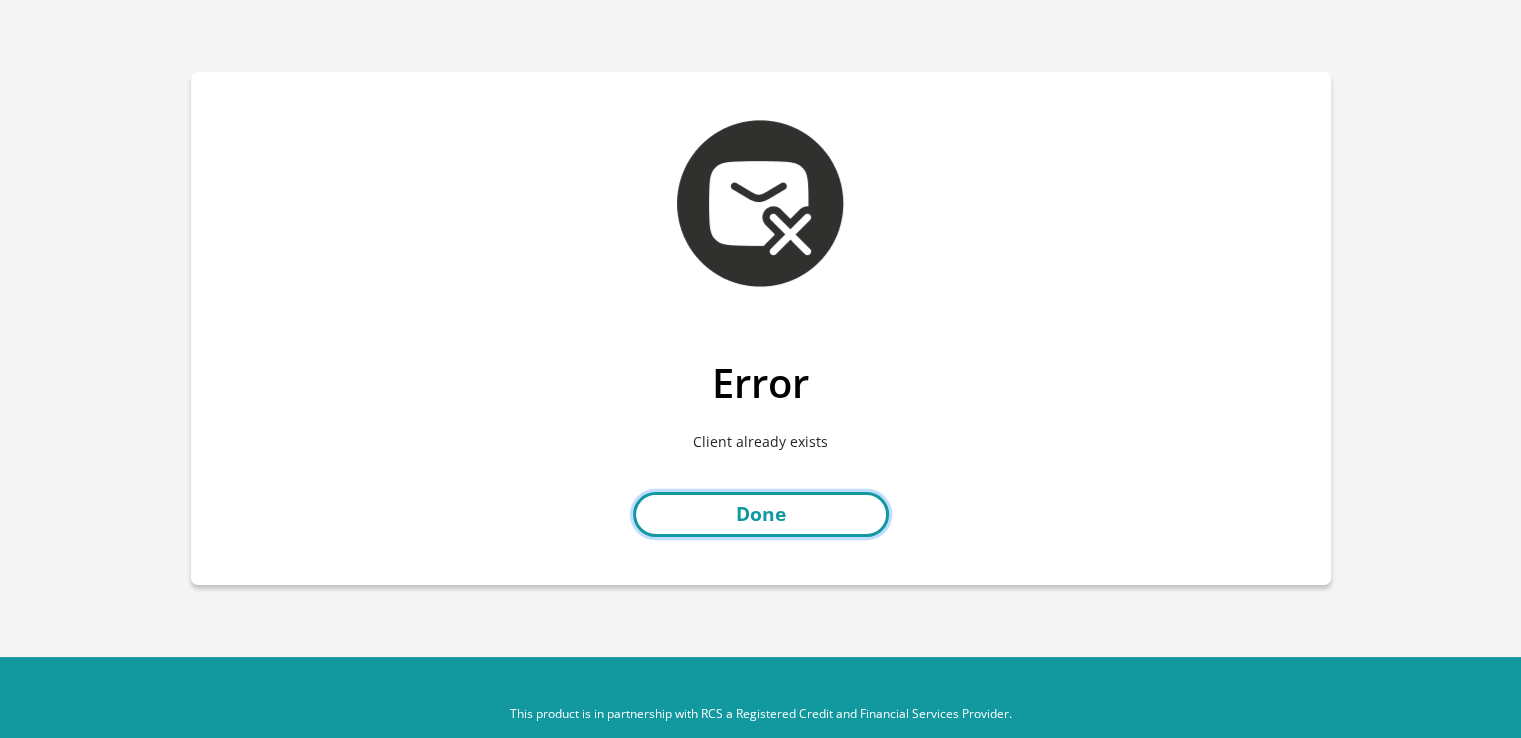 click on "Done" at bounding box center (761, 514) 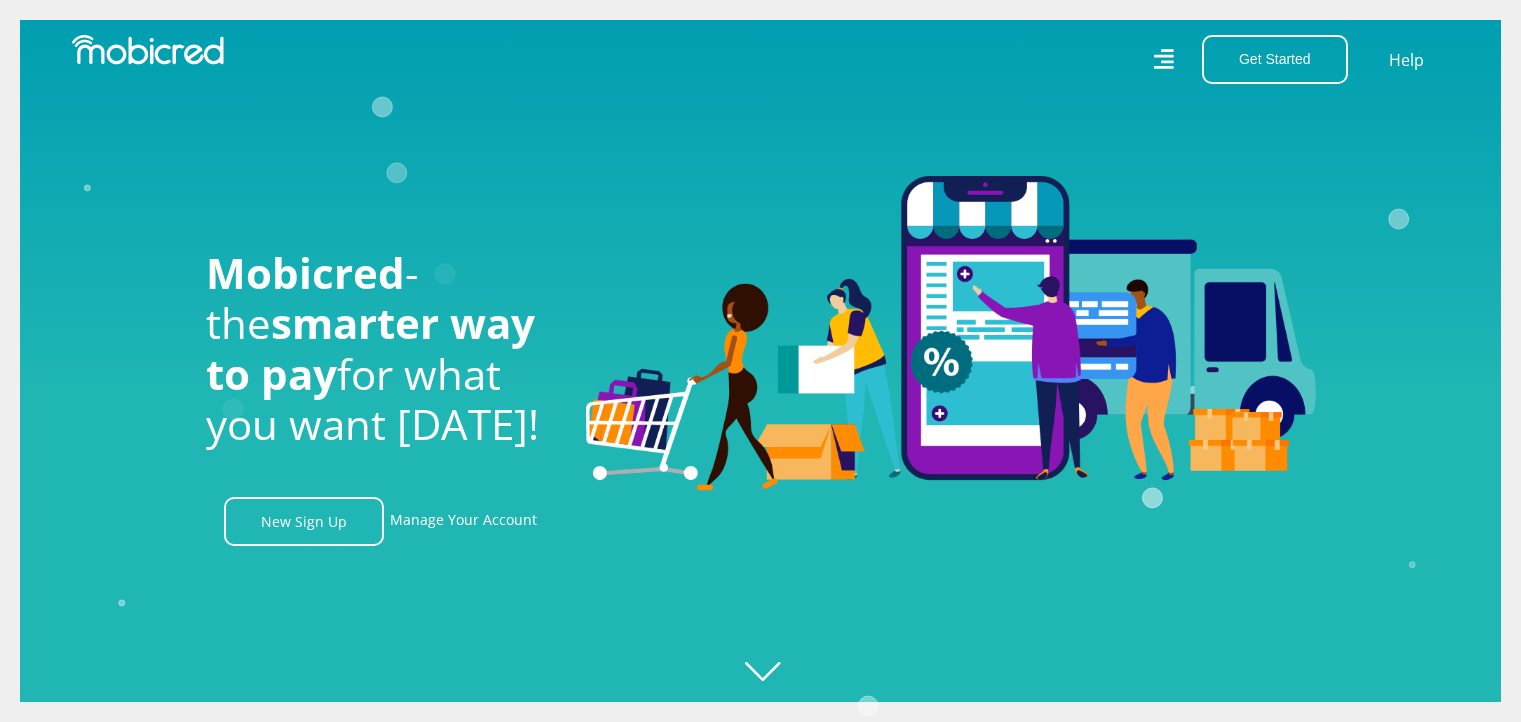 scroll, scrollTop: 0, scrollLeft: 0, axis: both 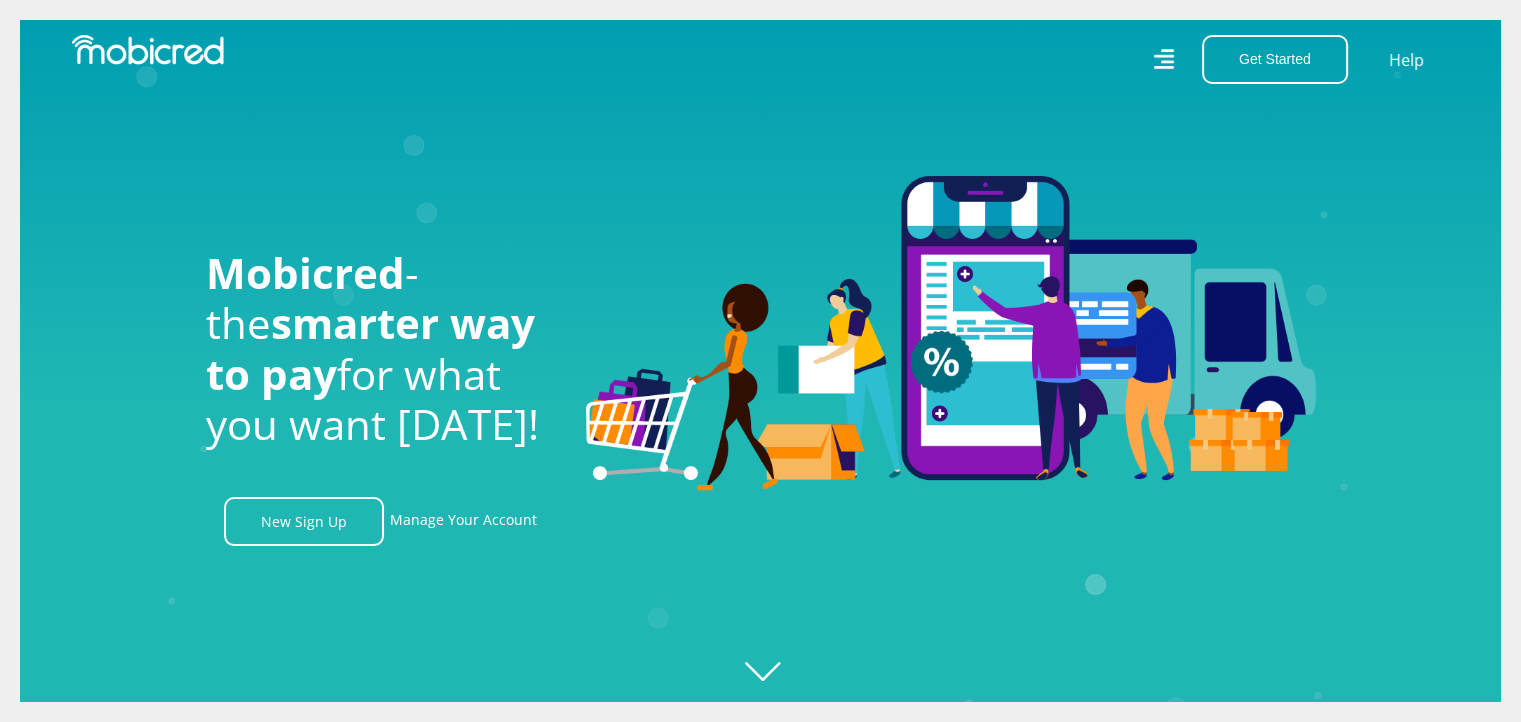 click 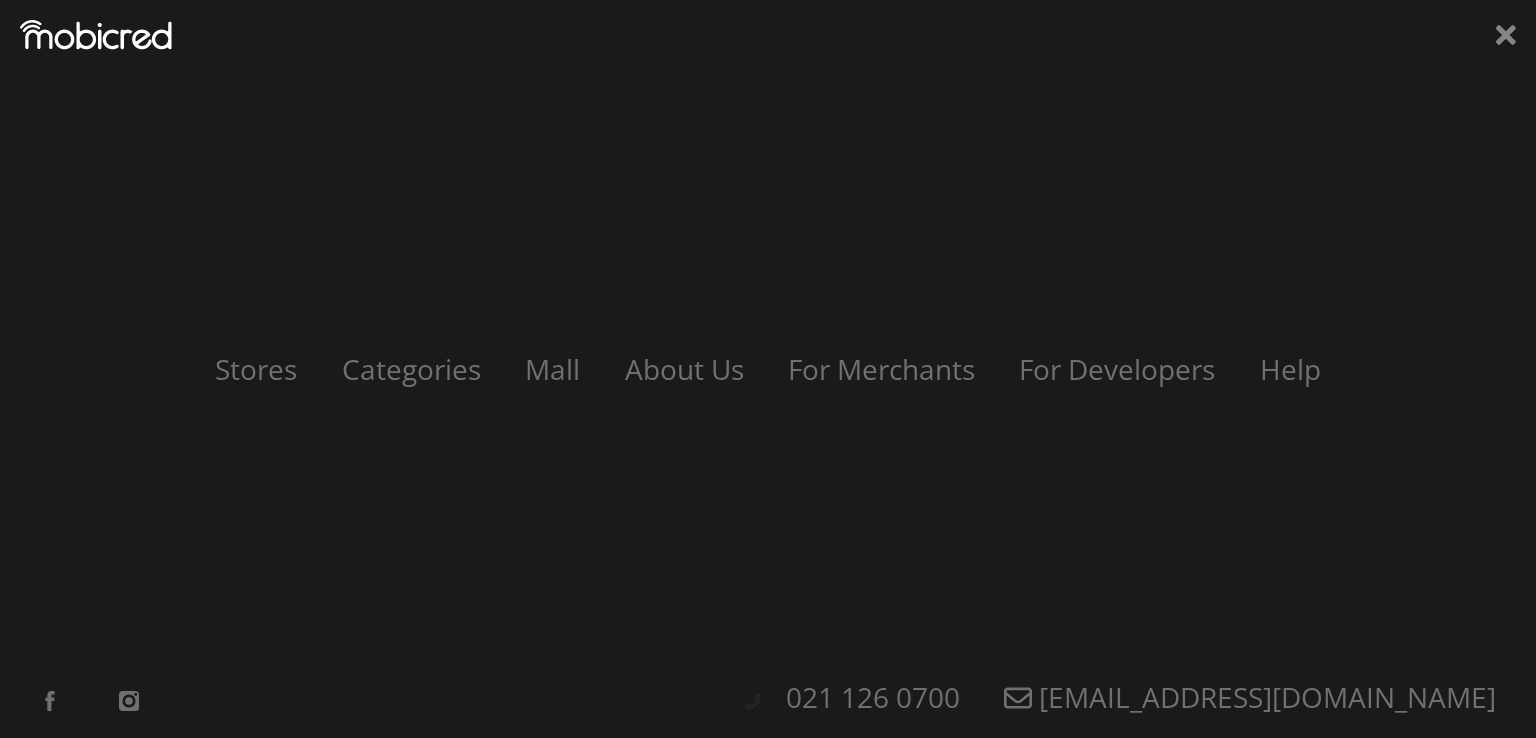 scroll, scrollTop: 0, scrollLeft: 1424, axis: horizontal 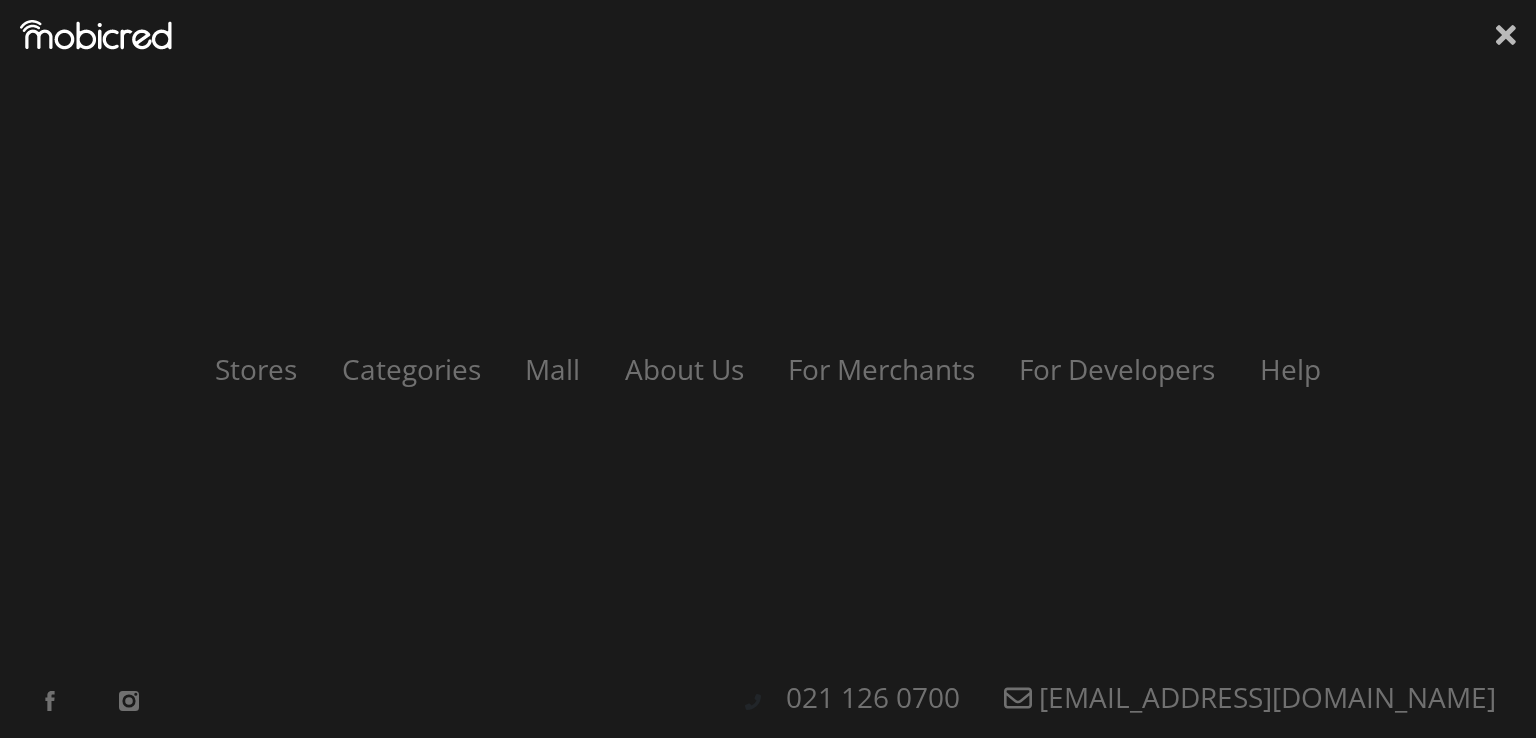 click 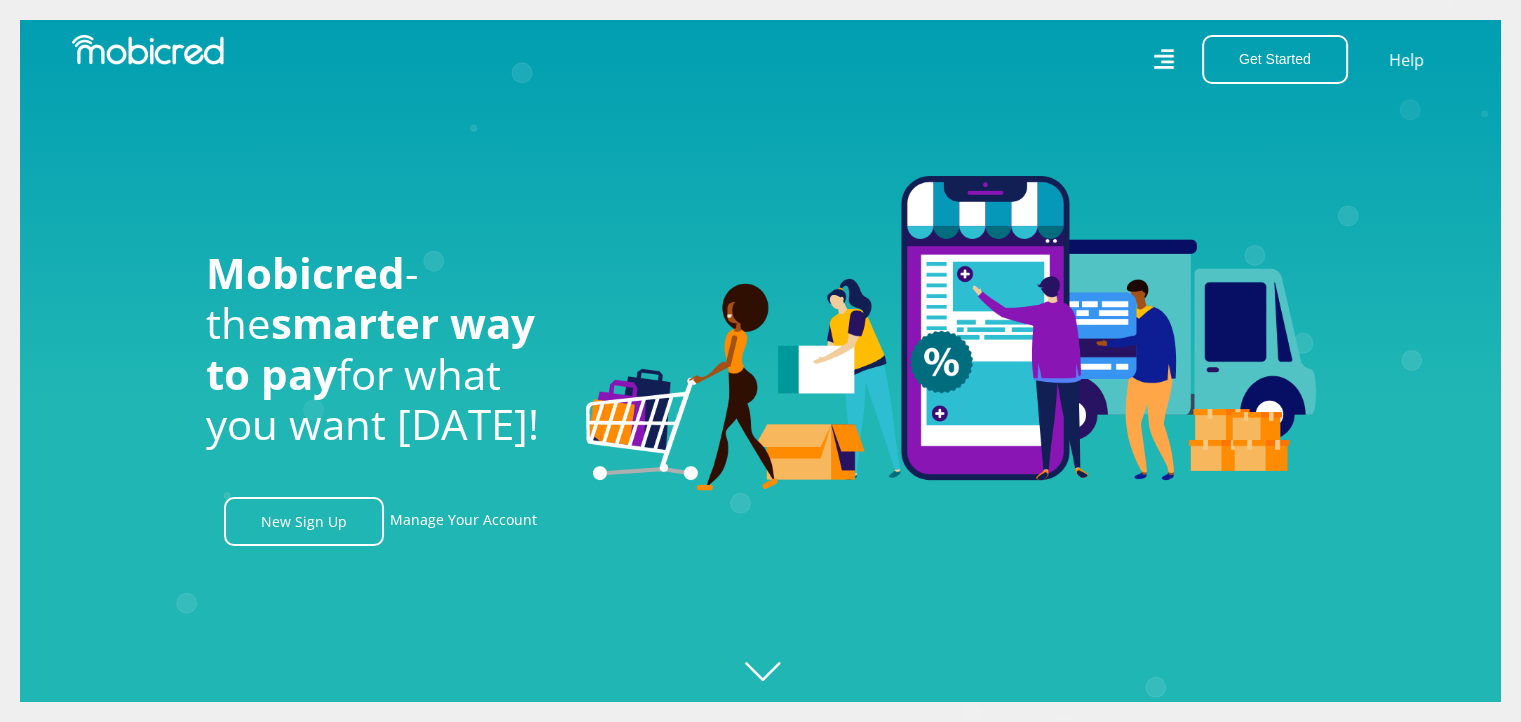 scroll, scrollTop: 0, scrollLeft: 2564, axis: horizontal 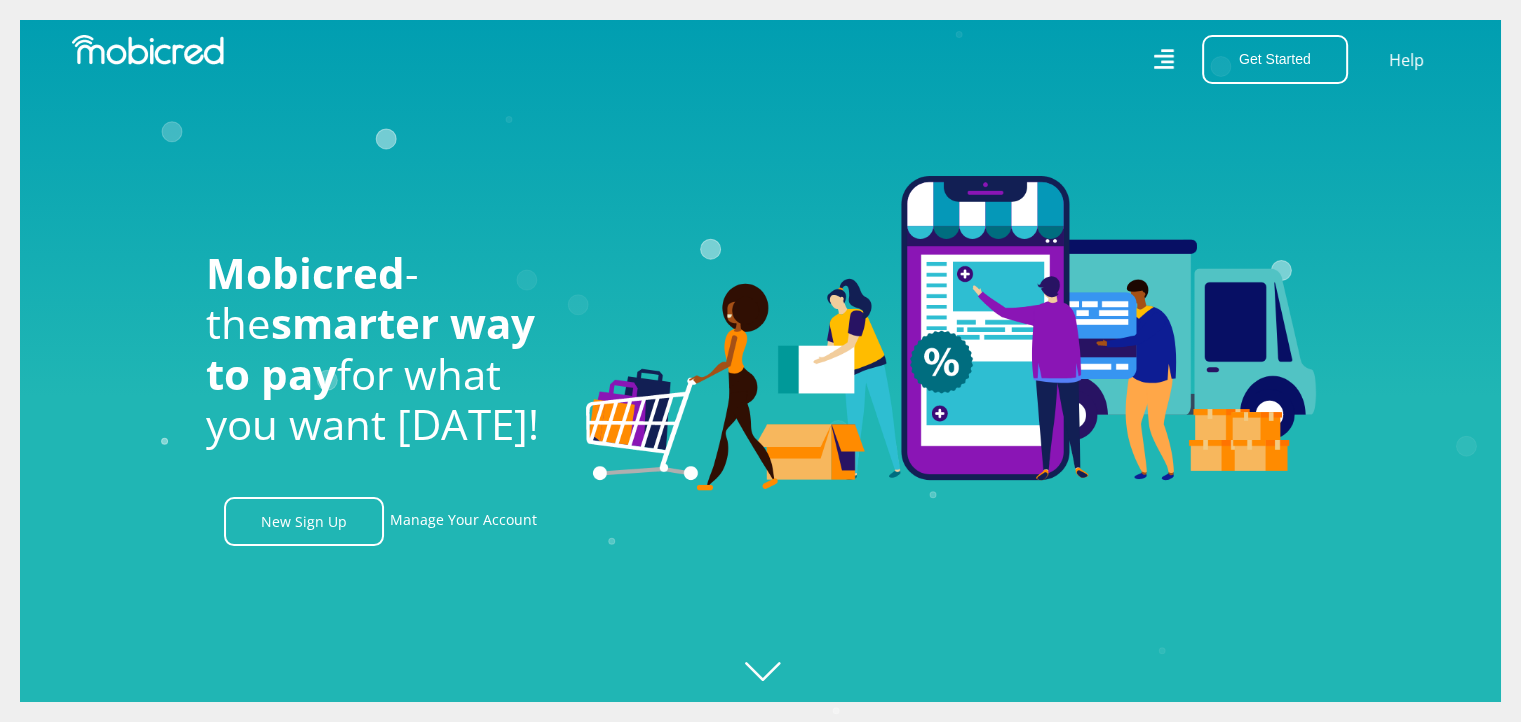 click 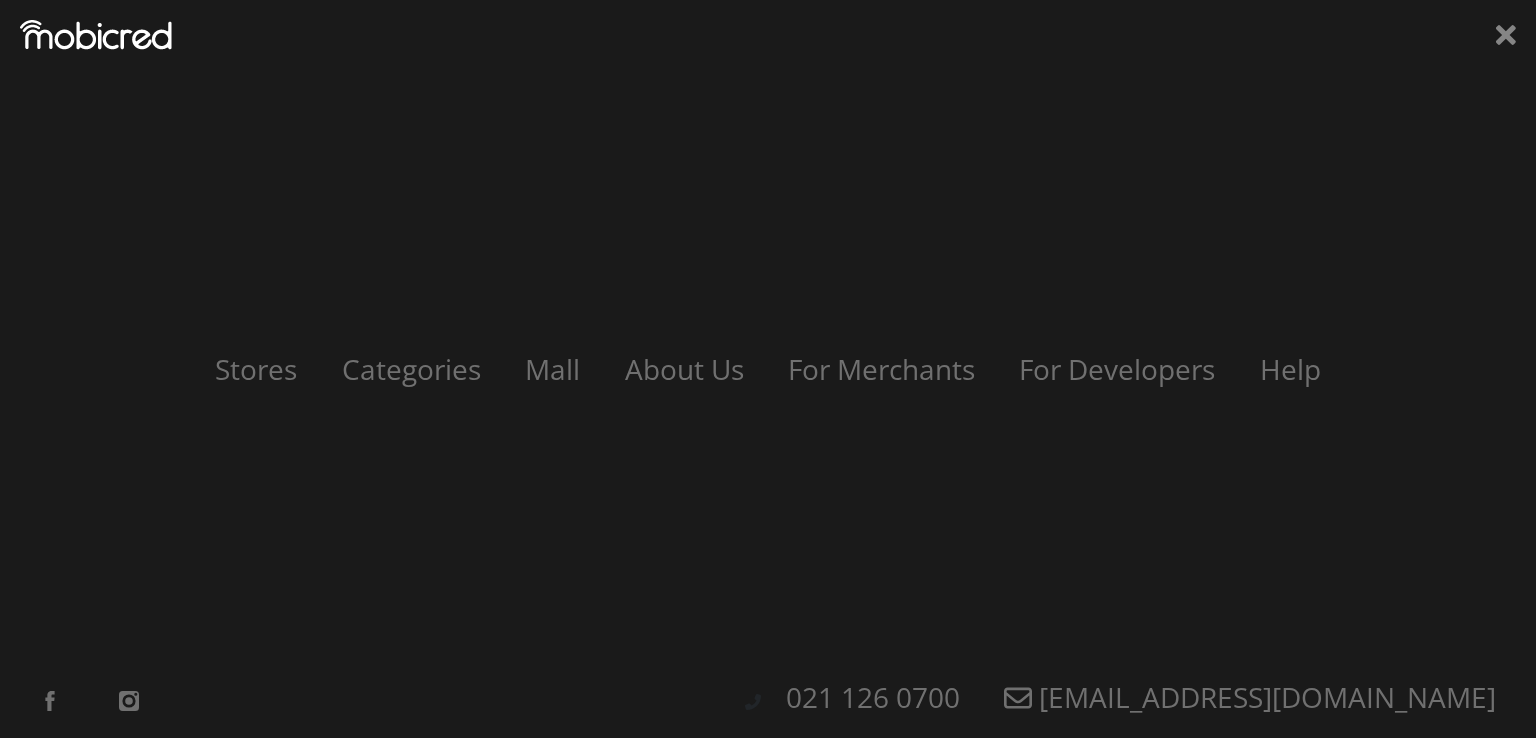 scroll, scrollTop: 0, scrollLeft: 3704, axis: horizontal 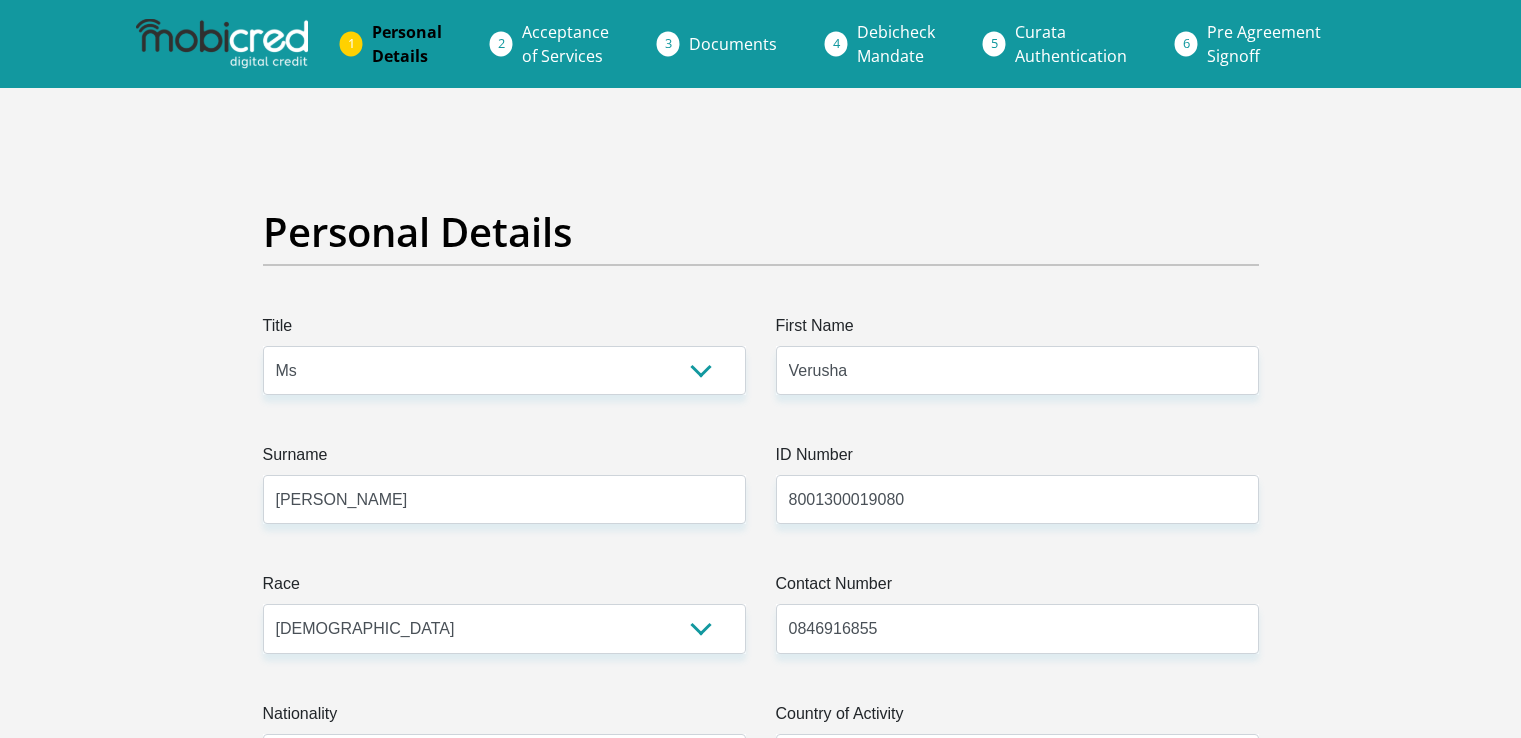 select on "Ms" 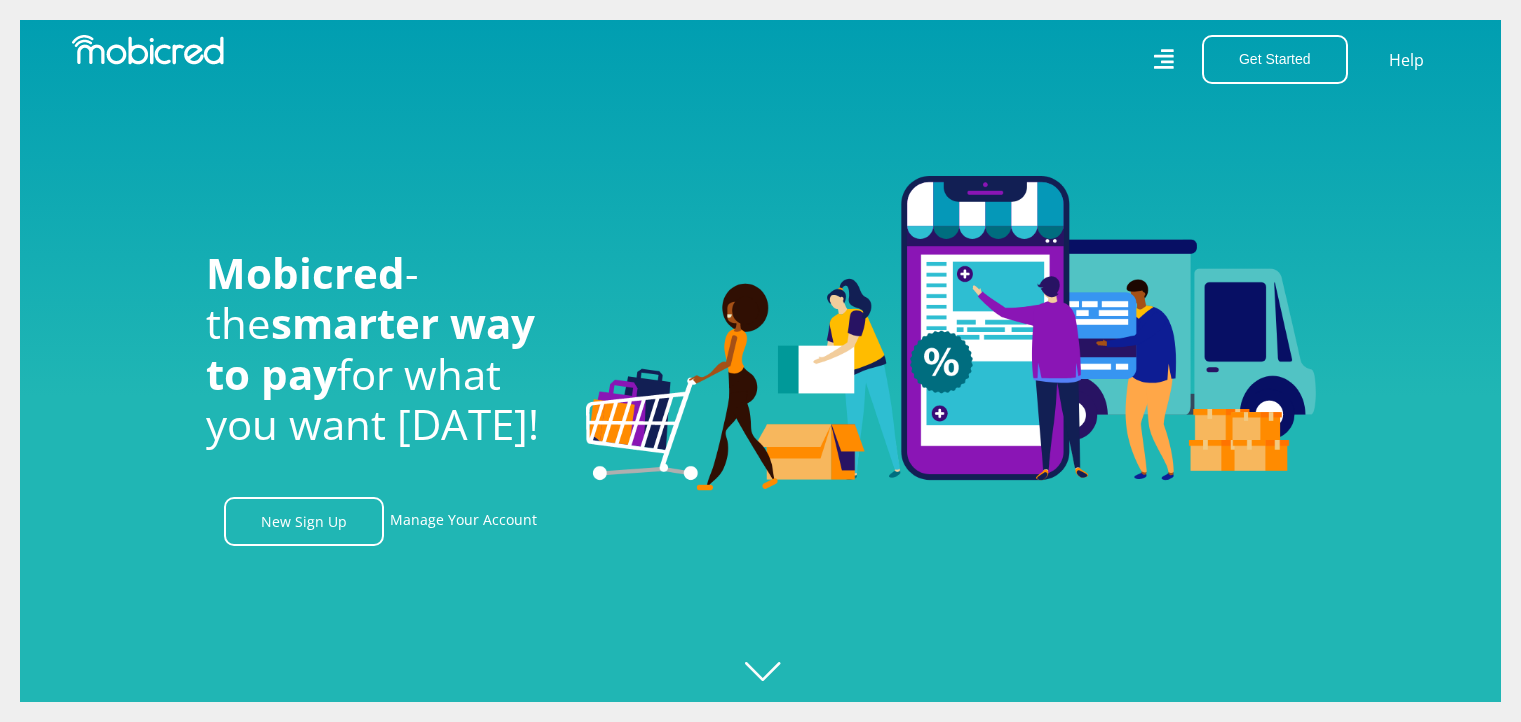 scroll, scrollTop: 0, scrollLeft: 0, axis: both 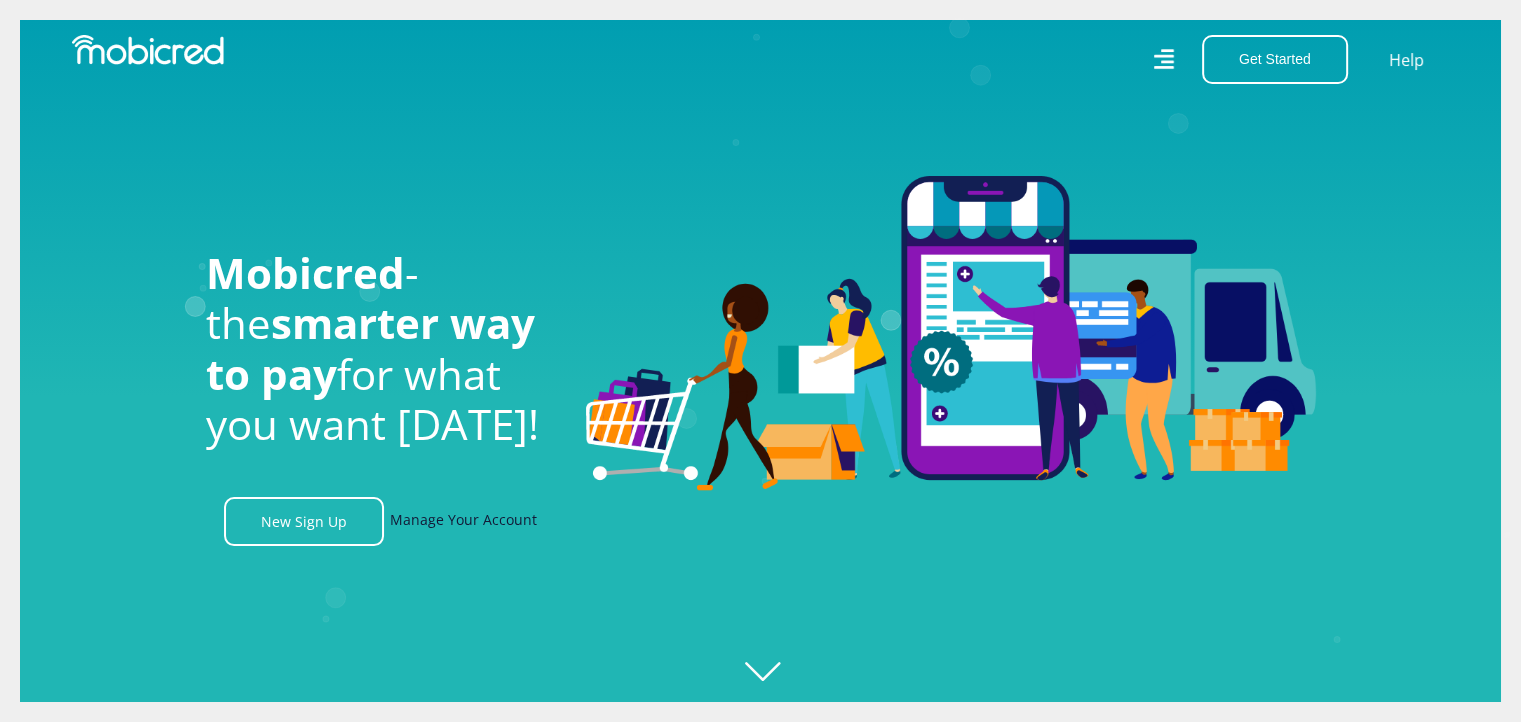 click on "Manage Your Account" at bounding box center (463, 521) 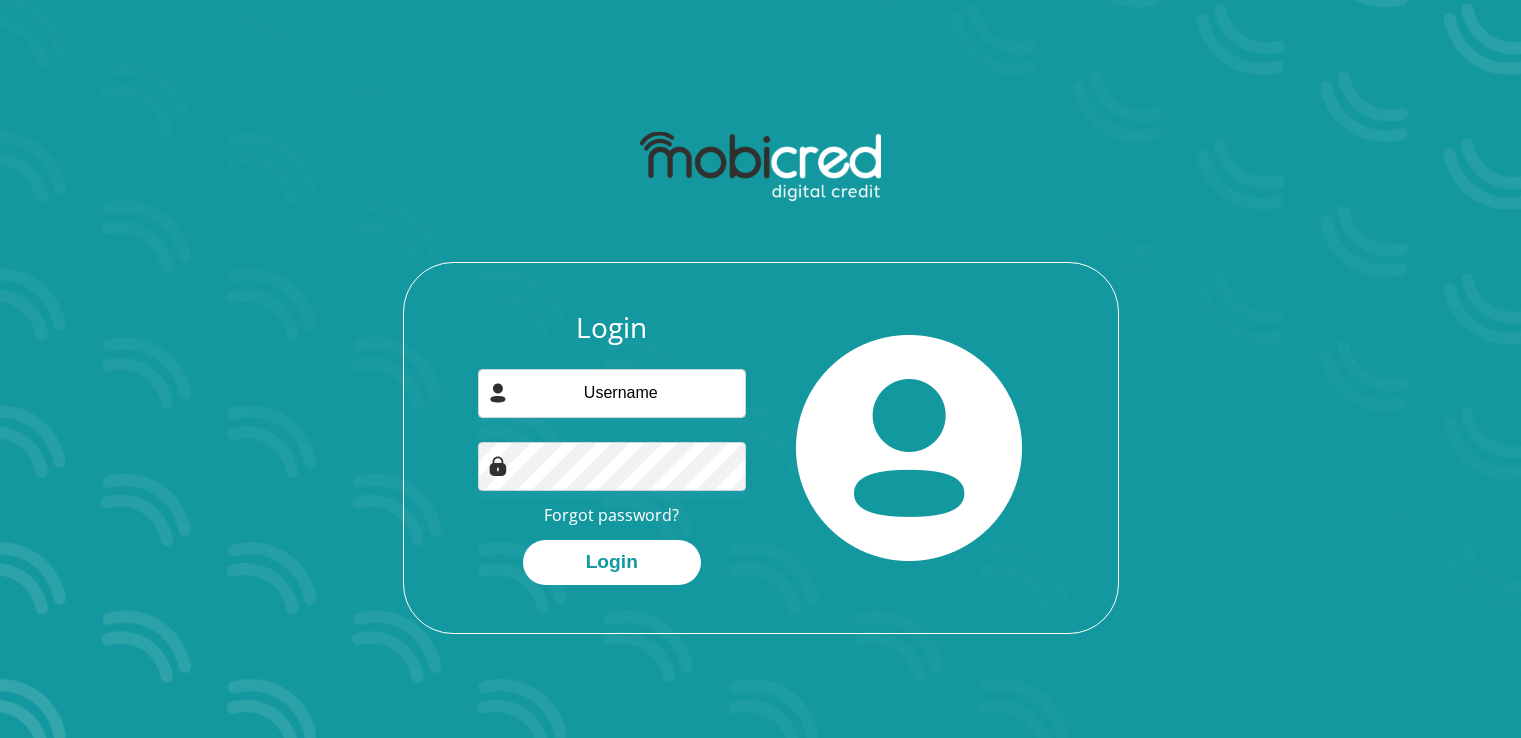 scroll, scrollTop: 0, scrollLeft: 0, axis: both 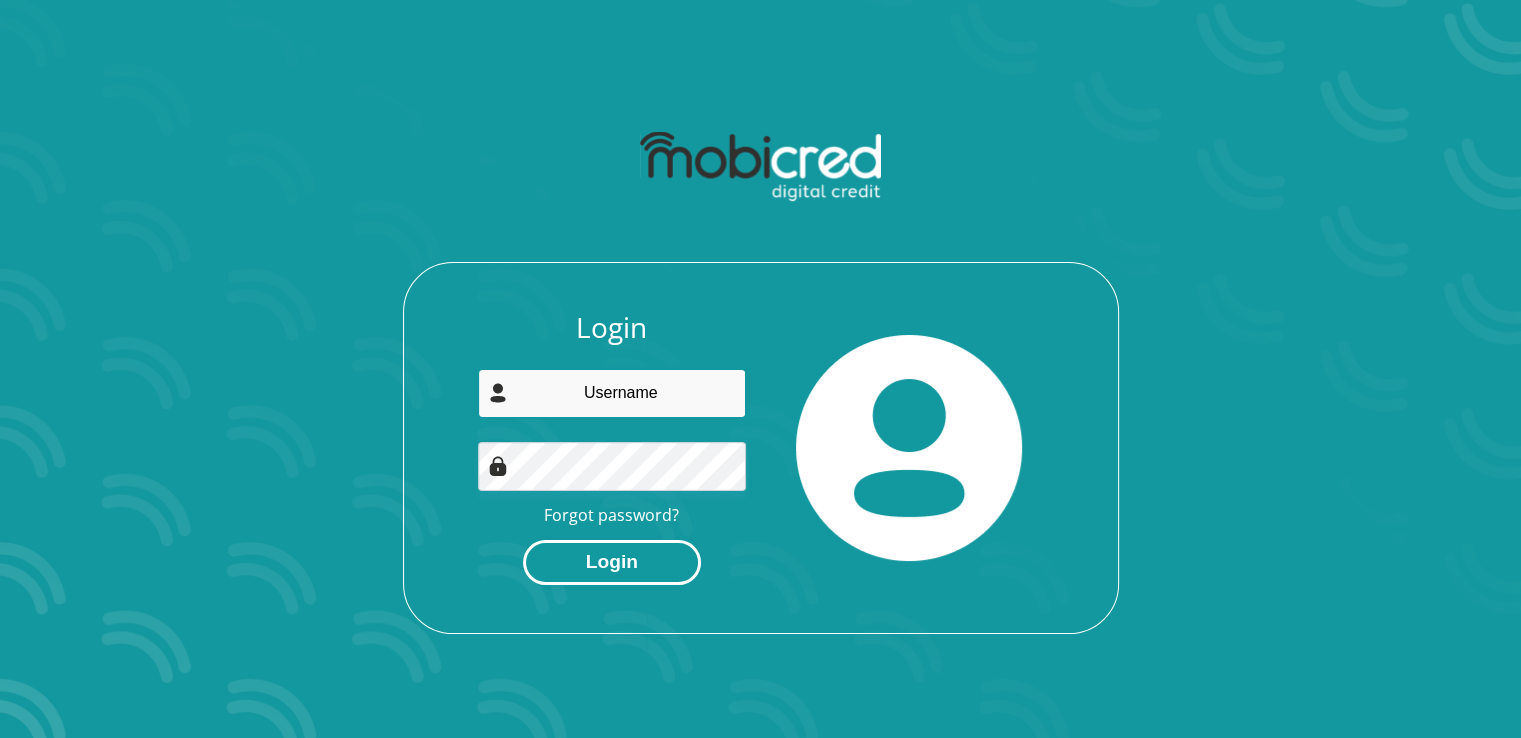 type on "[EMAIL_ADDRESS][DOMAIN_NAME]" 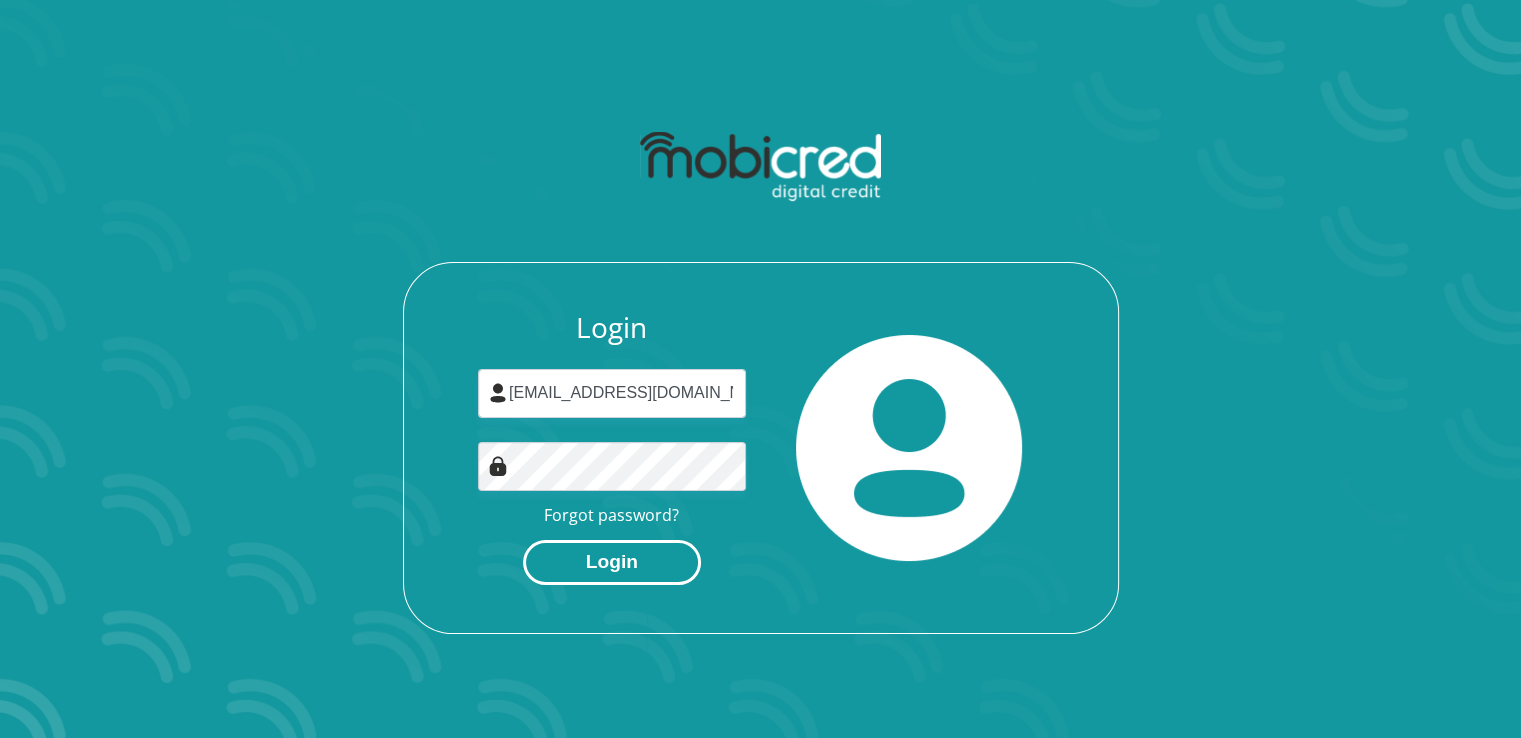 click on "Login" at bounding box center [612, 562] 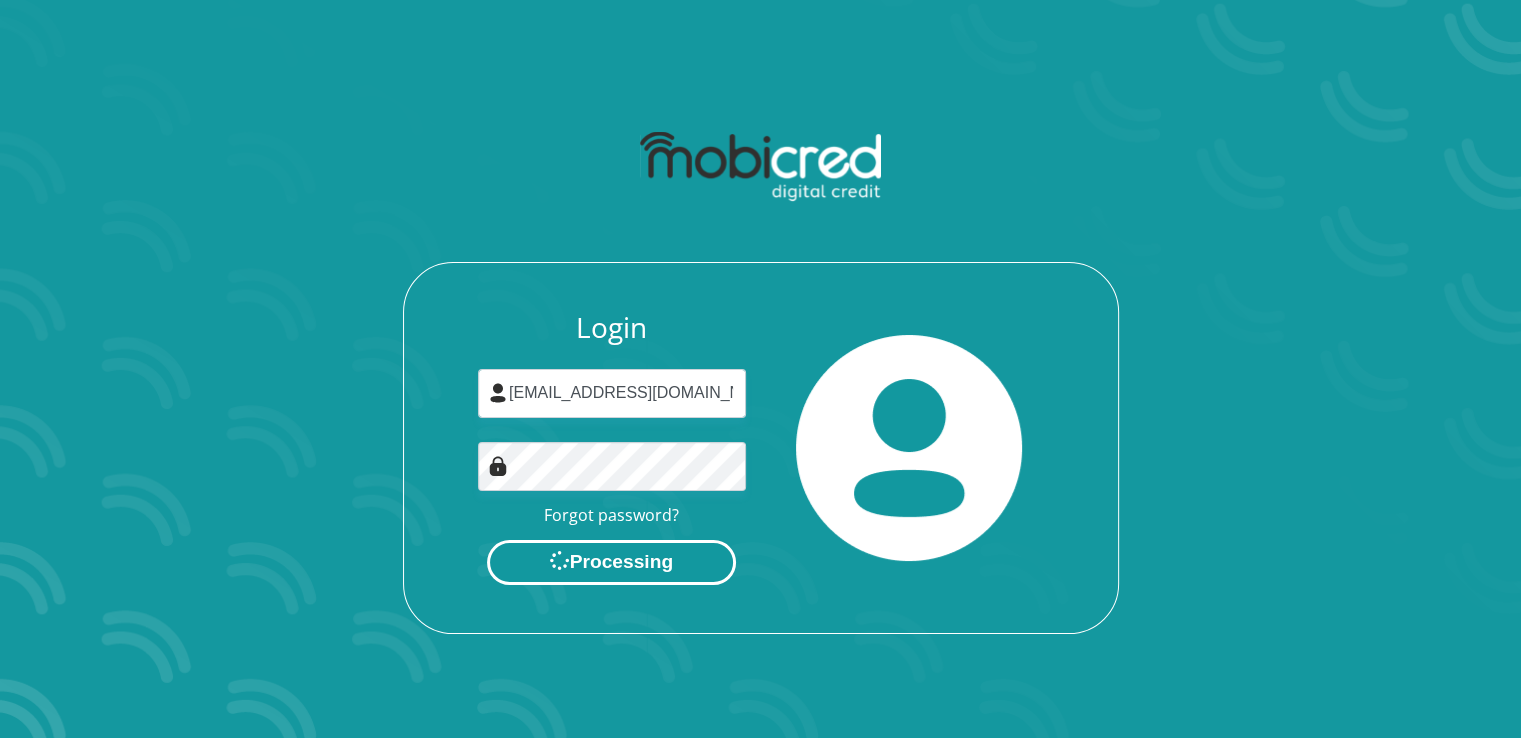 scroll, scrollTop: 0, scrollLeft: 0, axis: both 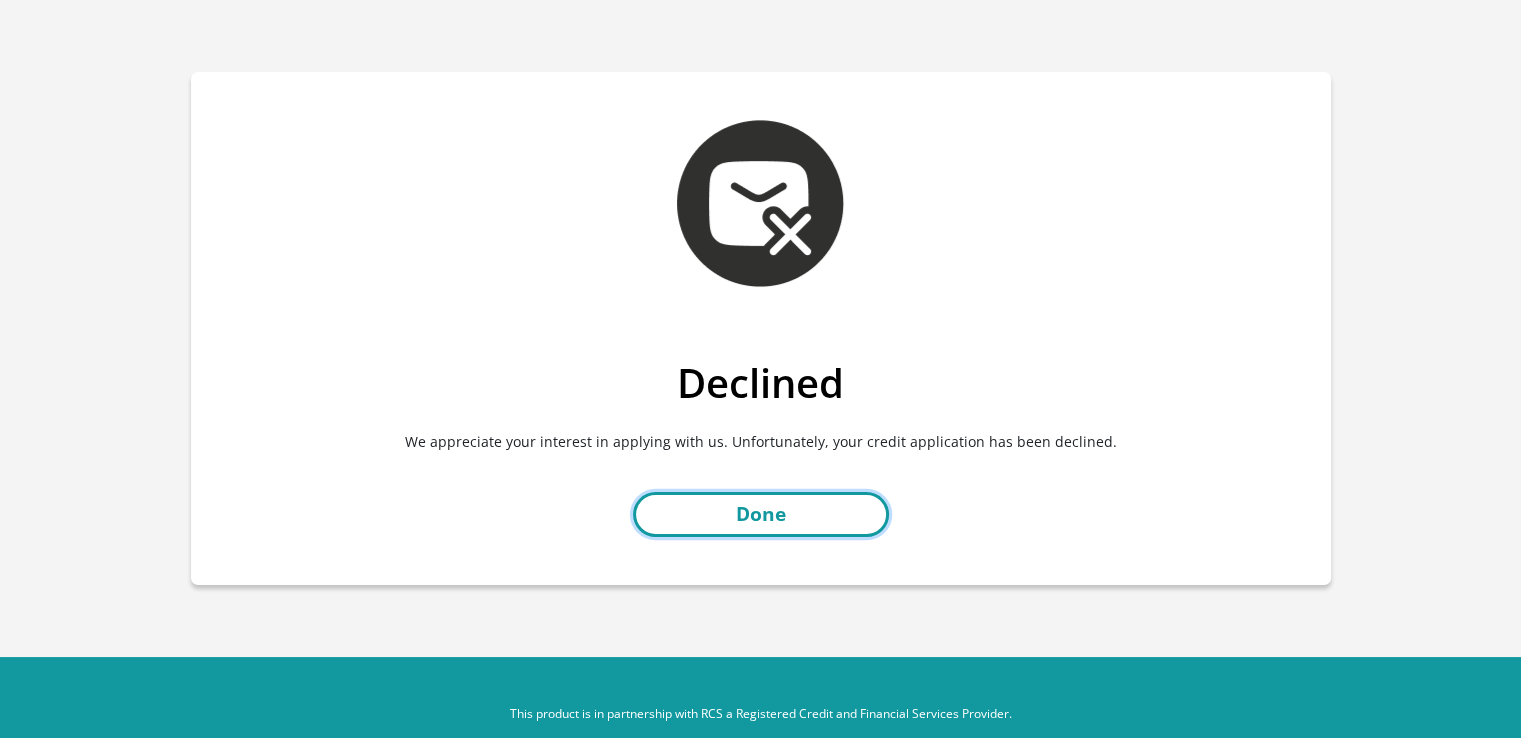 click on "Done" at bounding box center [761, 514] 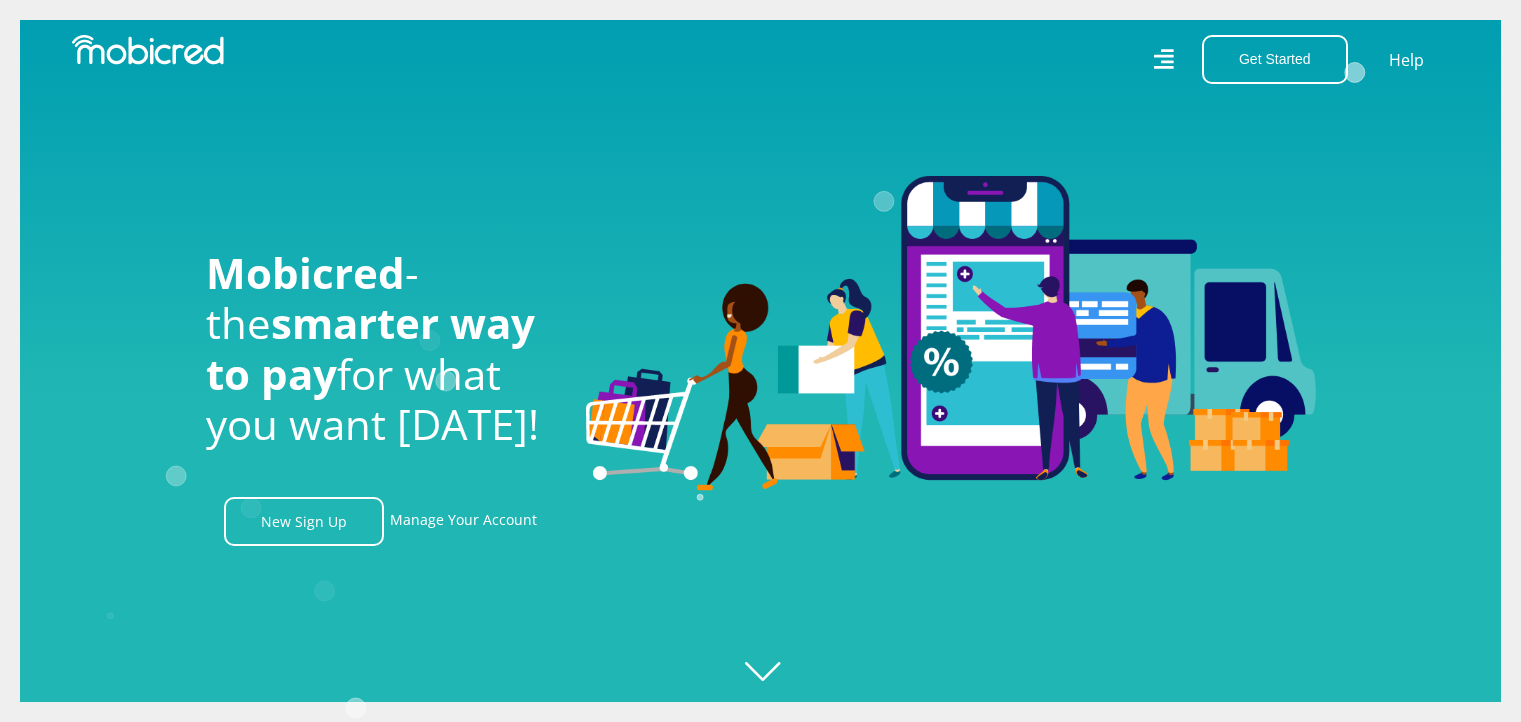 scroll, scrollTop: 0, scrollLeft: 0, axis: both 